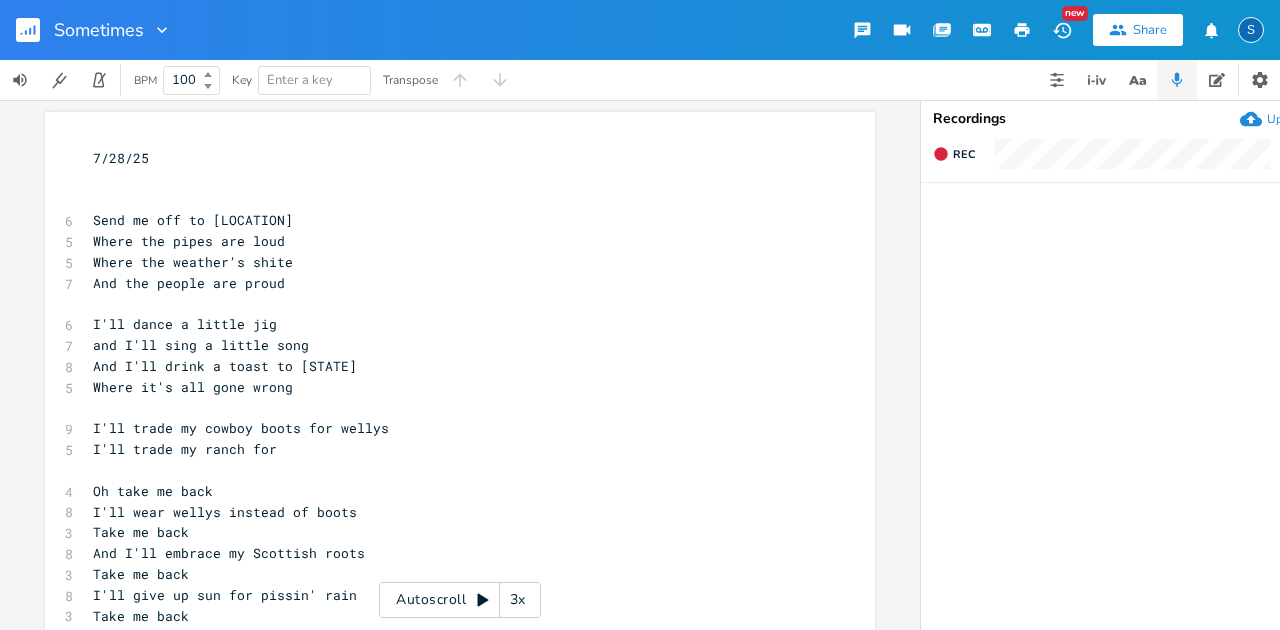 scroll, scrollTop: 0, scrollLeft: 0, axis: both 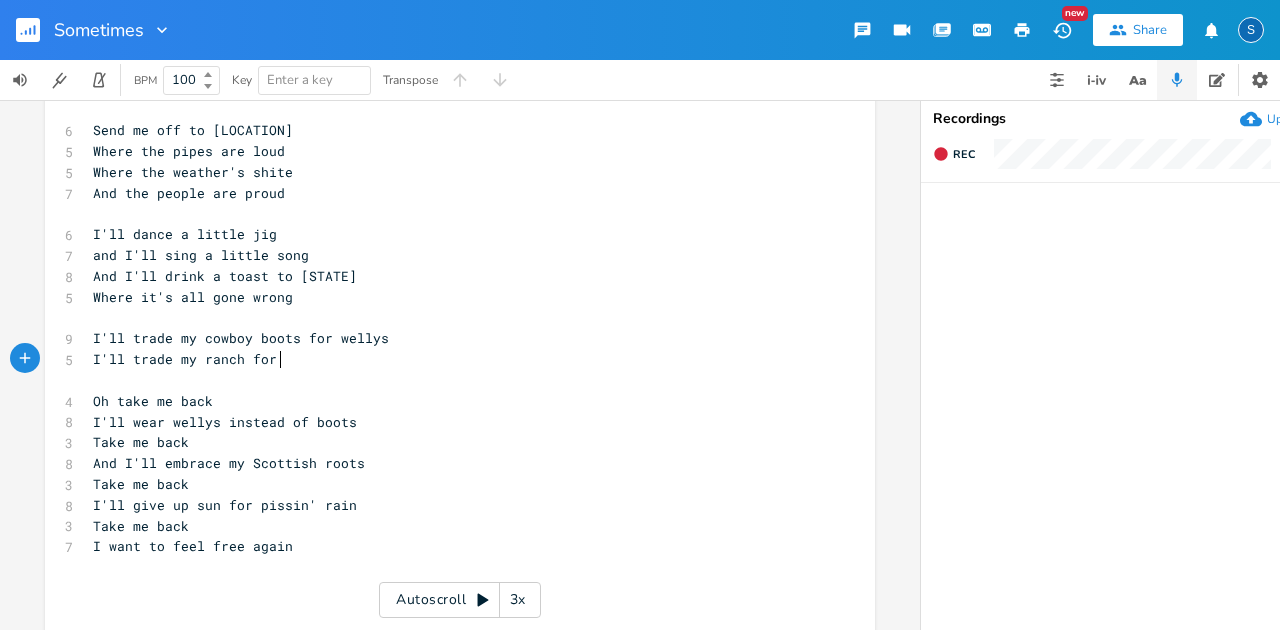 type on "I'll trade my cowboy boots for wellys
I'll trade my ranch for" 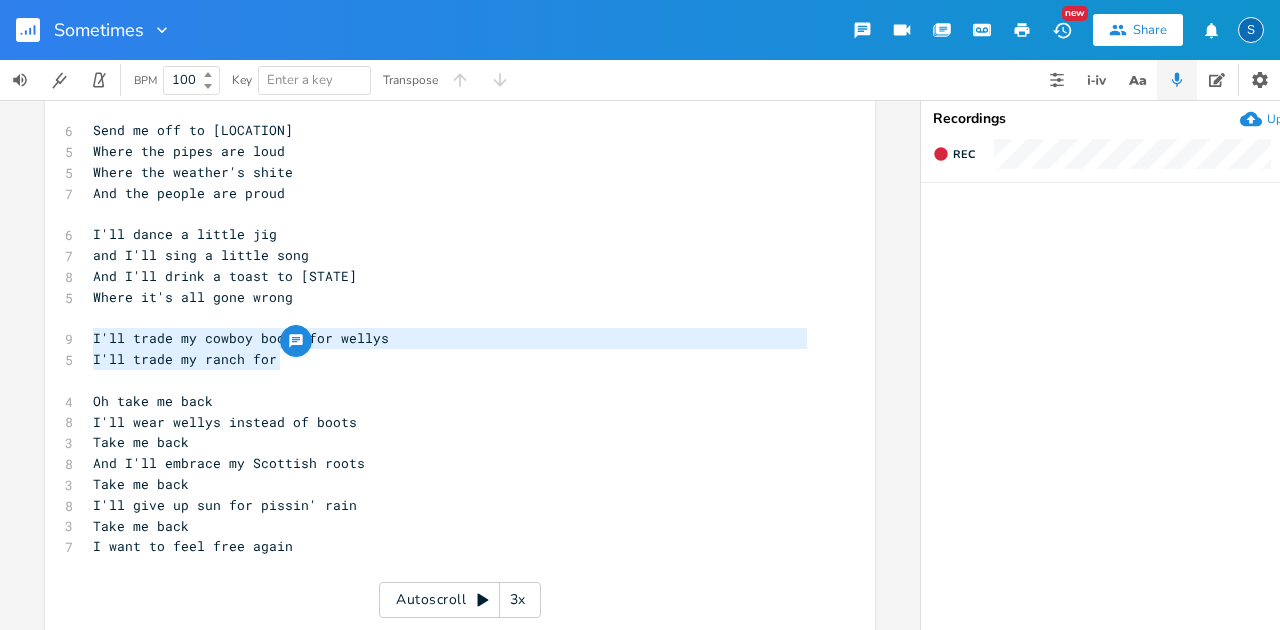 drag, startPoint x: 277, startPoint y: 362, endPoint x: 39, endPoint y: 334, distance: 239.6414 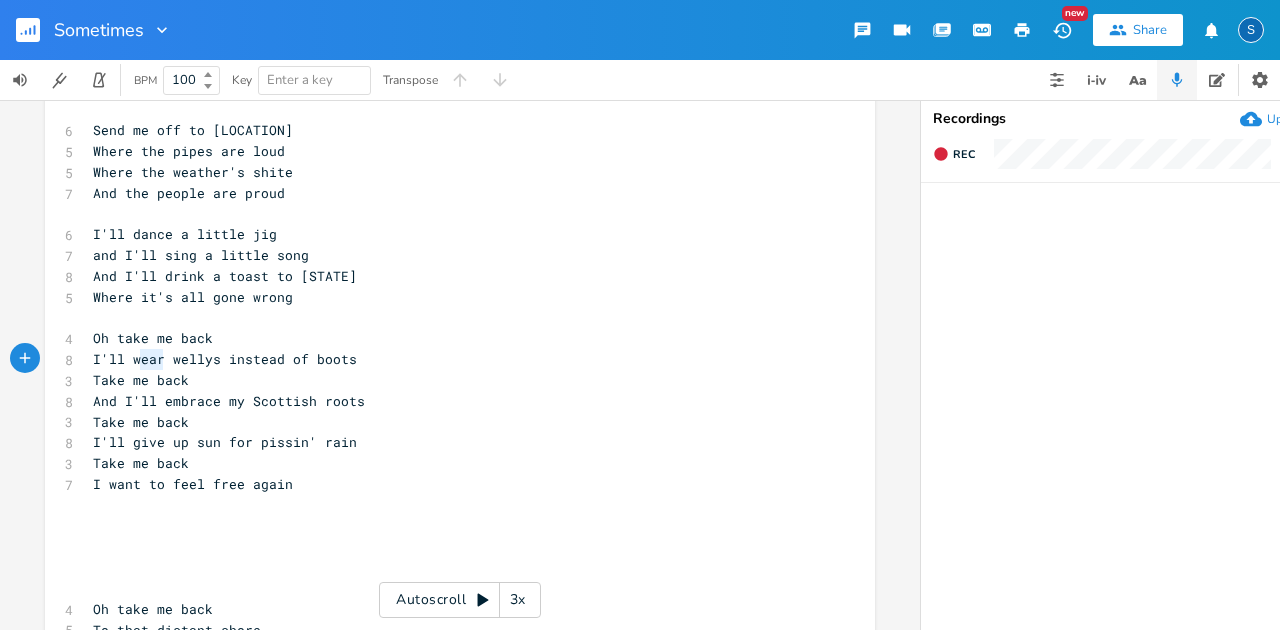 type on "wear" 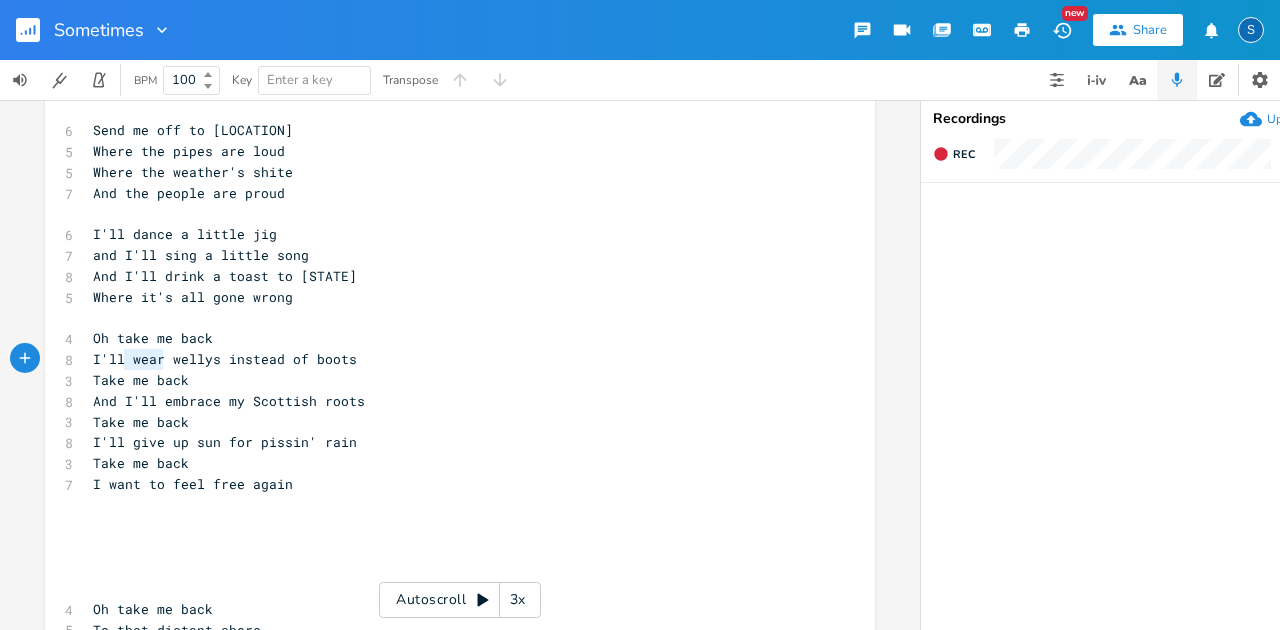 drag, startPoint x: 155, startPoint y: 358, endPoint x: 122, endPoint y: 356, distance: 33.06055 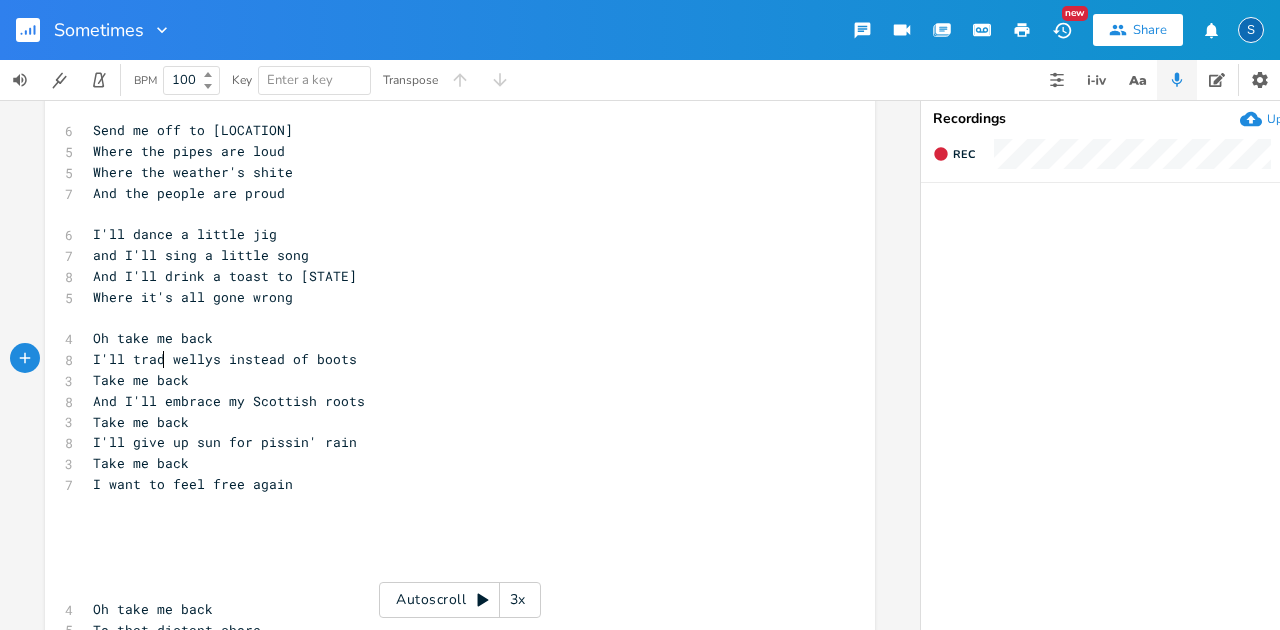 type on "trade" 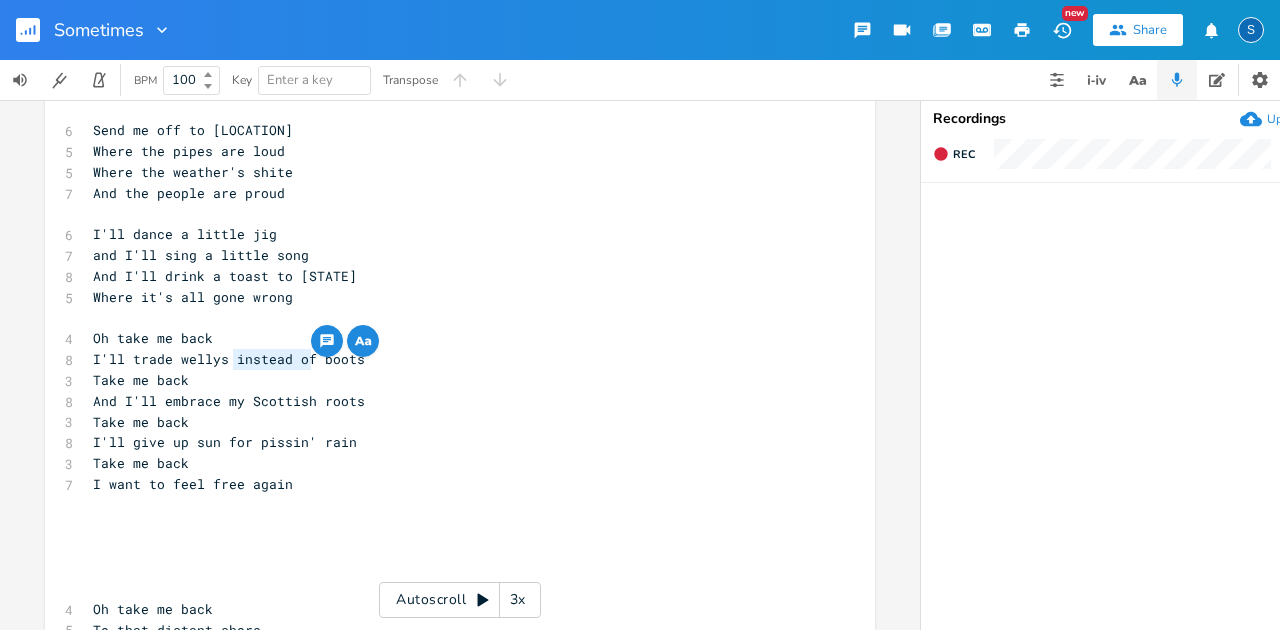 drag, startPoint x: 229, startPoint y: 360, endPoint x: 304, endPoint y: 363, distance: 75.059975 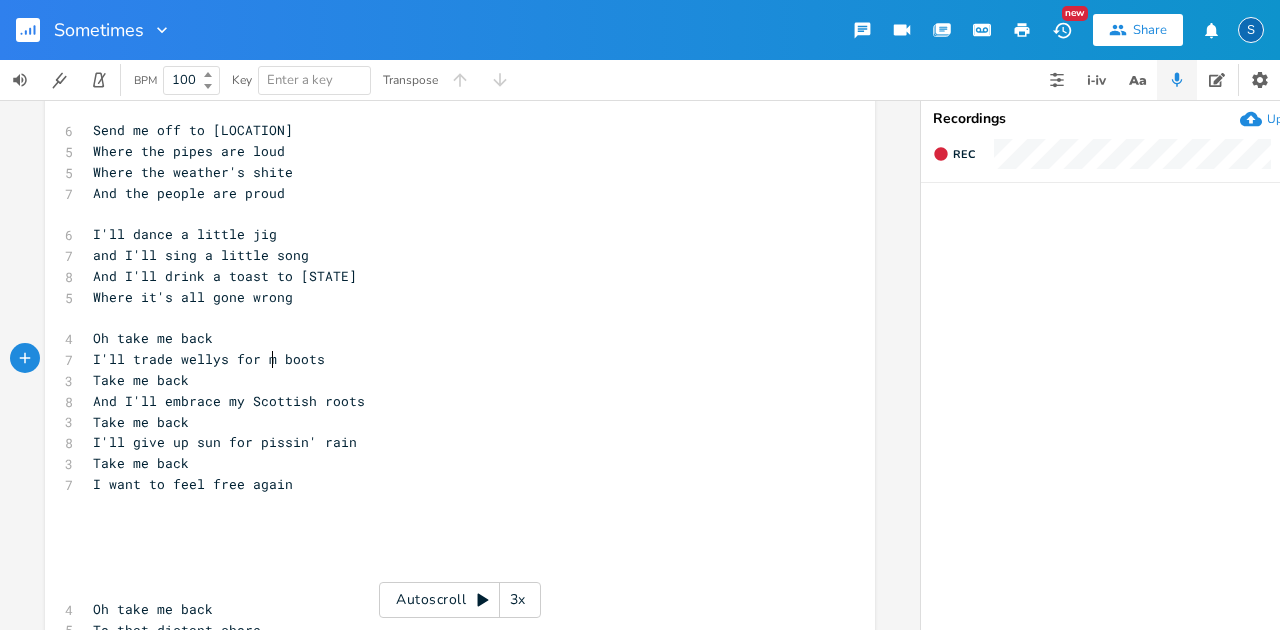 type on "for my" 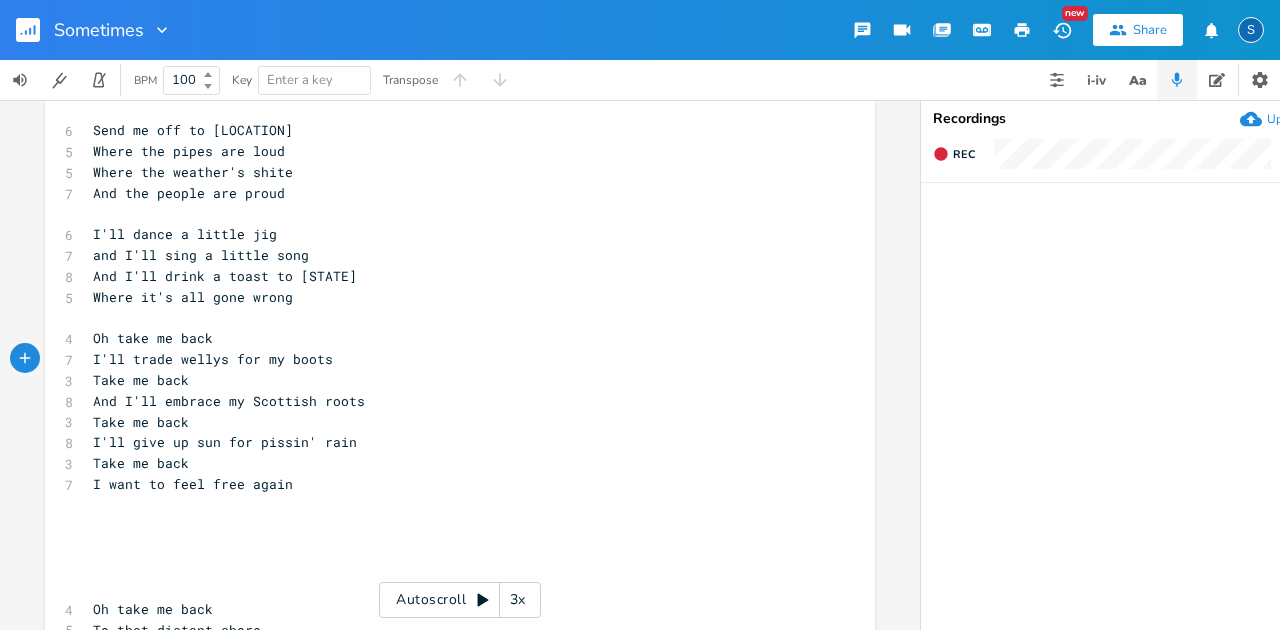 click on "Oh take me back" at bounding box center [450, 338] 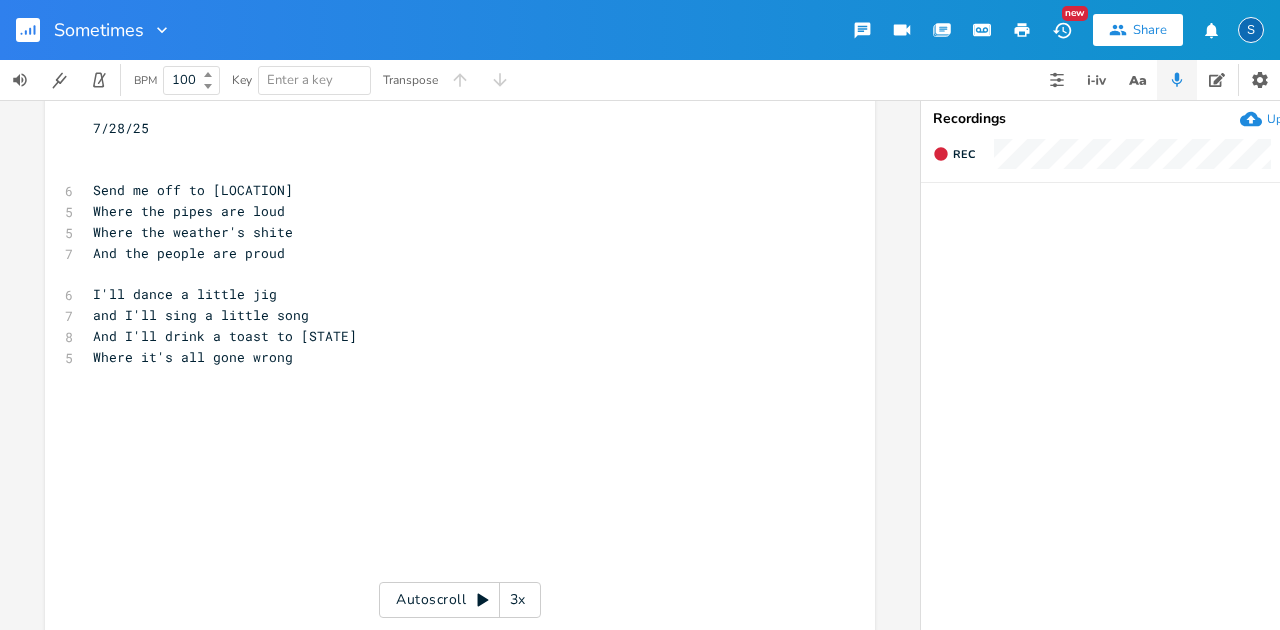 scroll, scrollTop: 24, scrollLeft: 0, axis: vertical 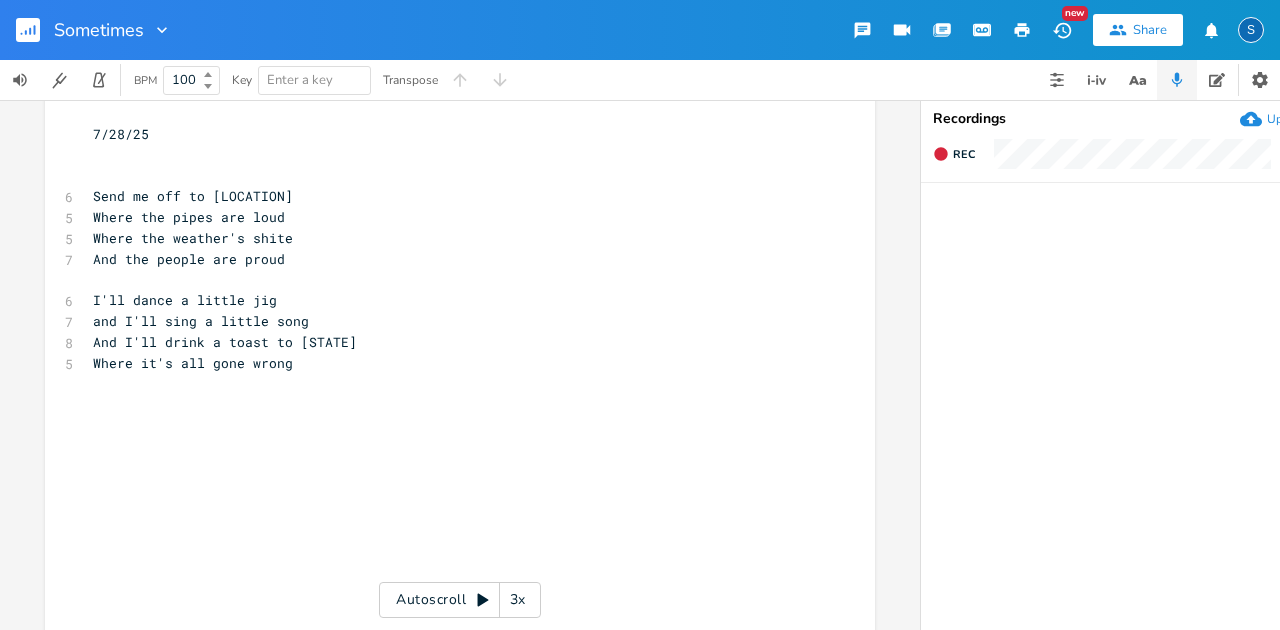 click on "​" at bounding box center (450, 425) 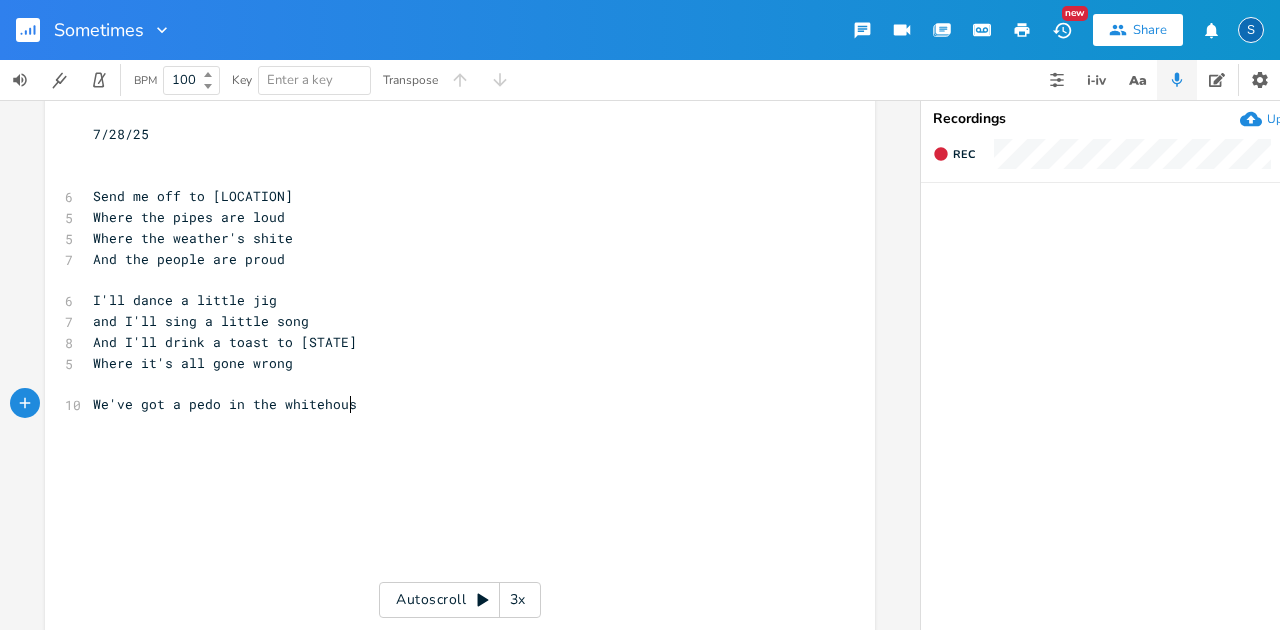 type on "We've got a pedo in the whitehouse" 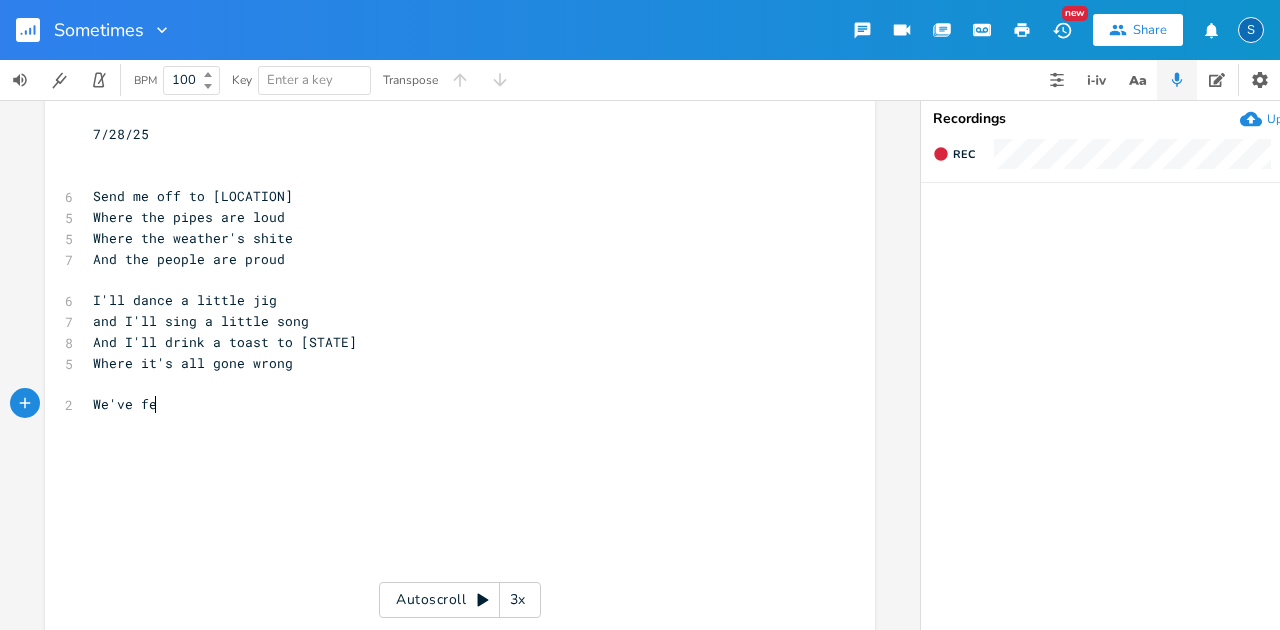 scroll, scrollTop: 0, scrollLeft: 14, axis: horizontal 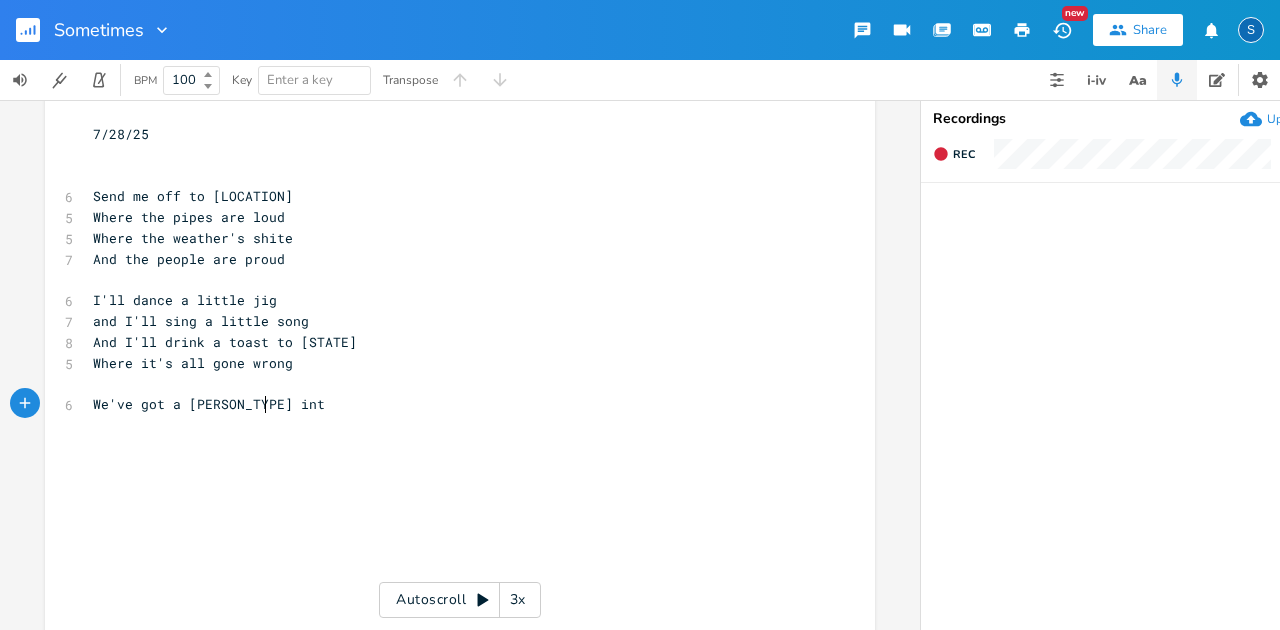 type on "got a felon int he" 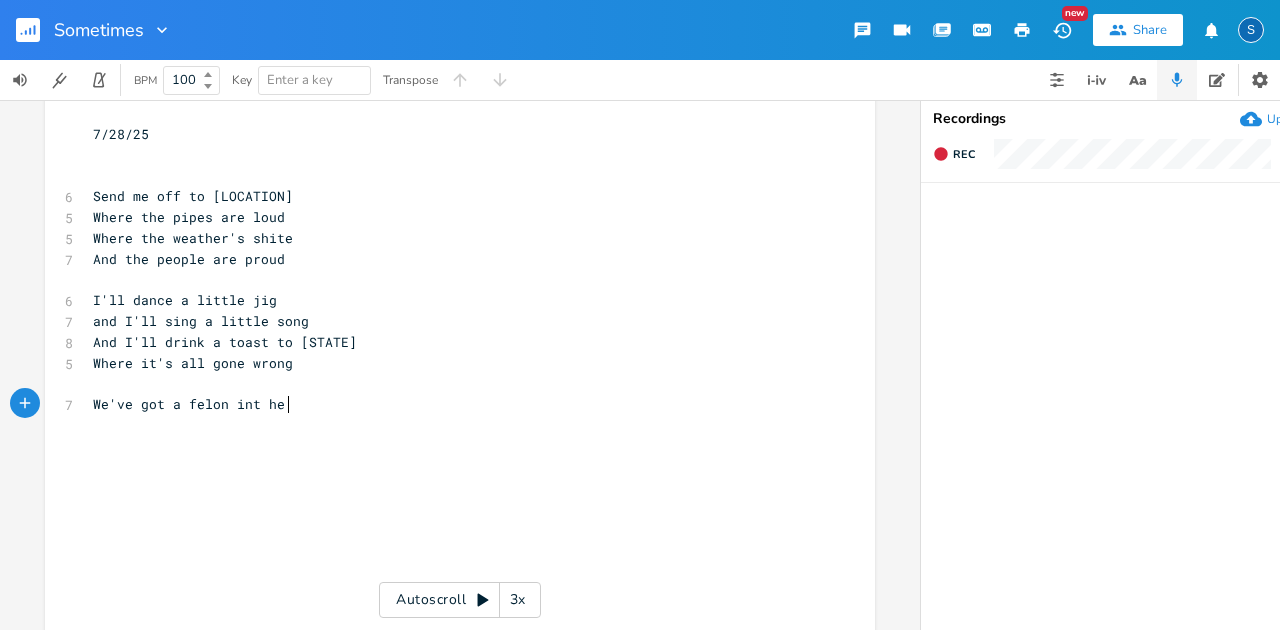 scroll, scrollTop: 0, scrollLeft: 110, axis: horizontal 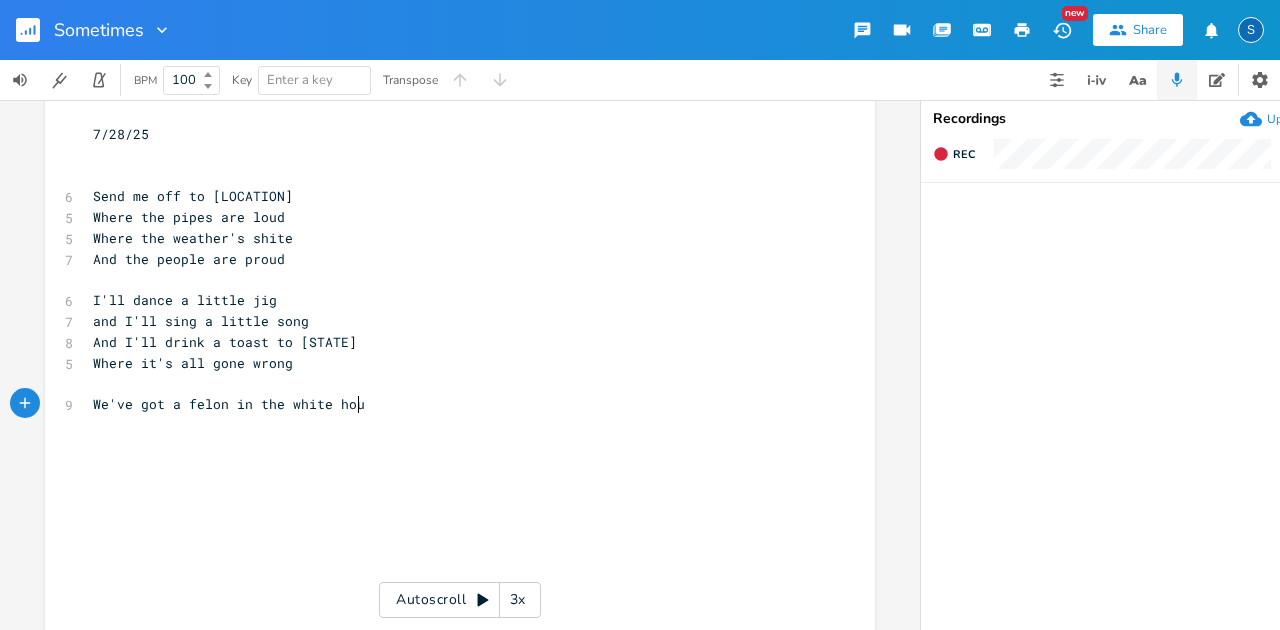 type on "the white [LOCATION]" 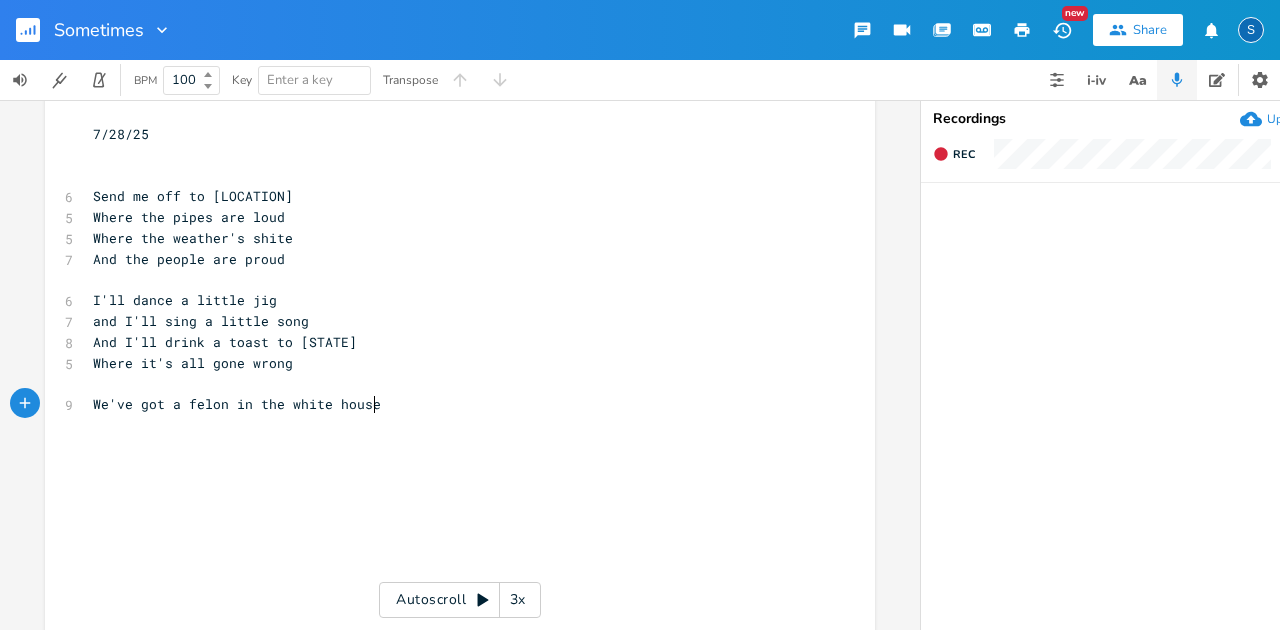 scroll, scrollTop: 0, scrollLeft: 105, axis: horizontal 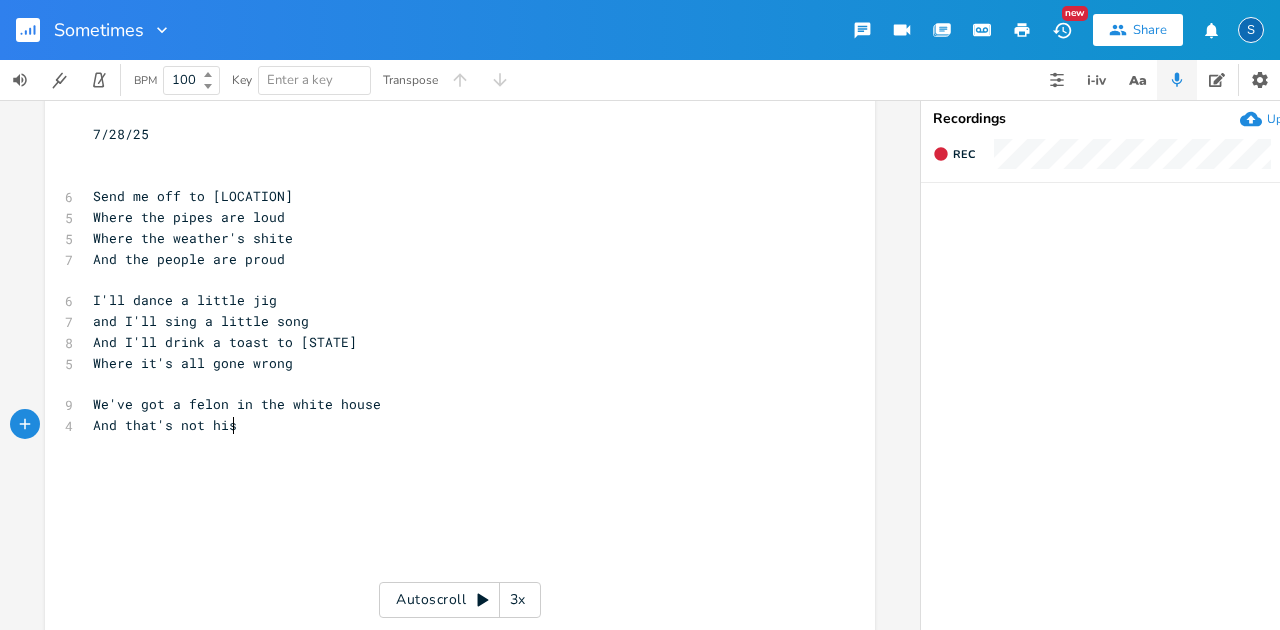 type on "And that's not his" 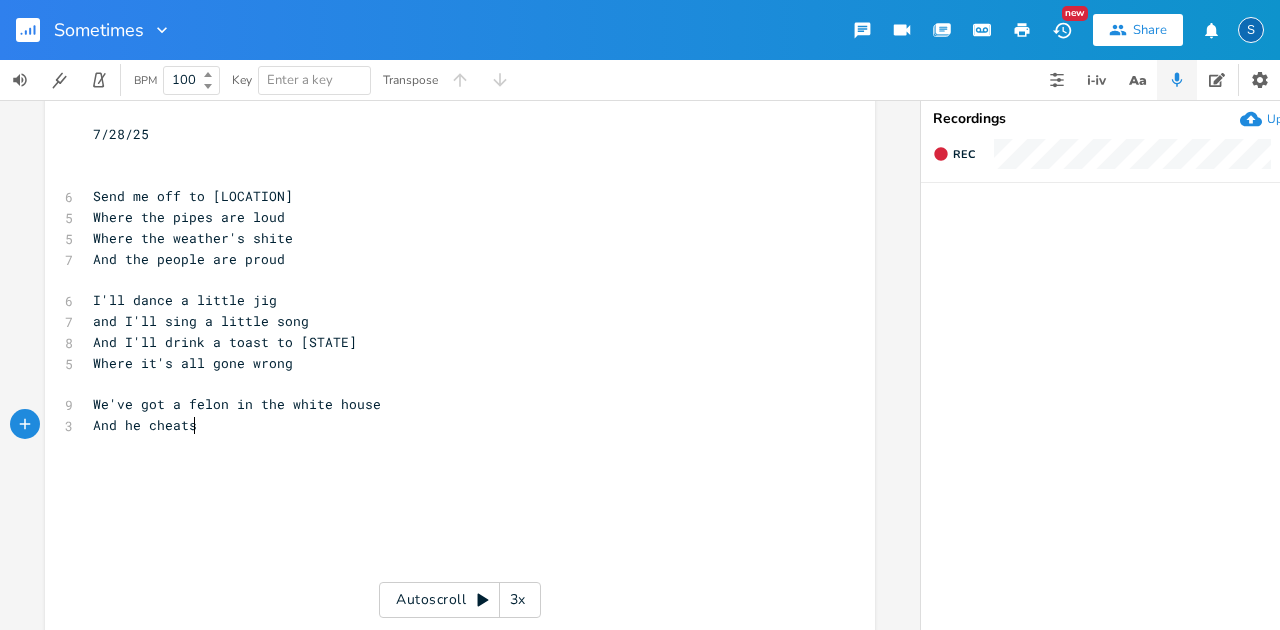 type on "And he cheats" 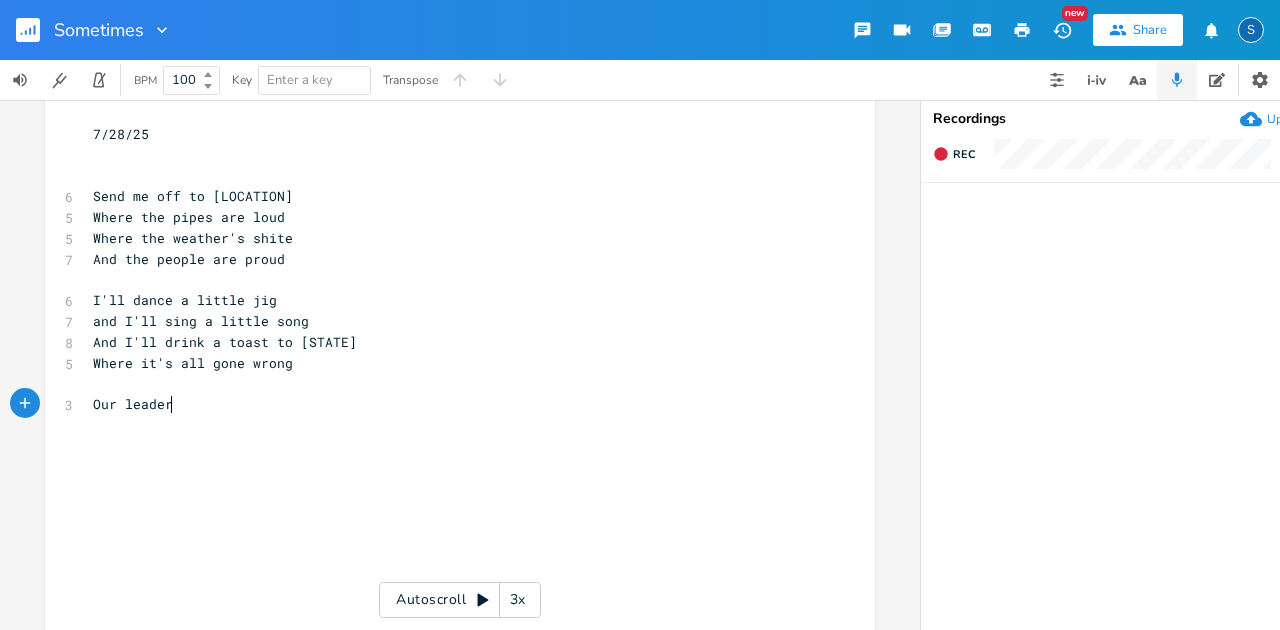type on "Our leaders" 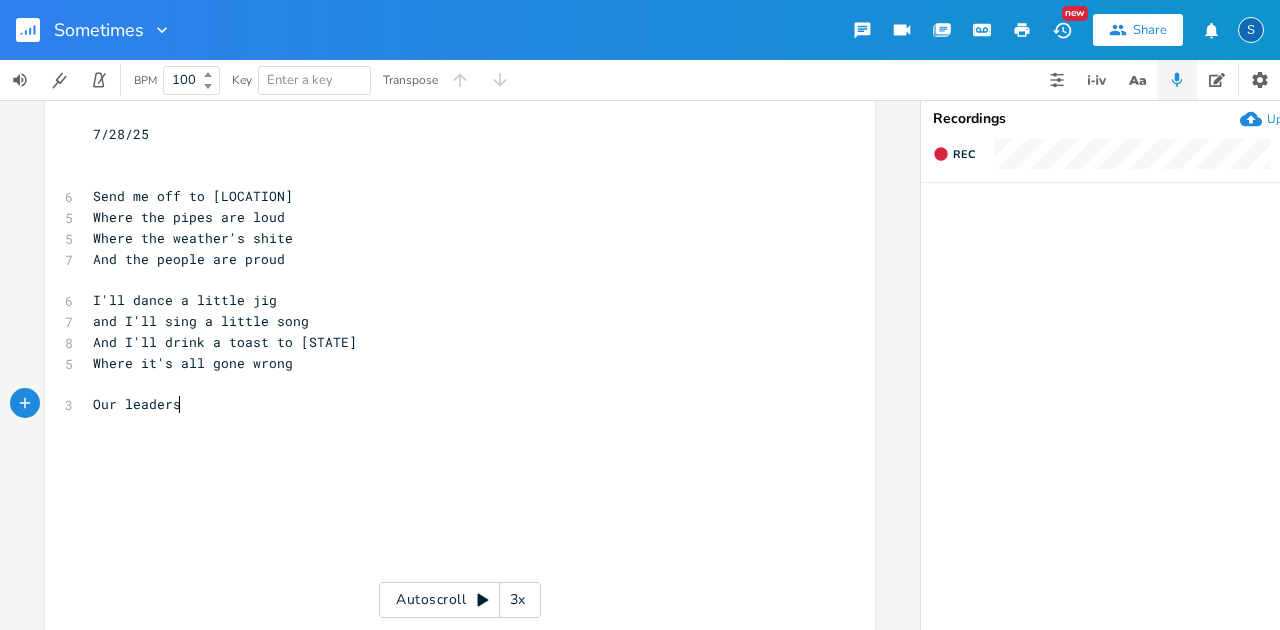 type on "s" 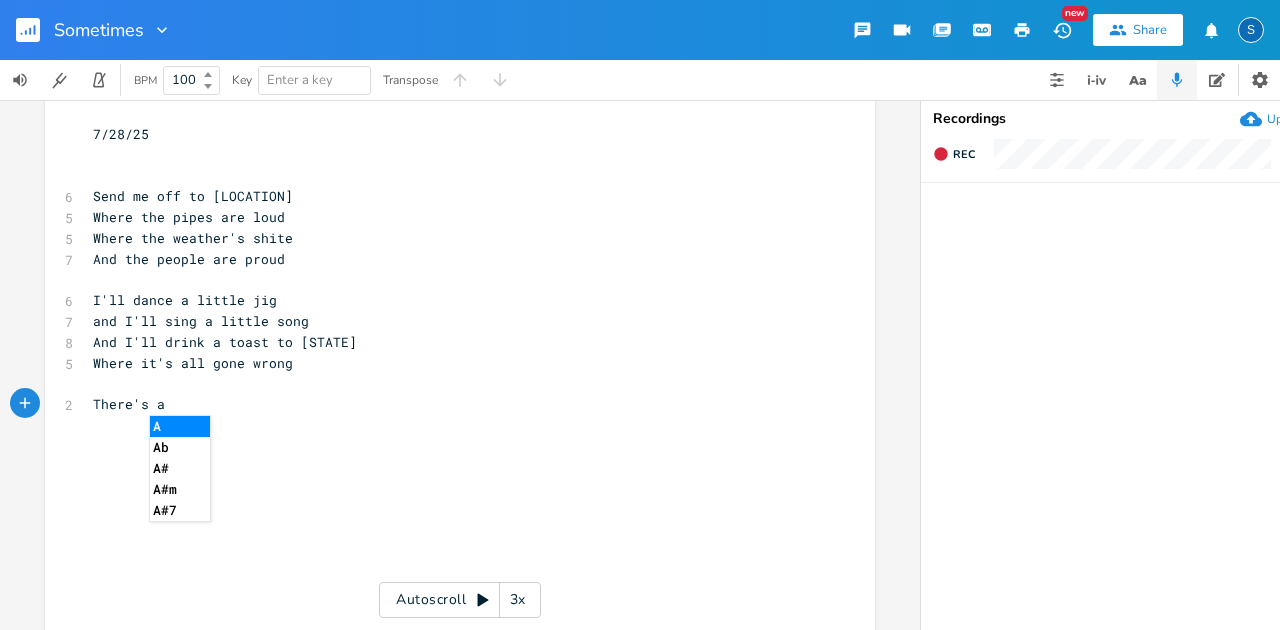 scroll, scrollTop: 0, scrollLeft: 60, axis: horizontal 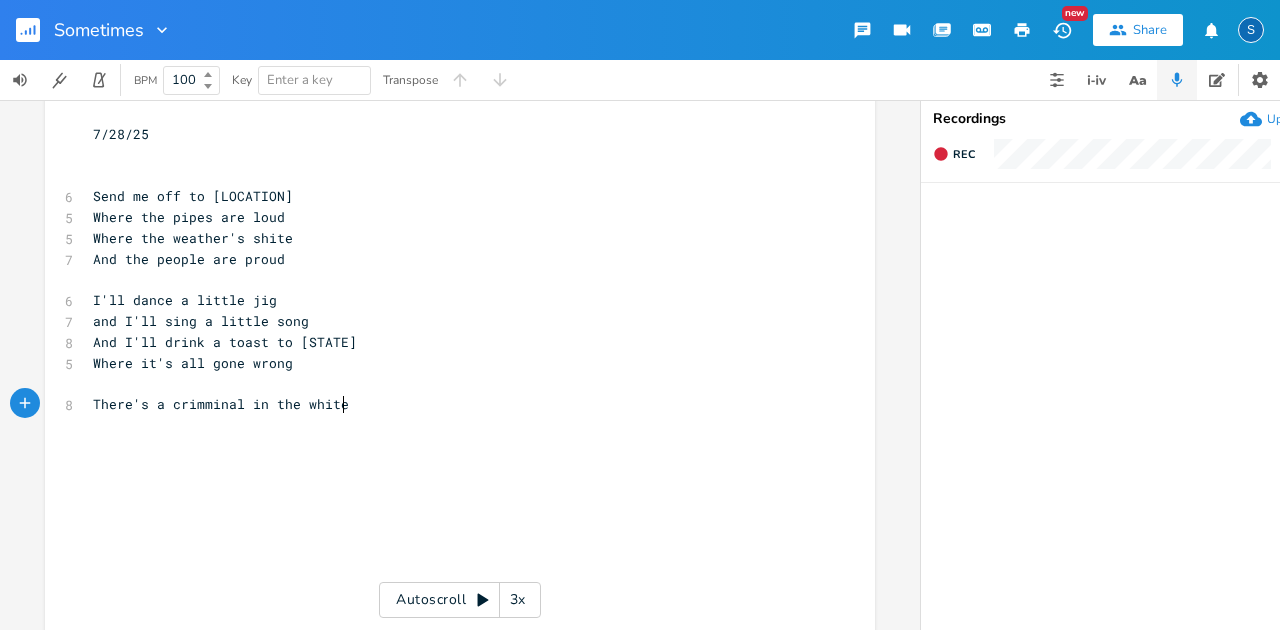 type on "There's a crimminal in the whites" 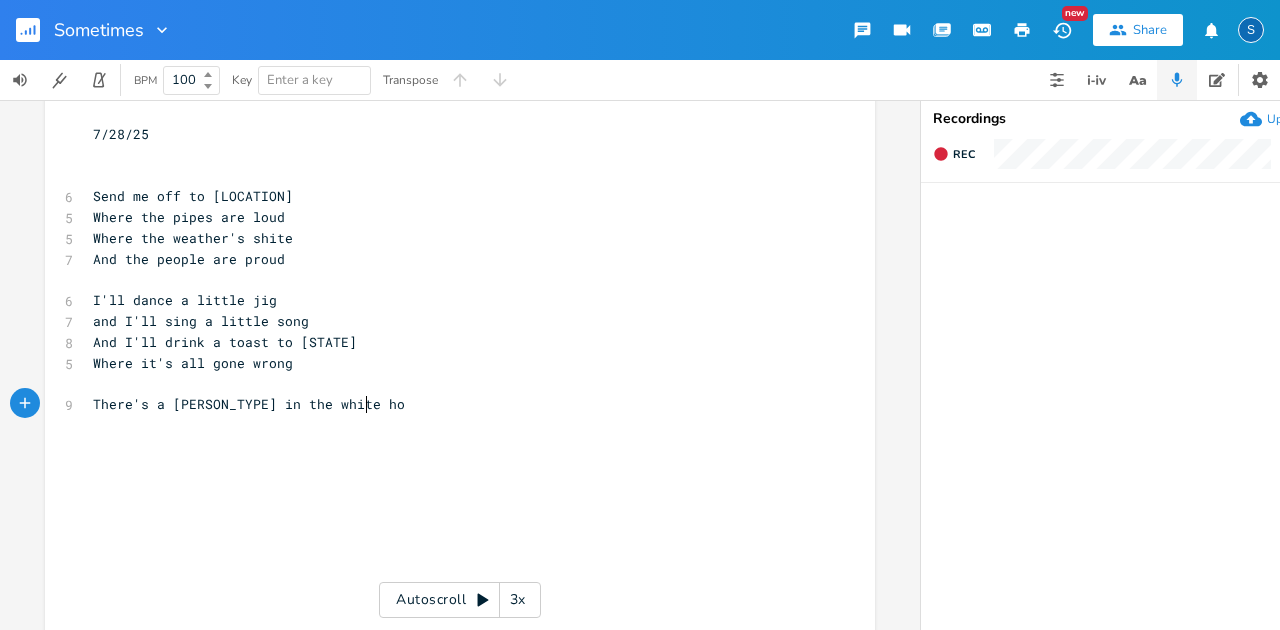 scroll, scrollTop: 0, scrollLeft: 40, axis: horizontal 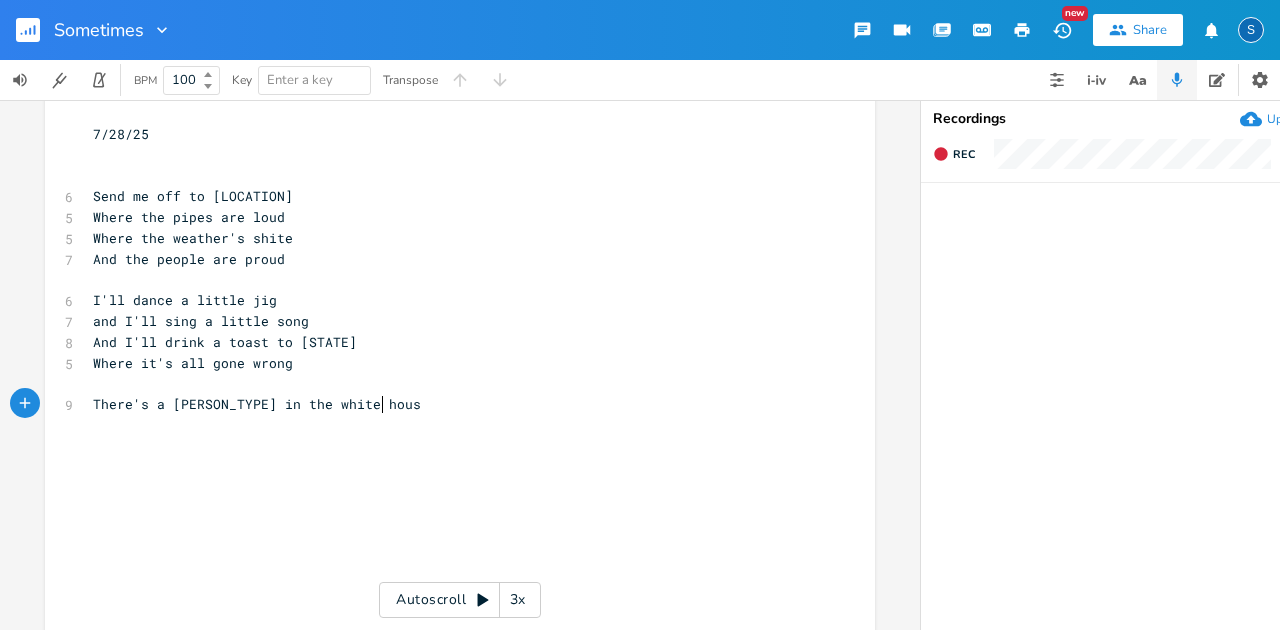 type on "se" 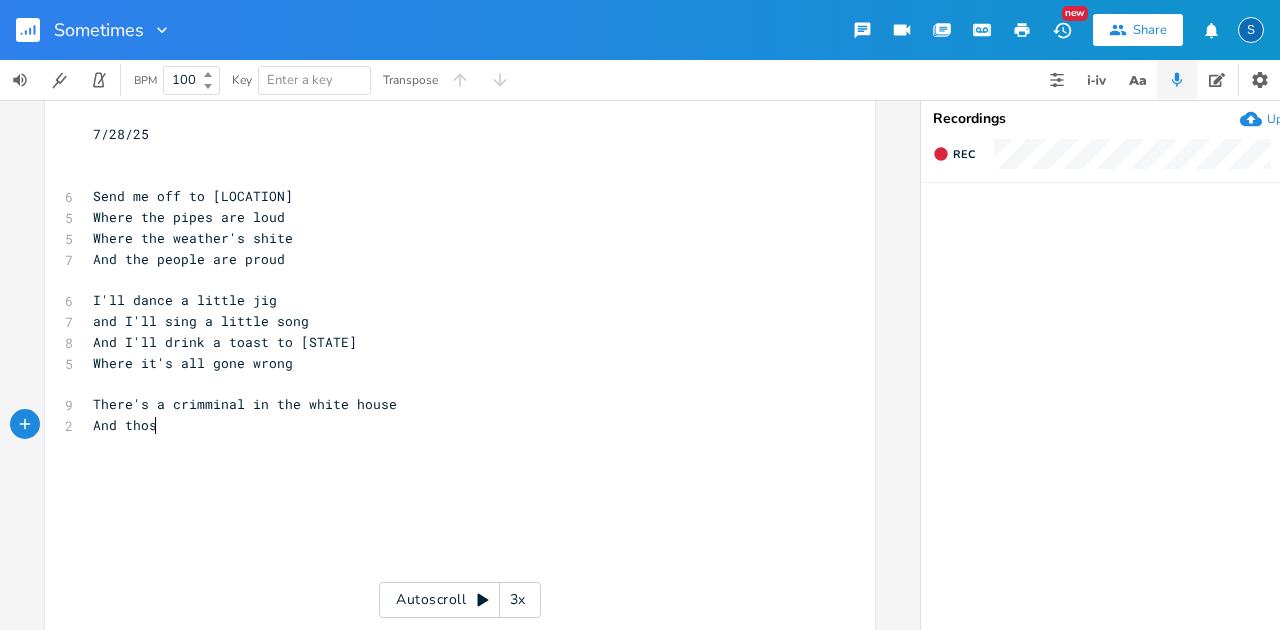 type on "And those" 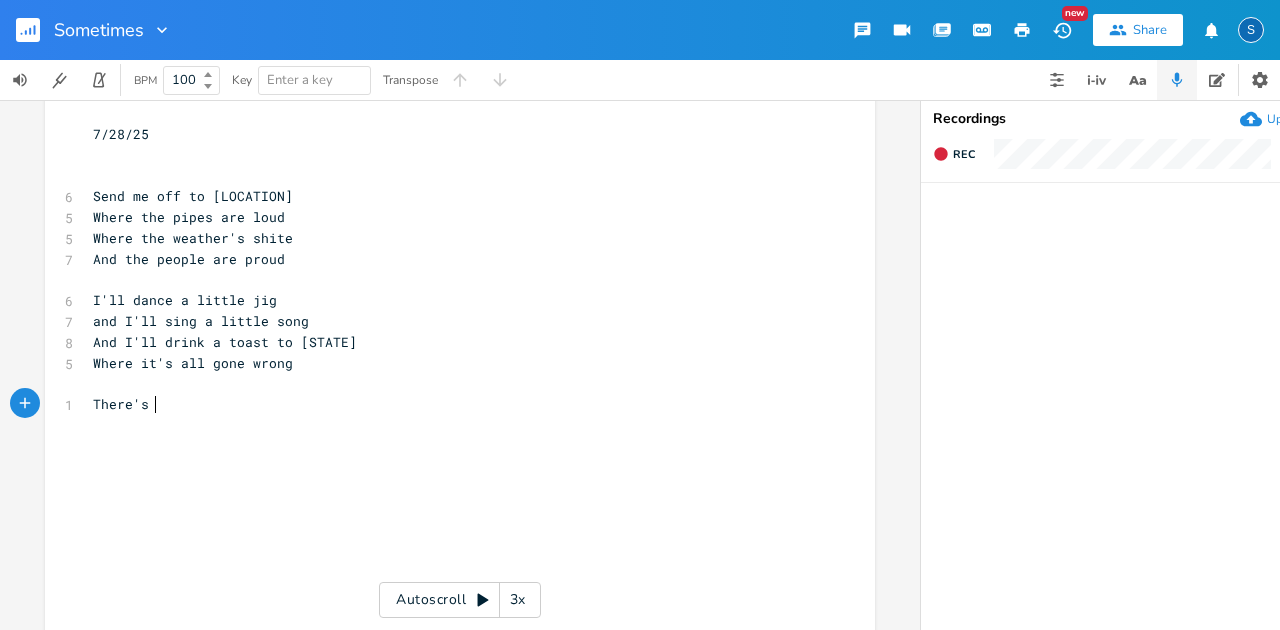 scroll, scrollTop: 0, scrollLeft: 12, axis: horizontal 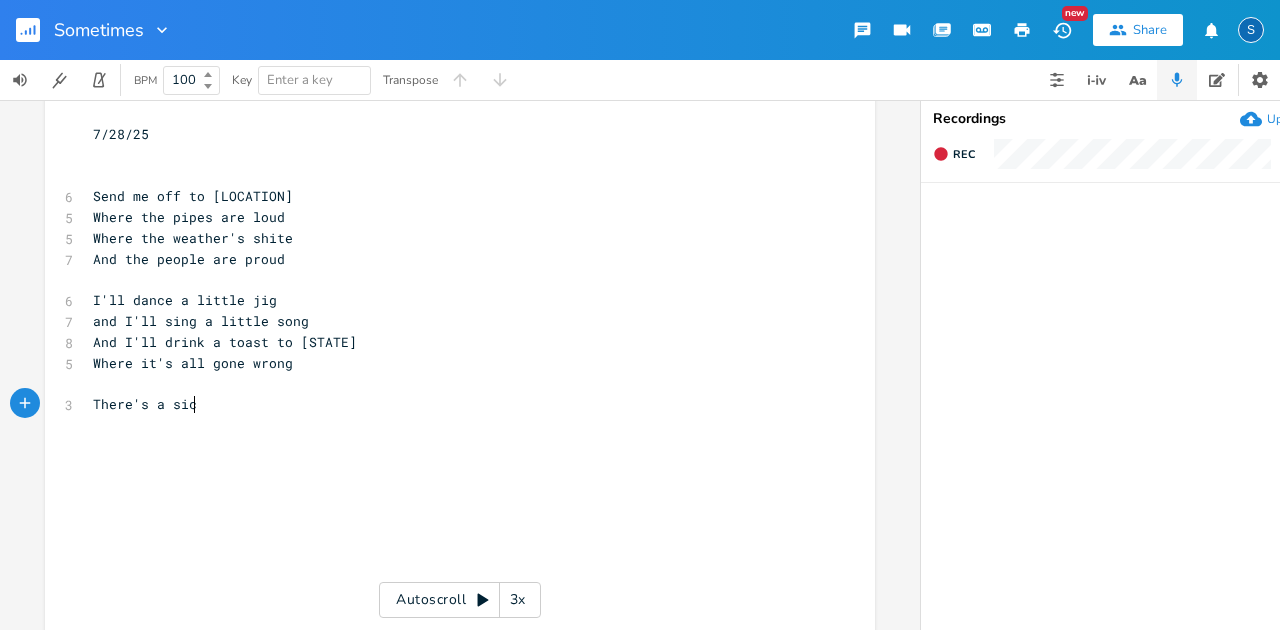 type on "'s a sico" 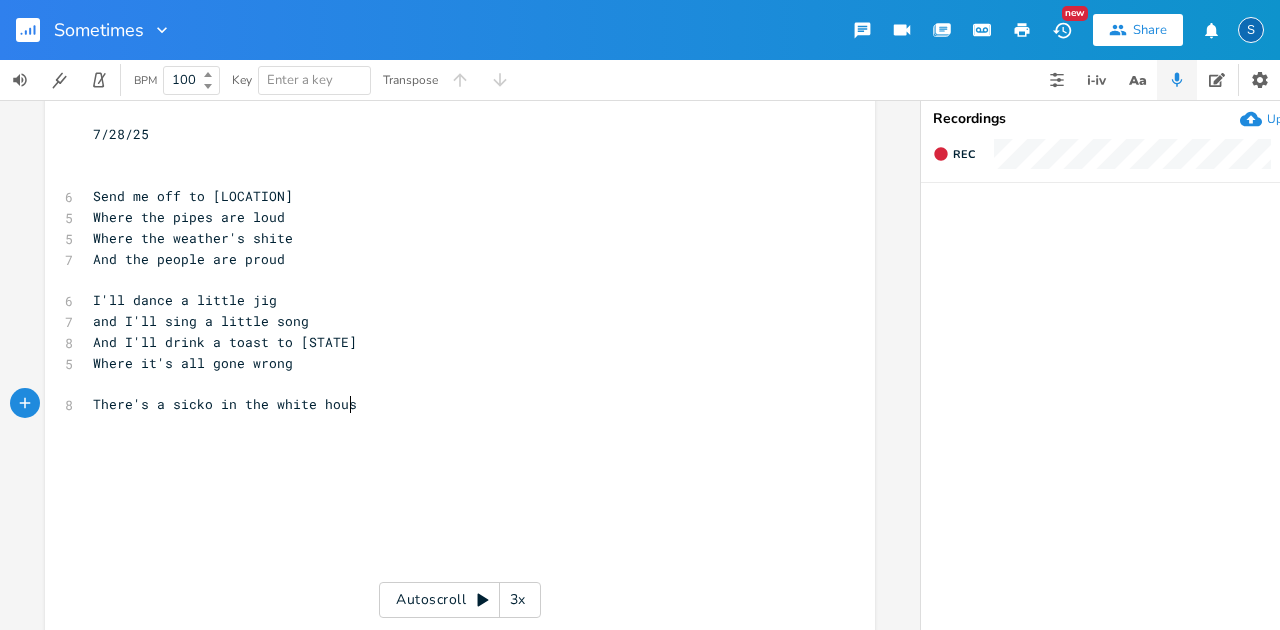 type on "ko in the white house" 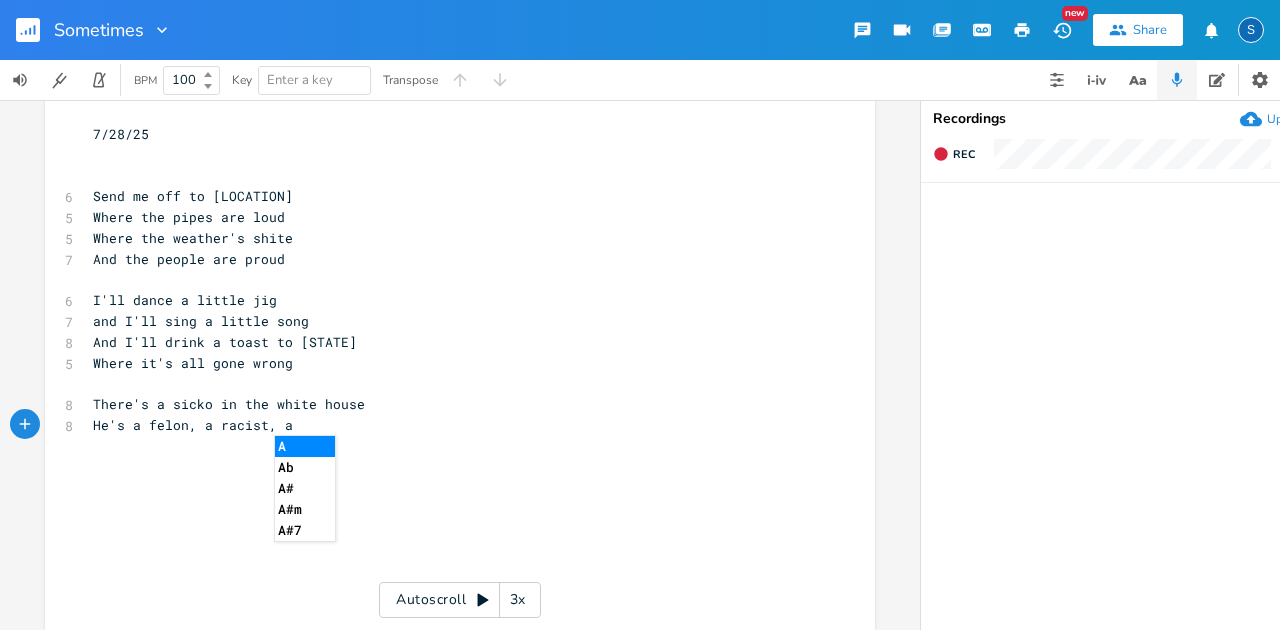 scroll, scrollTop: 0, scrollLeft: 145, axis: horizontal 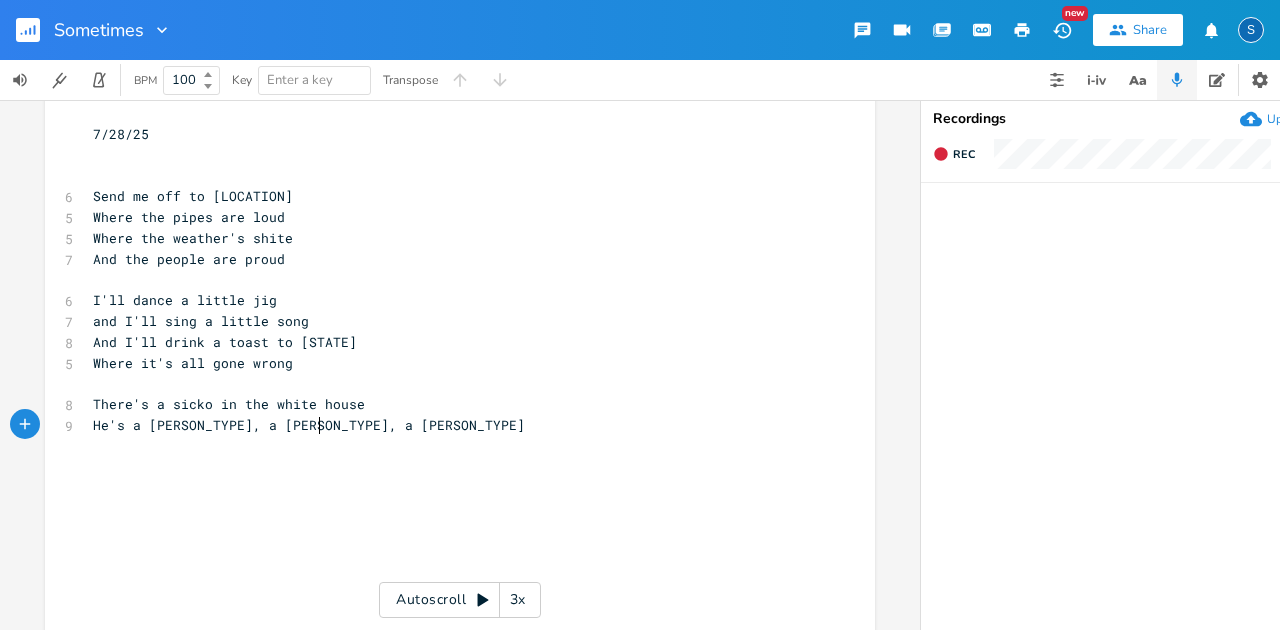 type on "He's a felon, a racist, a cheat" 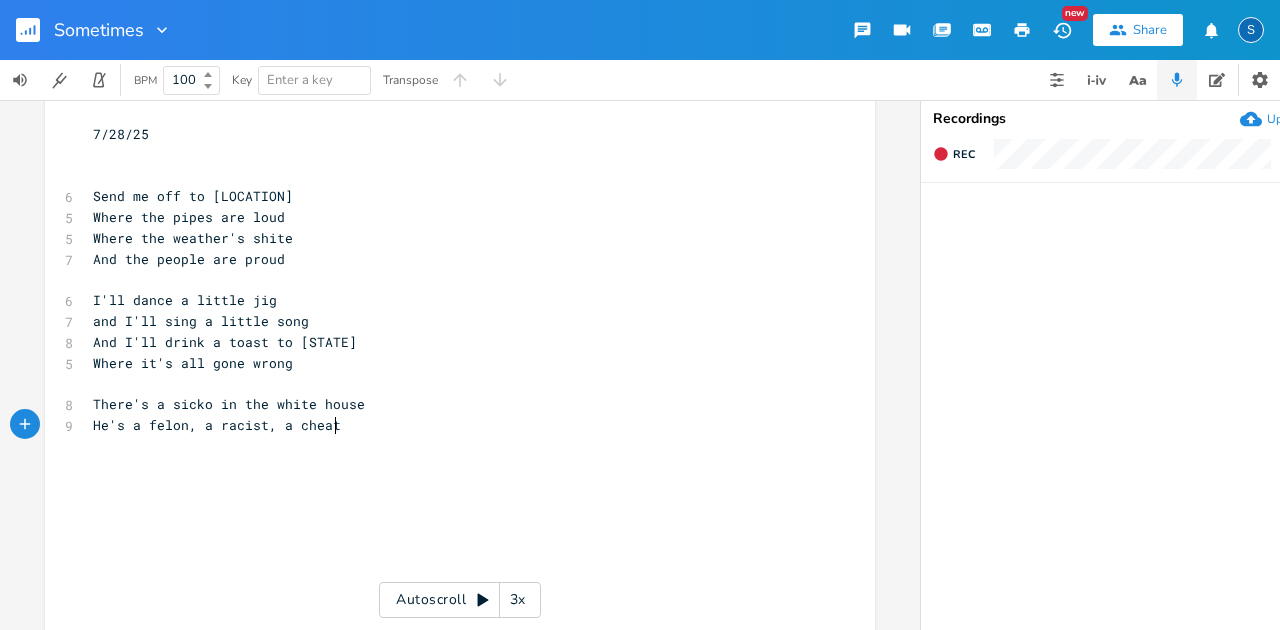scroll, scrollTop: 0, scrollLeft: 23, axis: horizontal 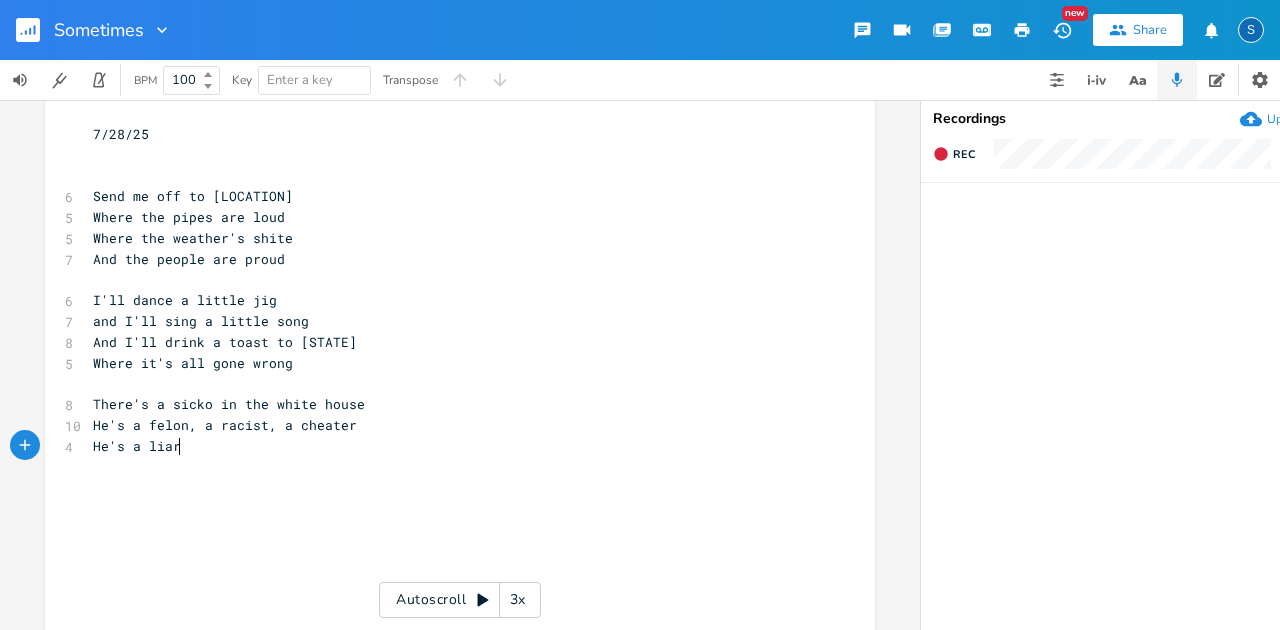 type on "He's a liar" 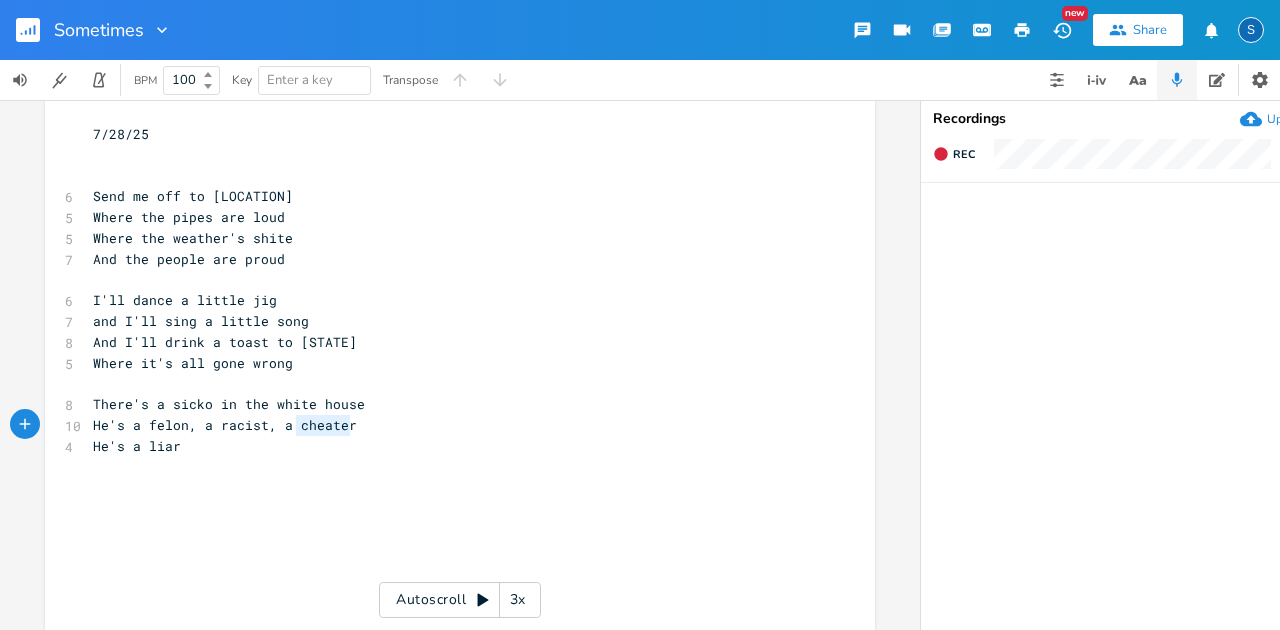drag, startPoint x: 290, startPoint y: 425, endPoint x: 348, endPoint y: 425, distance: 58 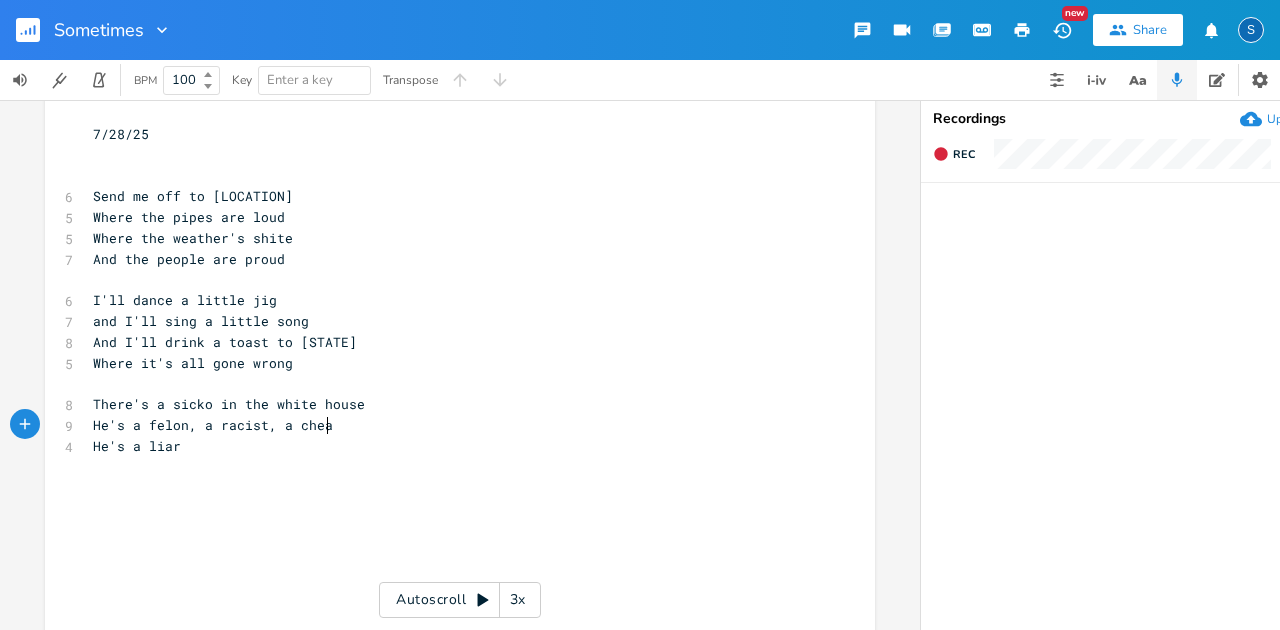 scroll, scrollTop: 0, scrollLeft: 33, axis: horizontal 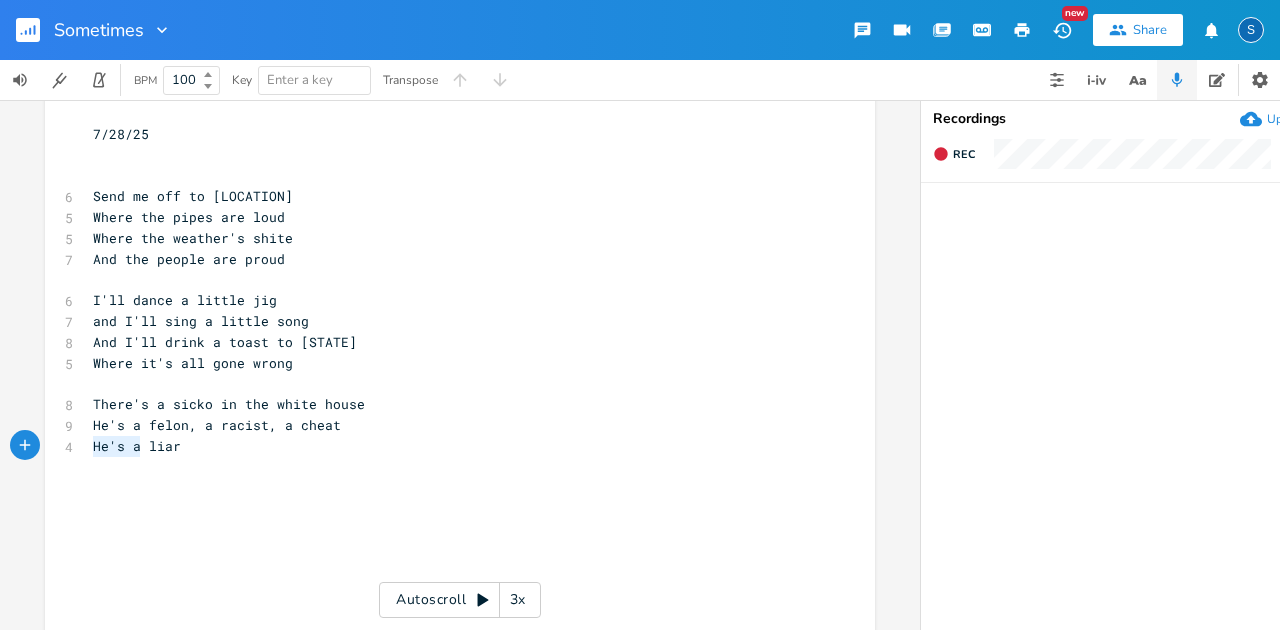 drag, startPoint x: 134, startPoint y: 447, endPoint x: 126, endPoint y: 493, distance: 46.69047 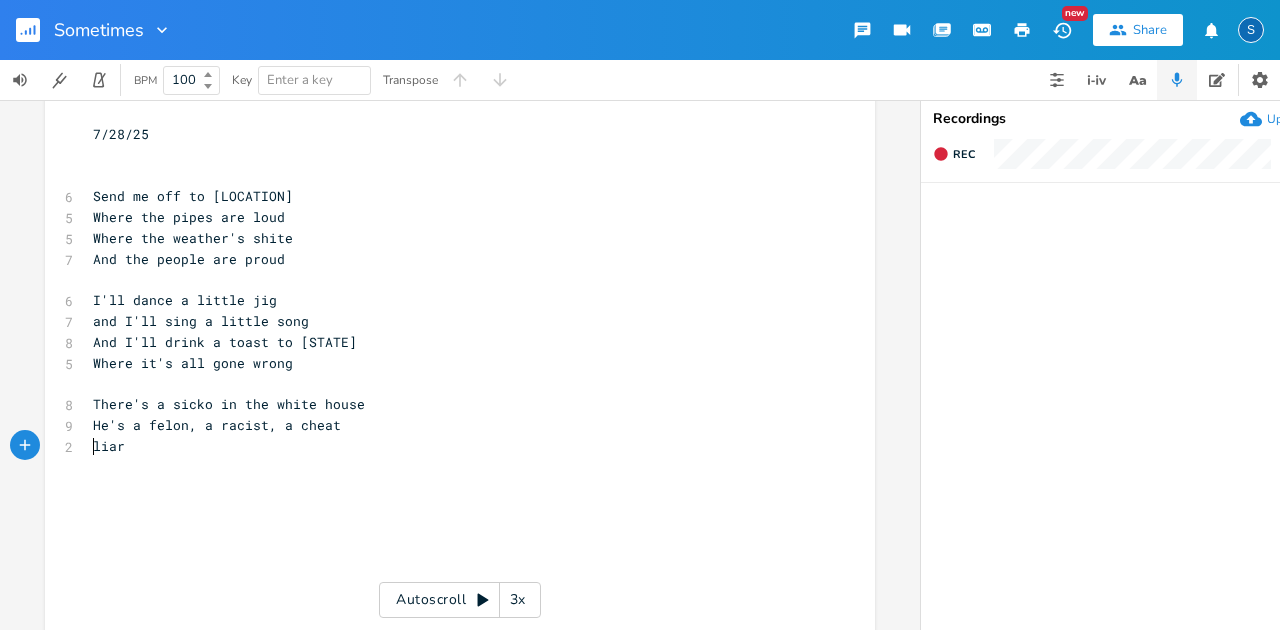 type on "A" 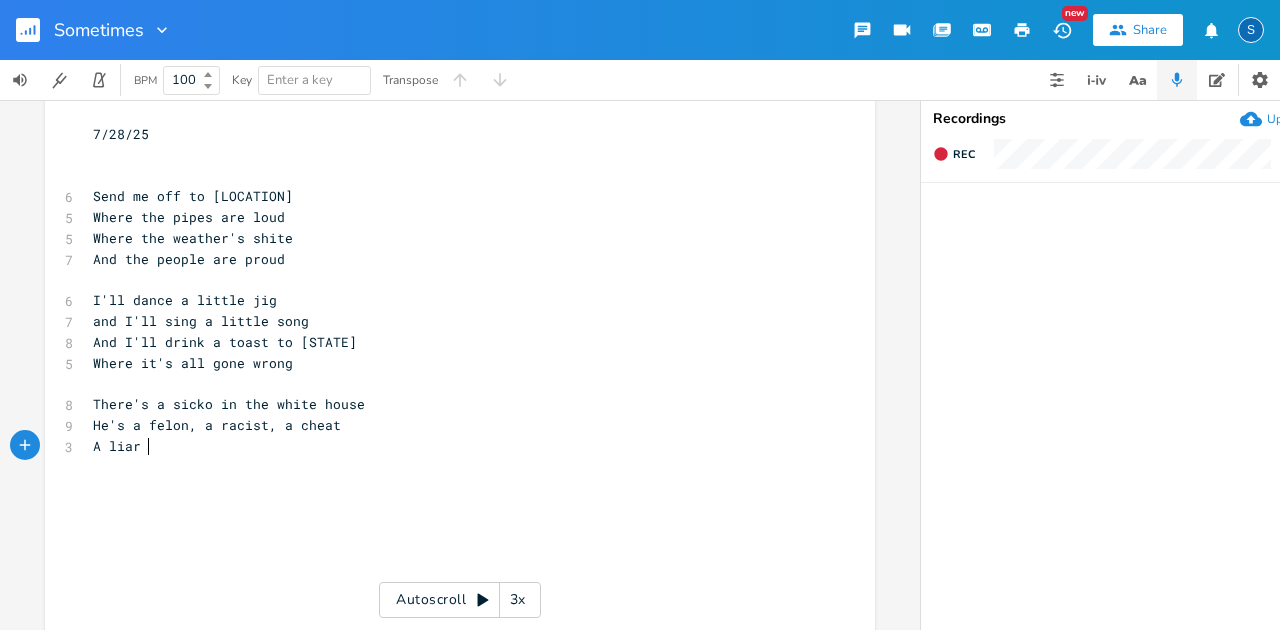 click on "A liar" at bounding box center (450, 446) 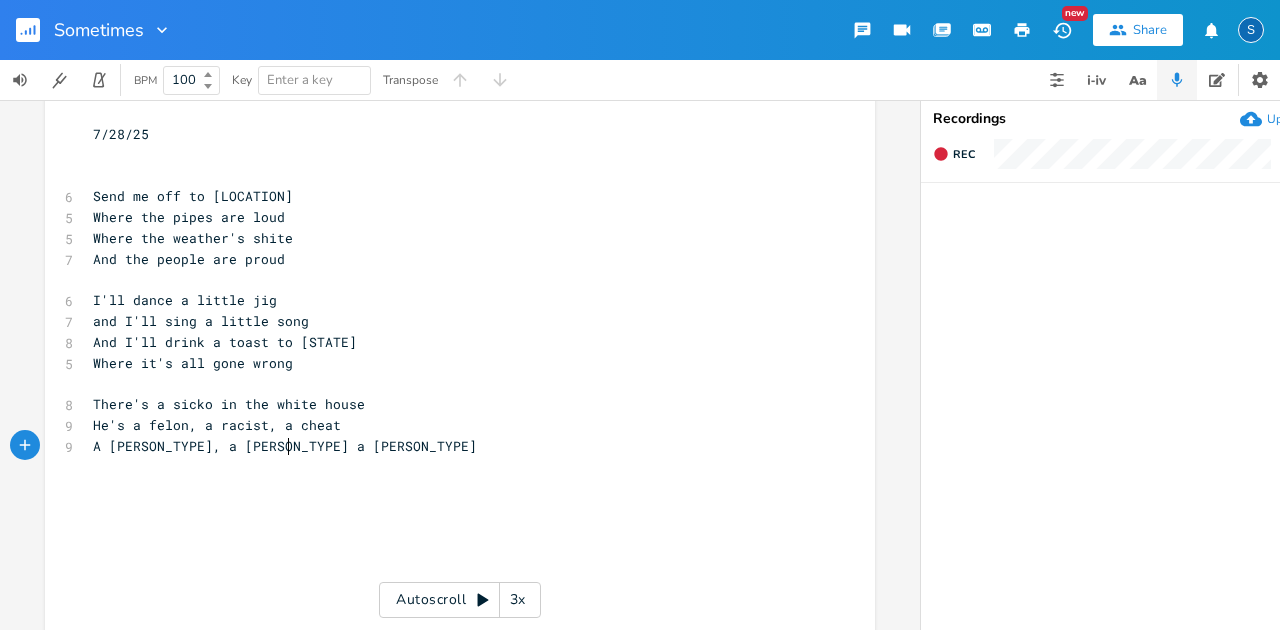 type on ", a dumbass a rapist" 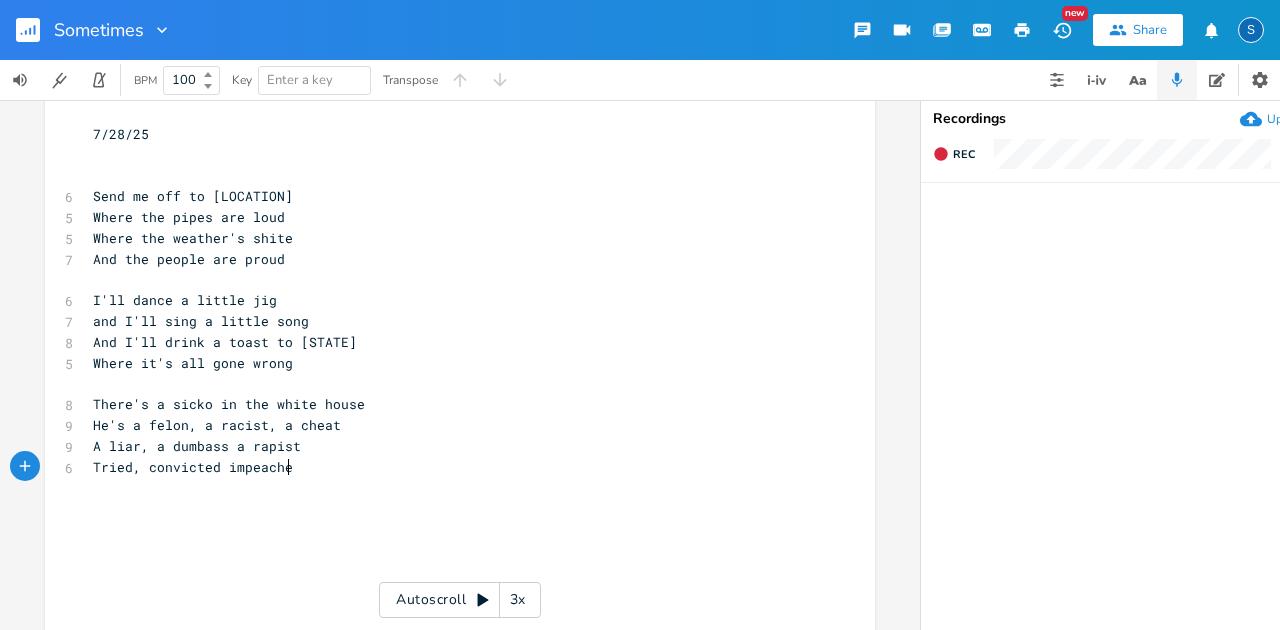 type on "Tried, convicted impeached" 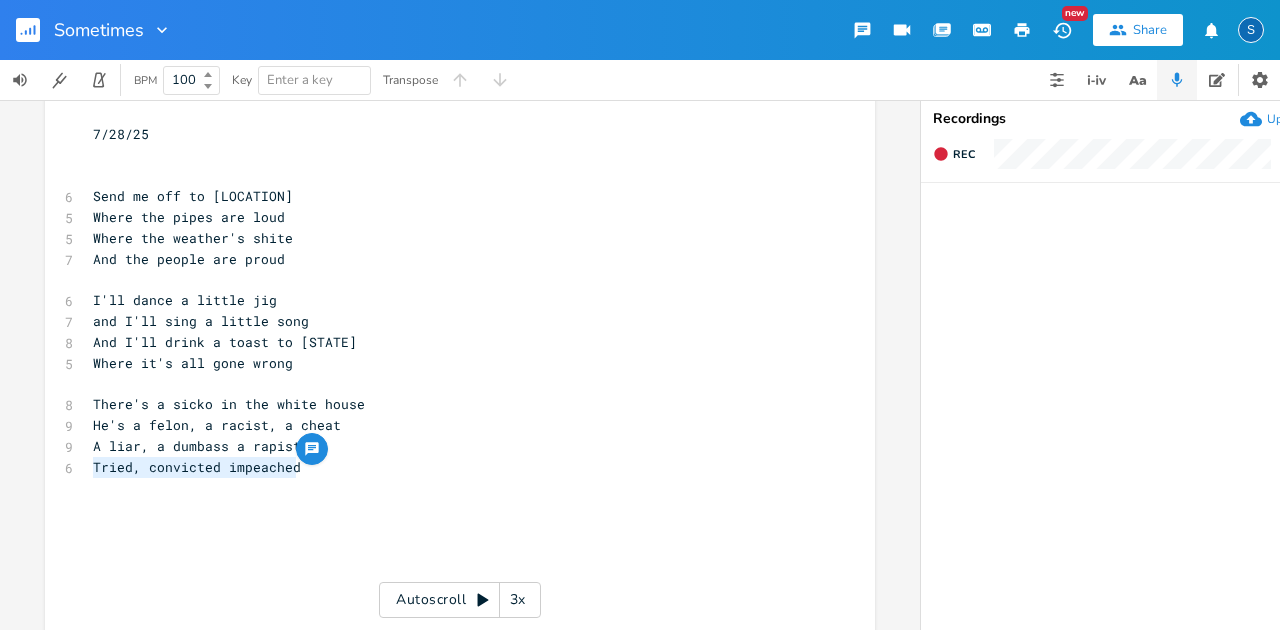 drag, startPoint x: 291, startPoint y: 471, endPoint x: 41, endPoint y: 461, distance: 250.19992 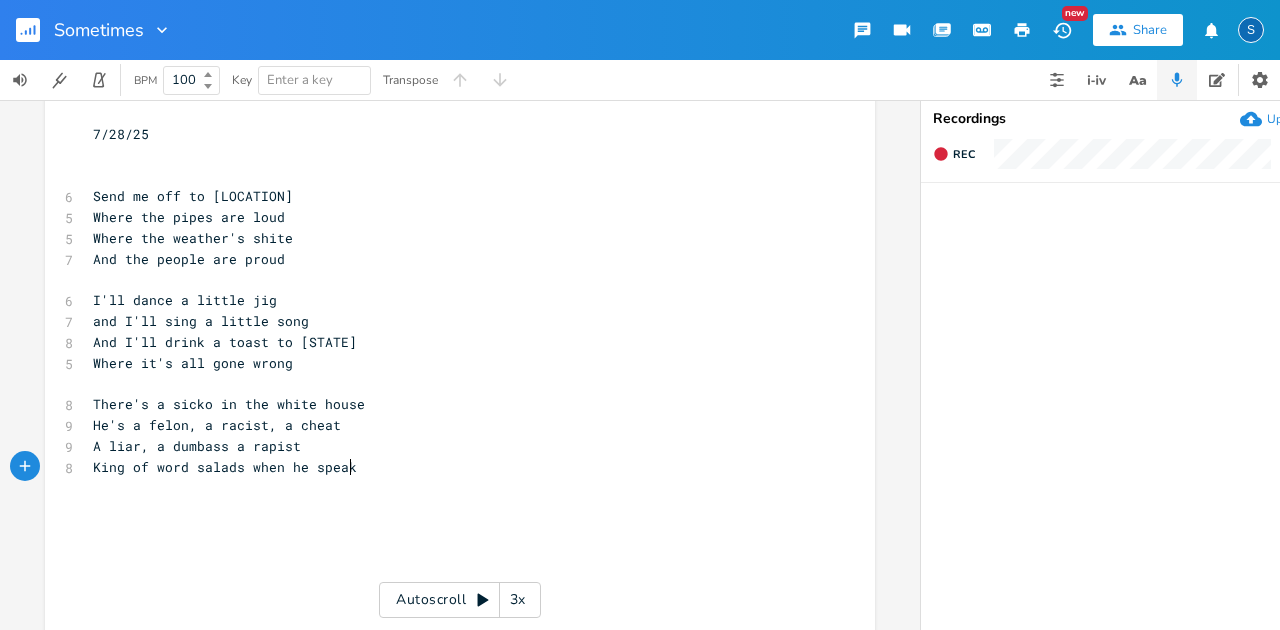 type on "King of word salads when he speaks" 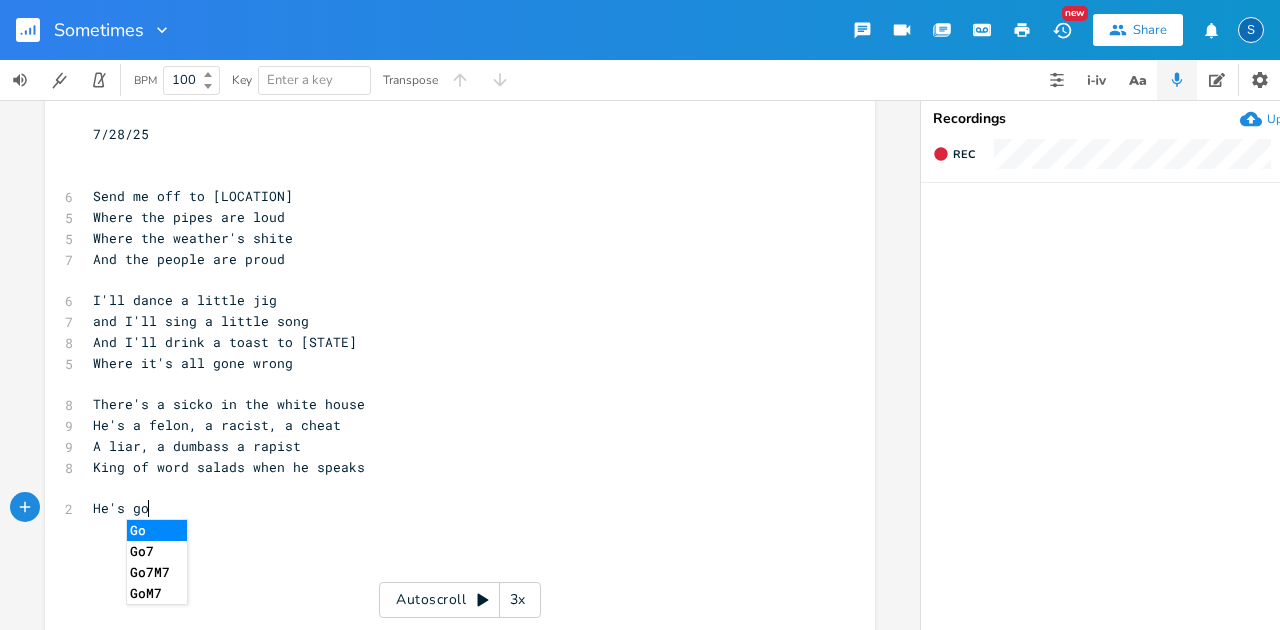 type on "He's got" 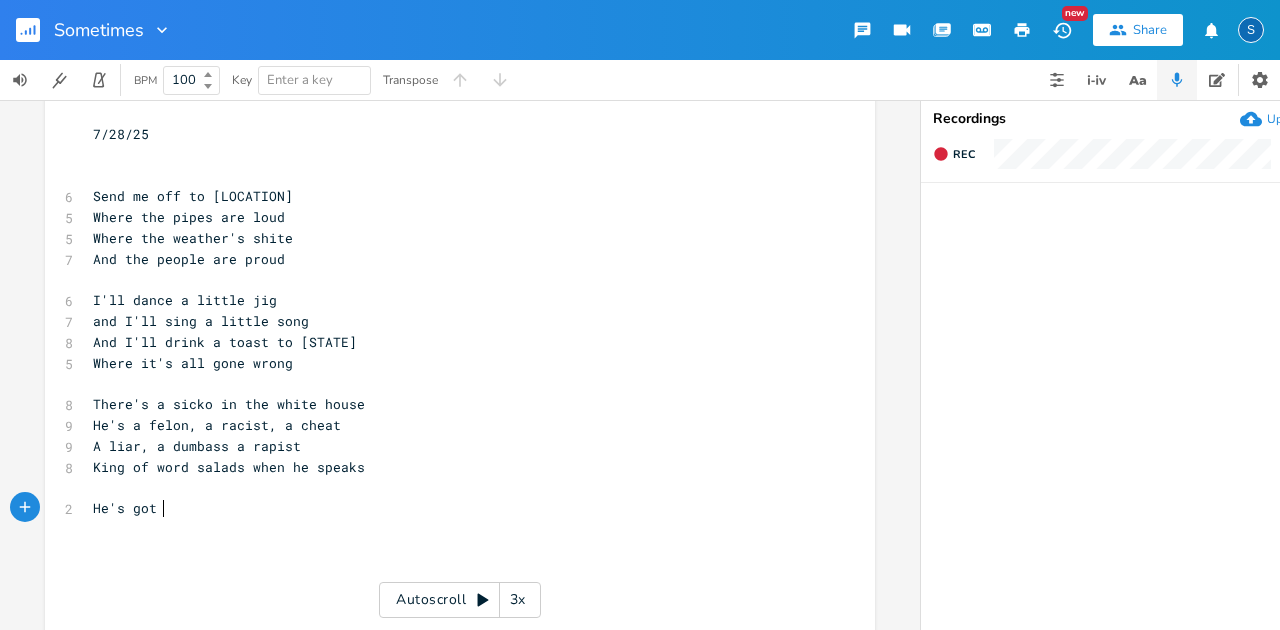 scroll, scrollTop: 0, scrollLeft: 55, axis: horizontal 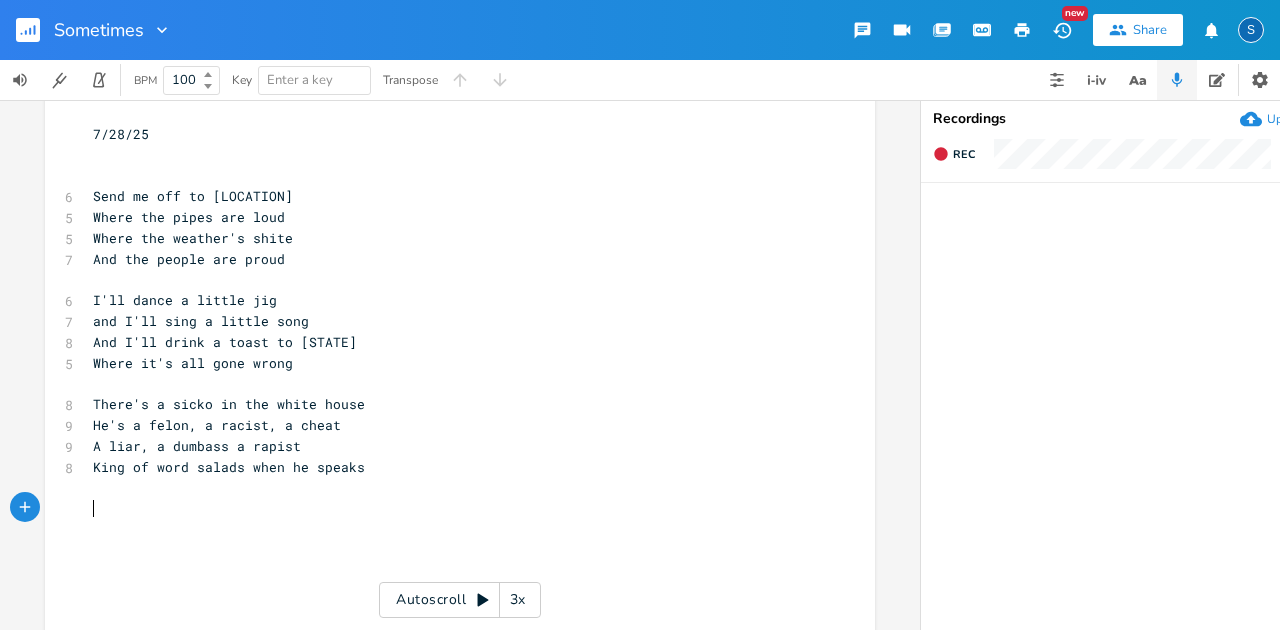 click on "King of word salads when he speaks" at bounding box center [450, 467] 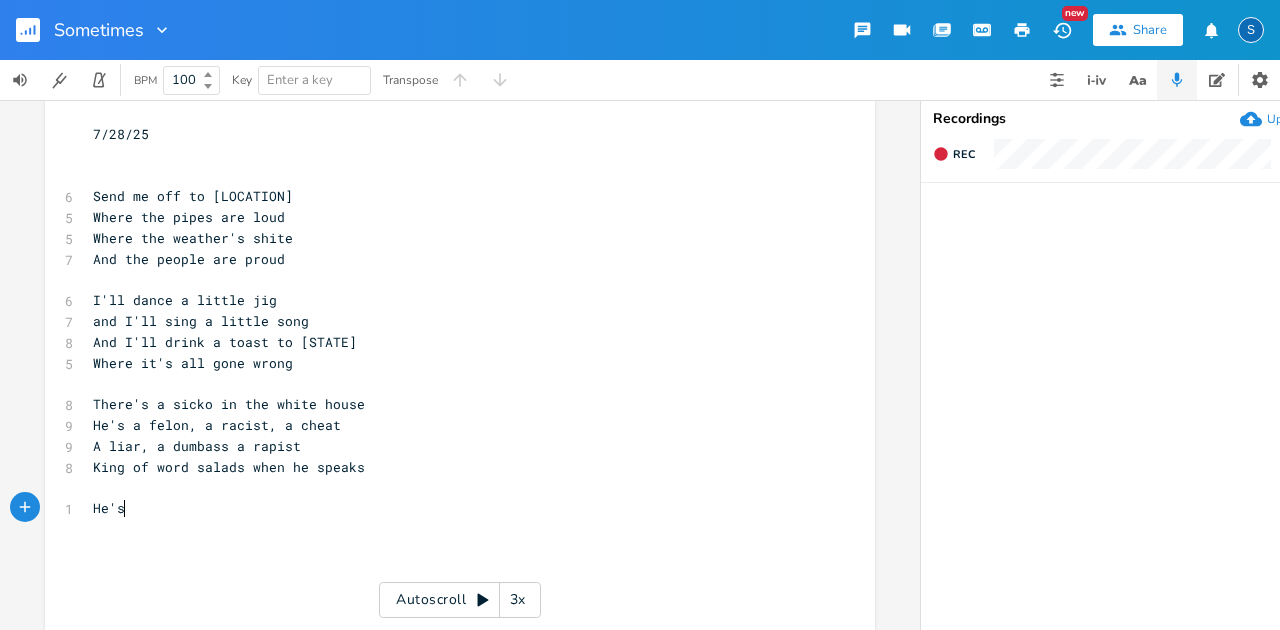 scroll, scrollTop: 0, scrollLeft: 30, axis: horizontal 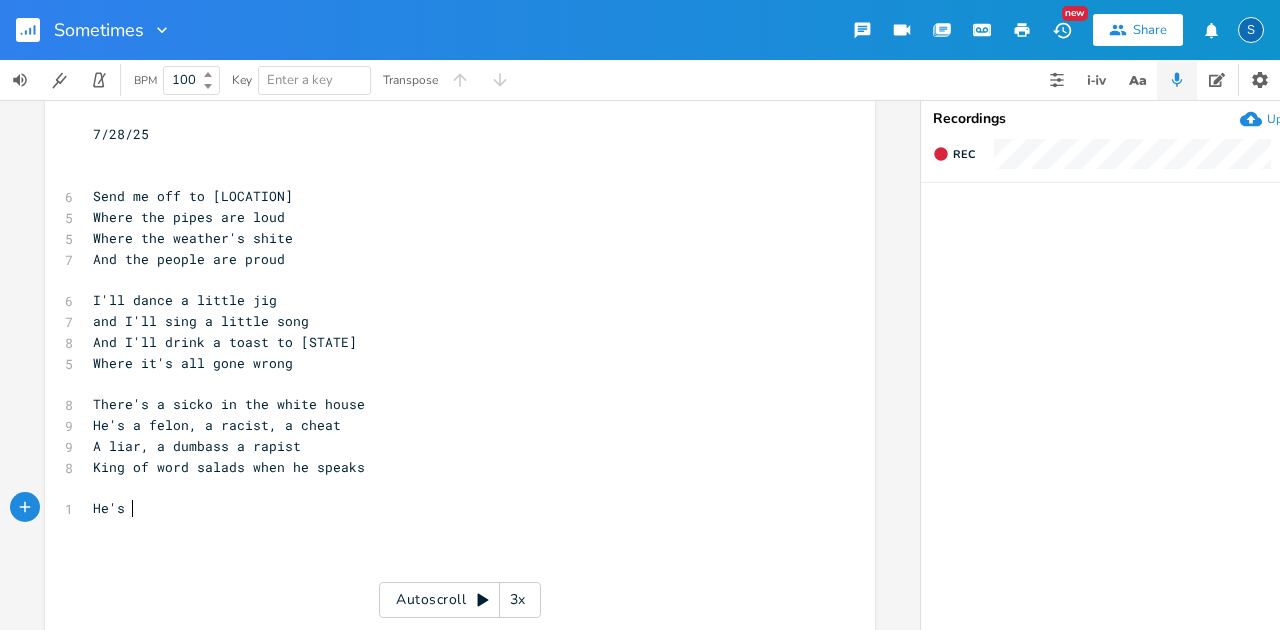 type on "He's" 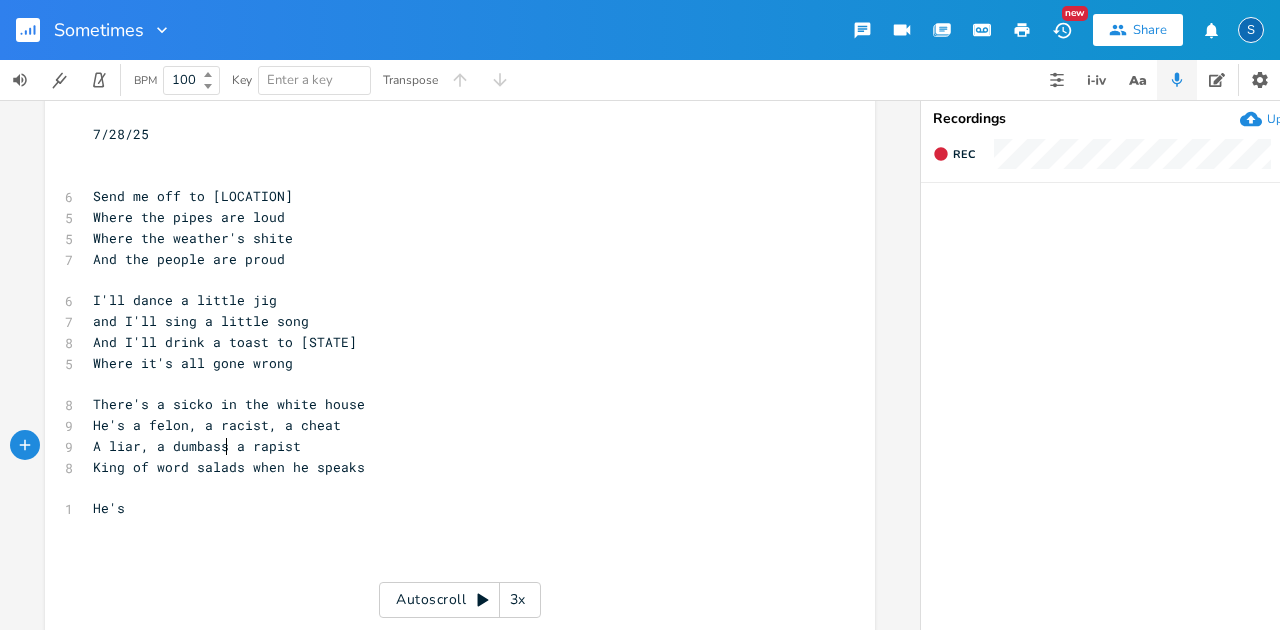 click on "A liar, a dumbass a rapist" at bounding box center (197, 446) 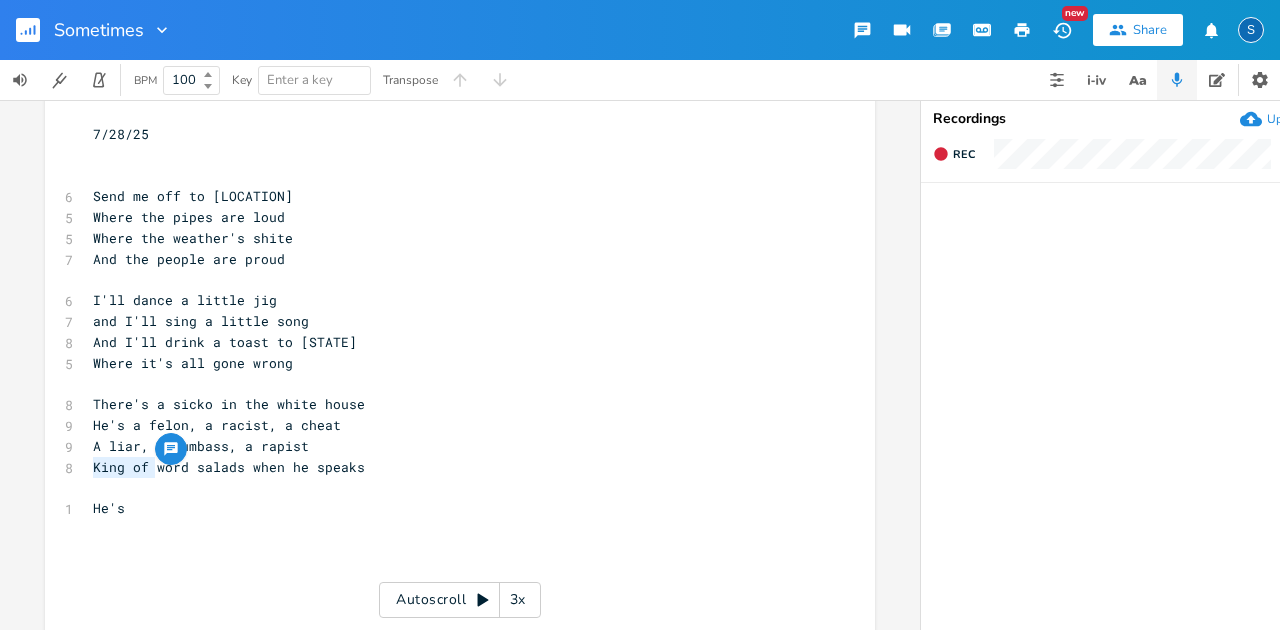 drag, startPoint x: 83, startPoint y: 464, endPoint x: 152, endPoint y: 466, distance: 69.02898 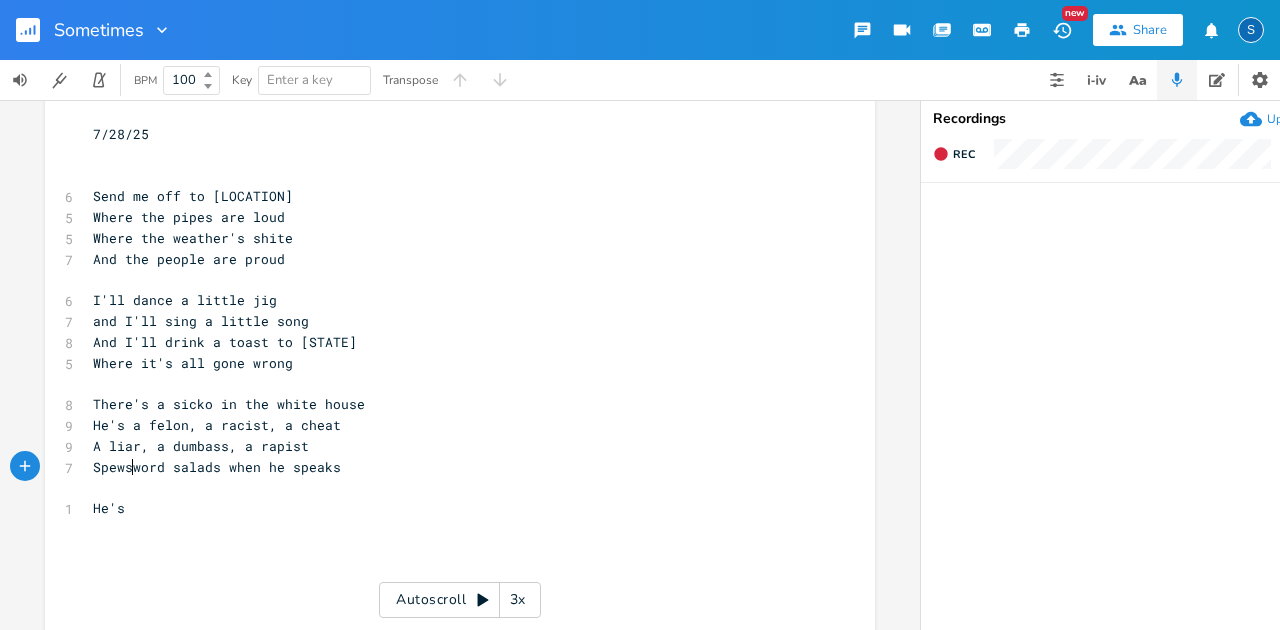 type on "Spews" 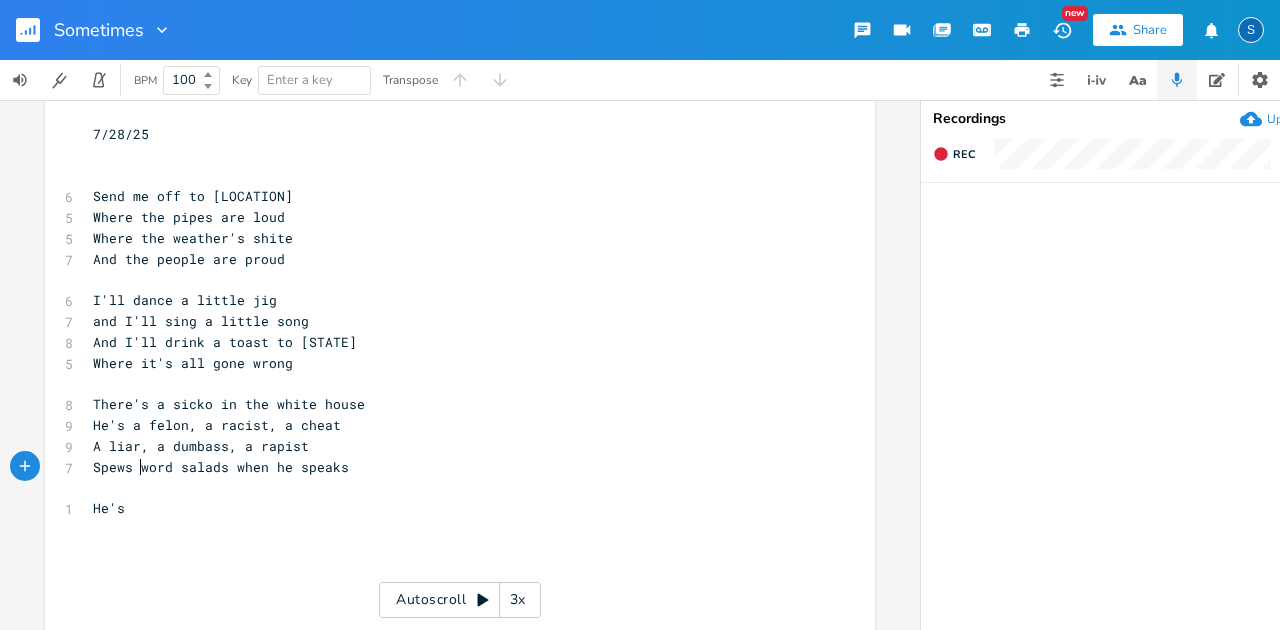 scroll, scrollTop: 0, scrollLeft: 45, axis: horizontal 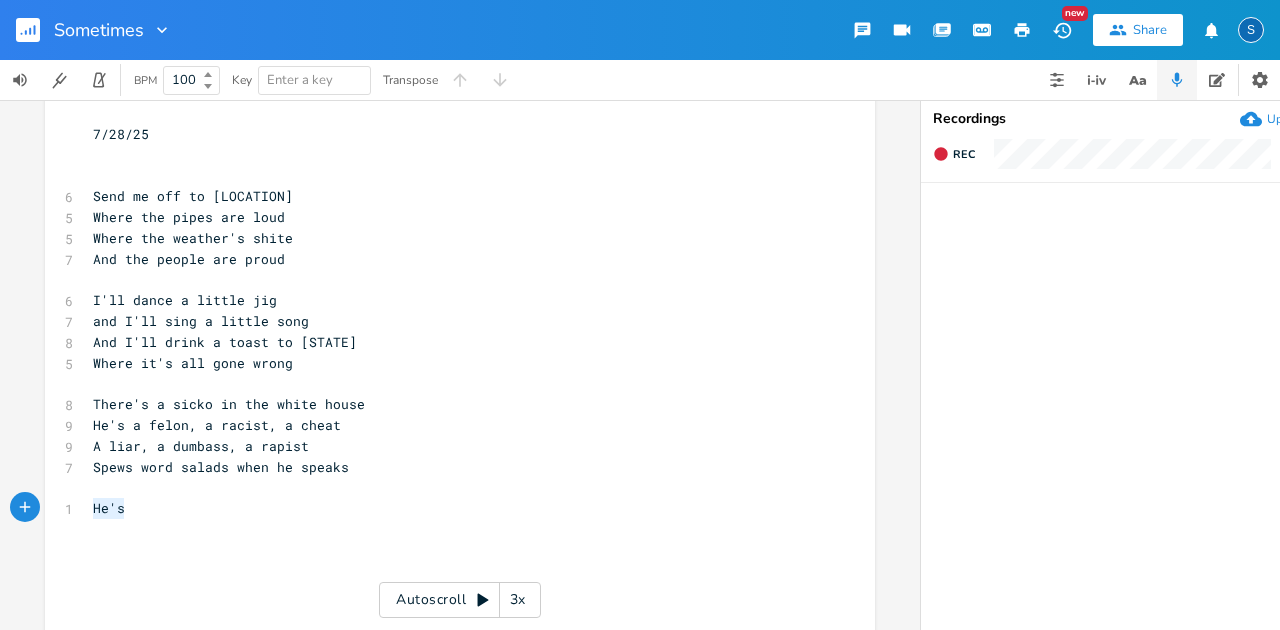 drag, startPoint x: 119, startPoint y: 512, endPoint x: 82, endPoint y: 508, distance: 37.215588 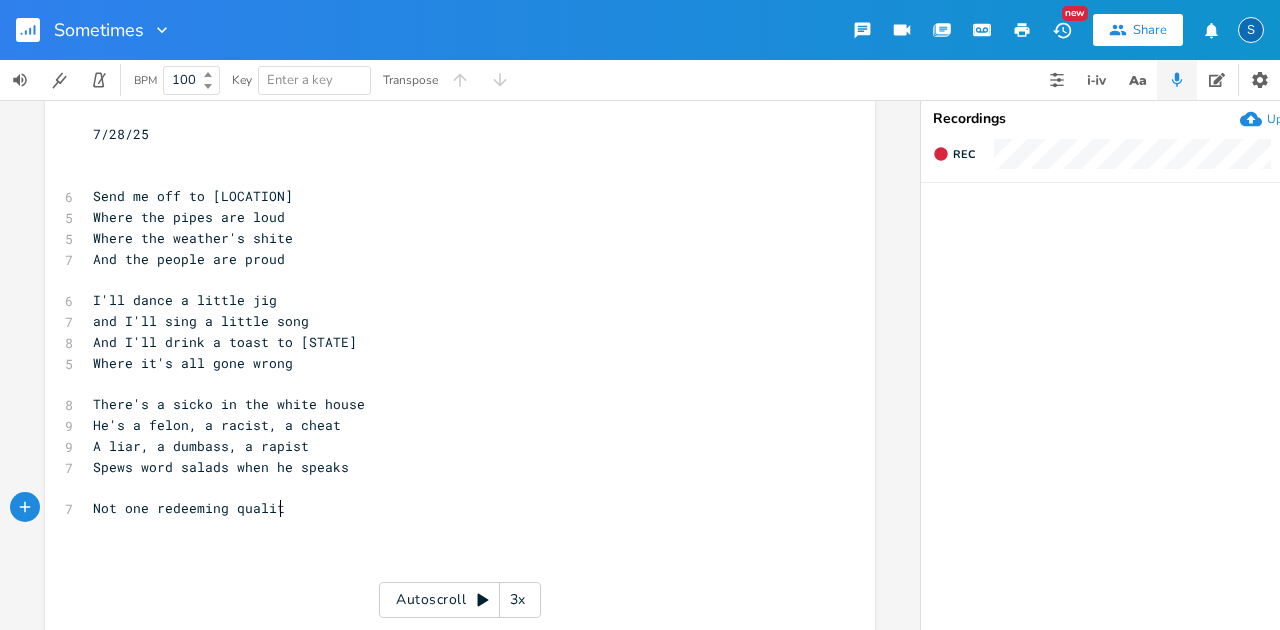 type on "Not one redeeming quality" 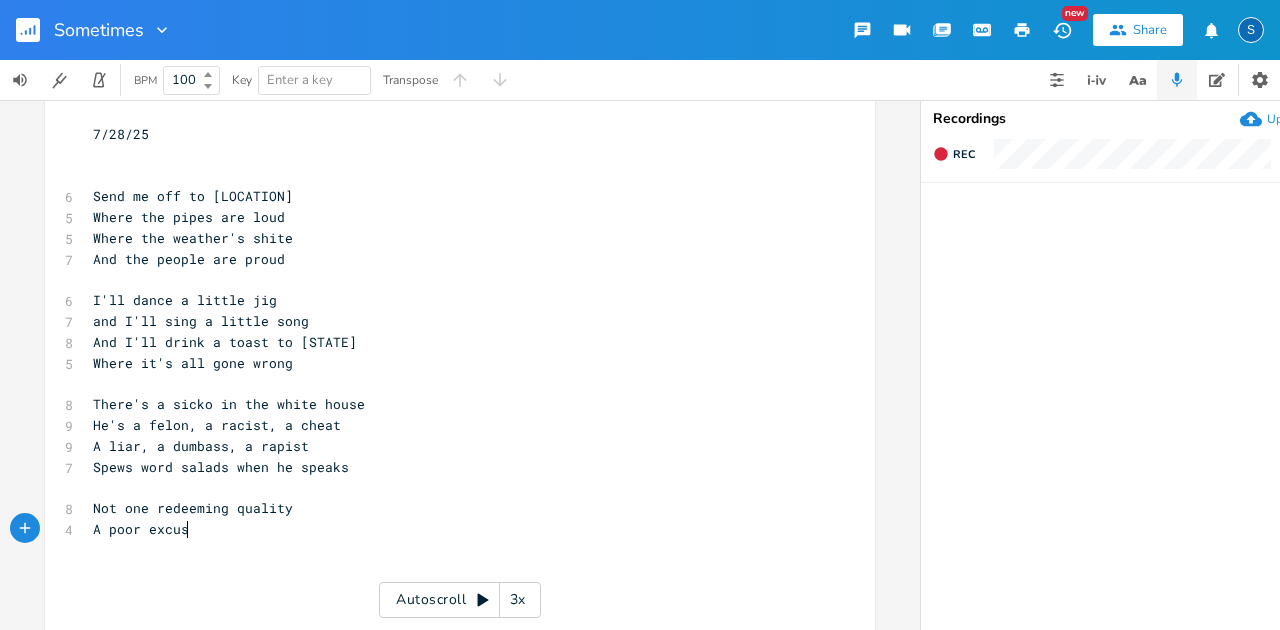 type on "A poor excuse" 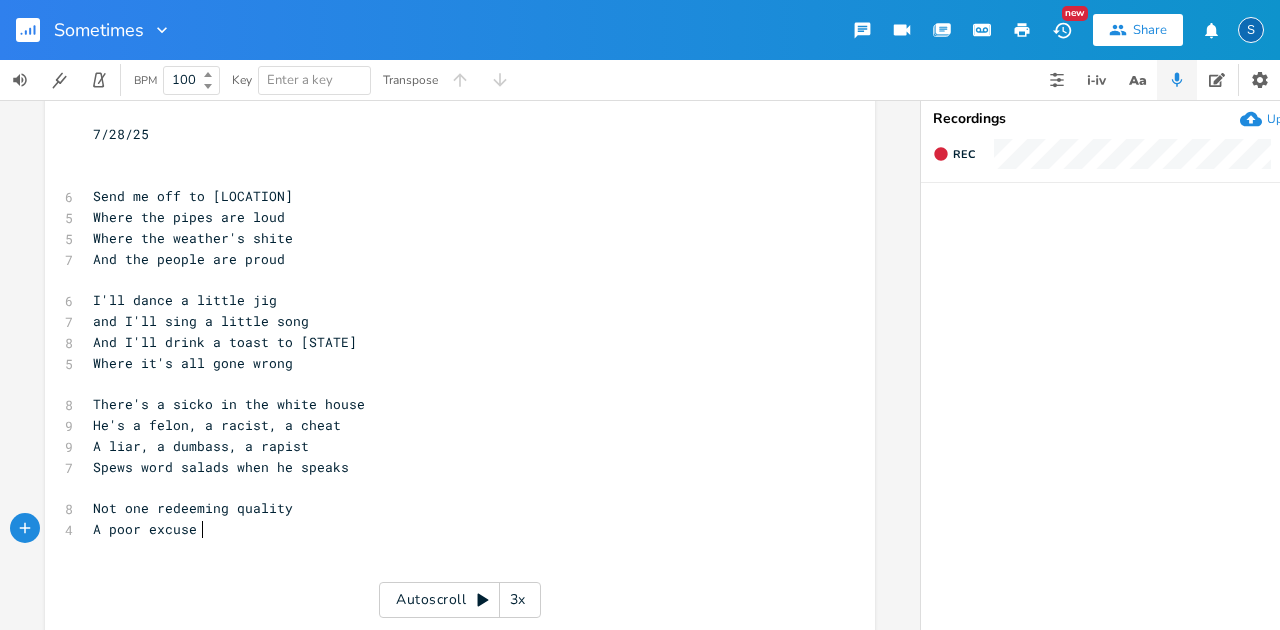 scroll, scrollTop: 0, scrollLeft: 93, axis: horizontal 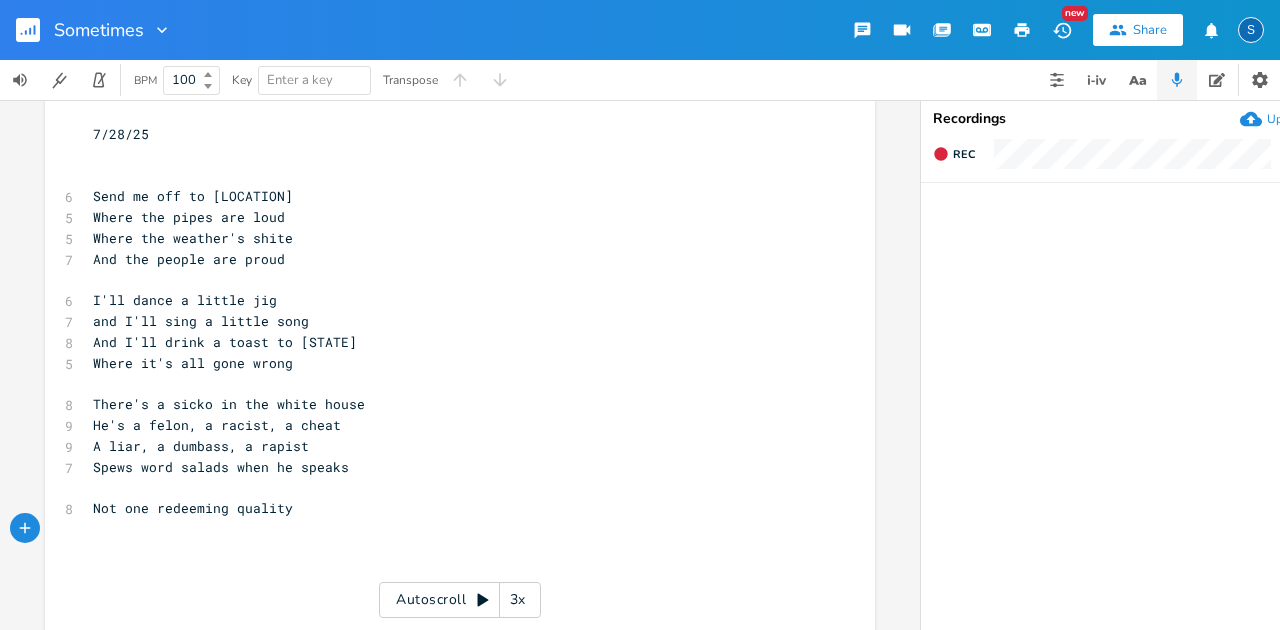 click on "Not one redeeming quality" at bounding box center (193, 508) 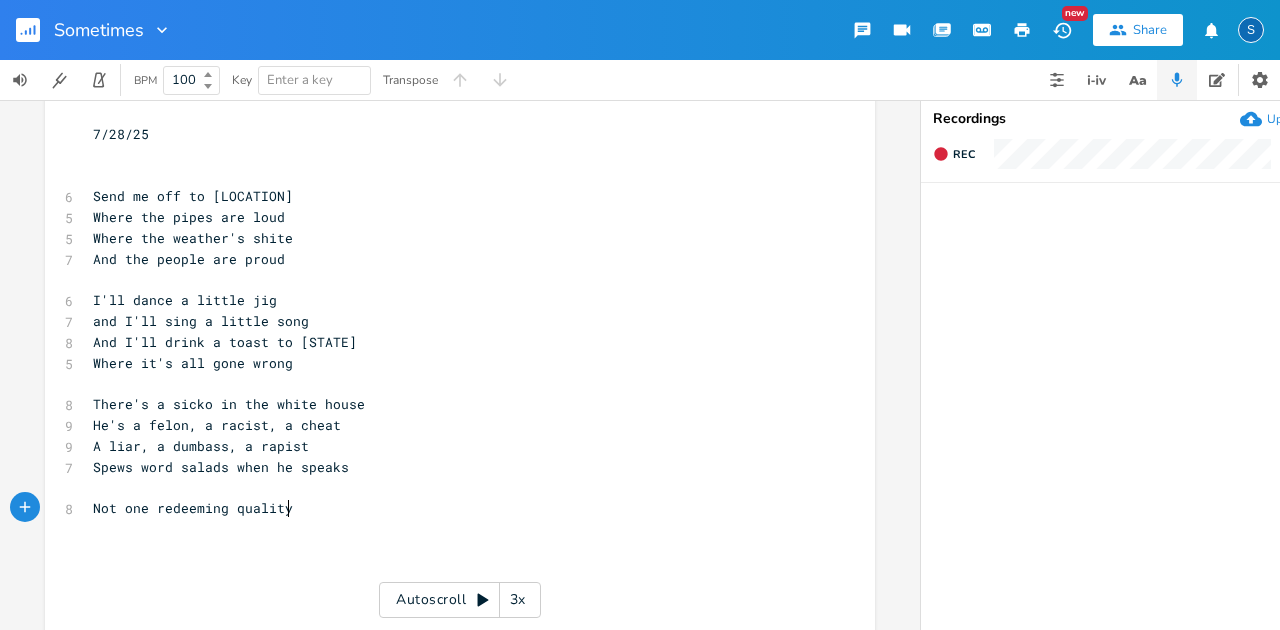 click on "Not one redeeming quality" at bounding box center (450, 508) 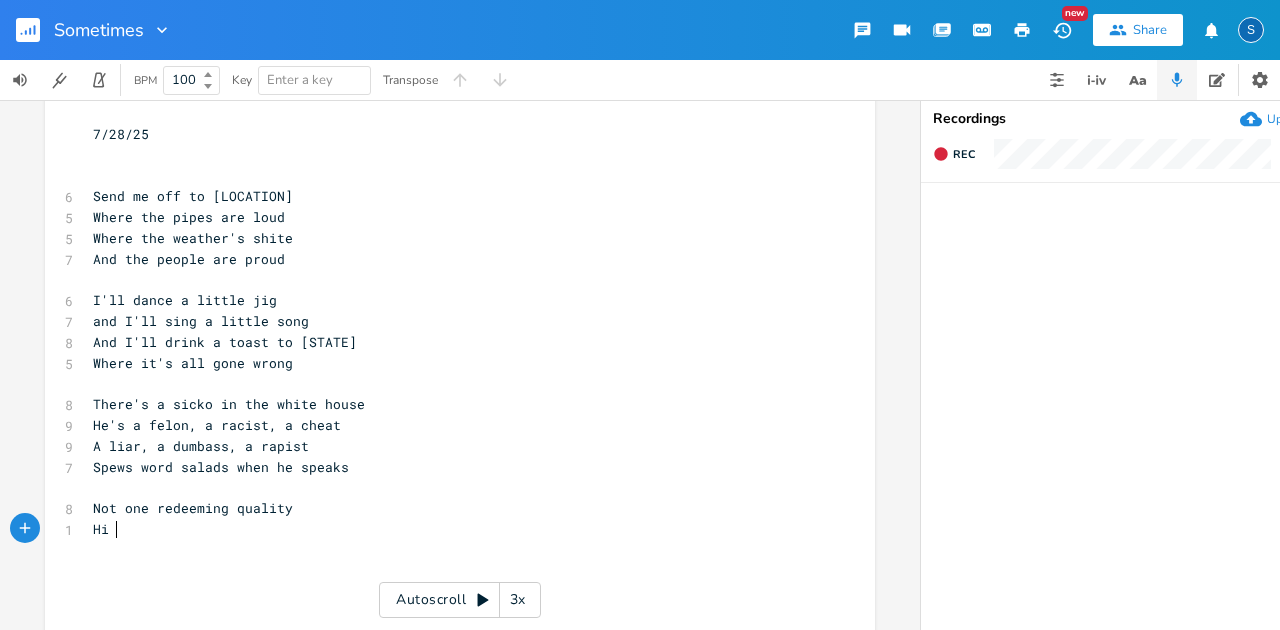 type on "Hi s" 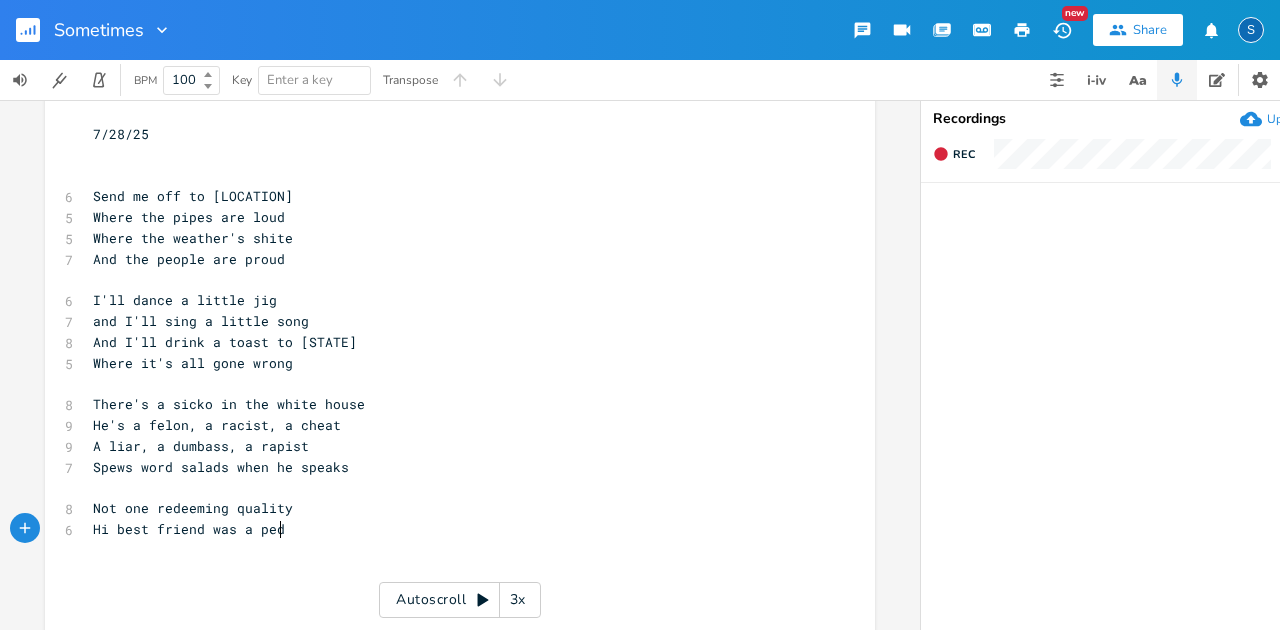 scroll, scrollTop: 0, scrollLeft: 144, axis: horizontal 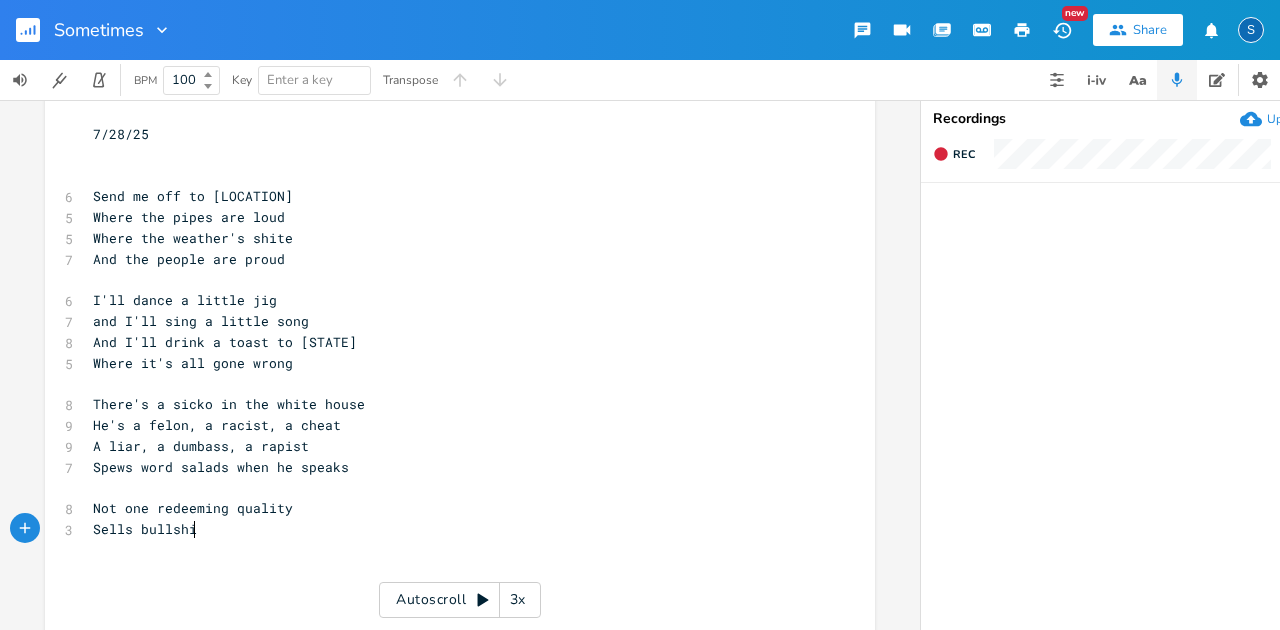 type on "Sells bullshit" 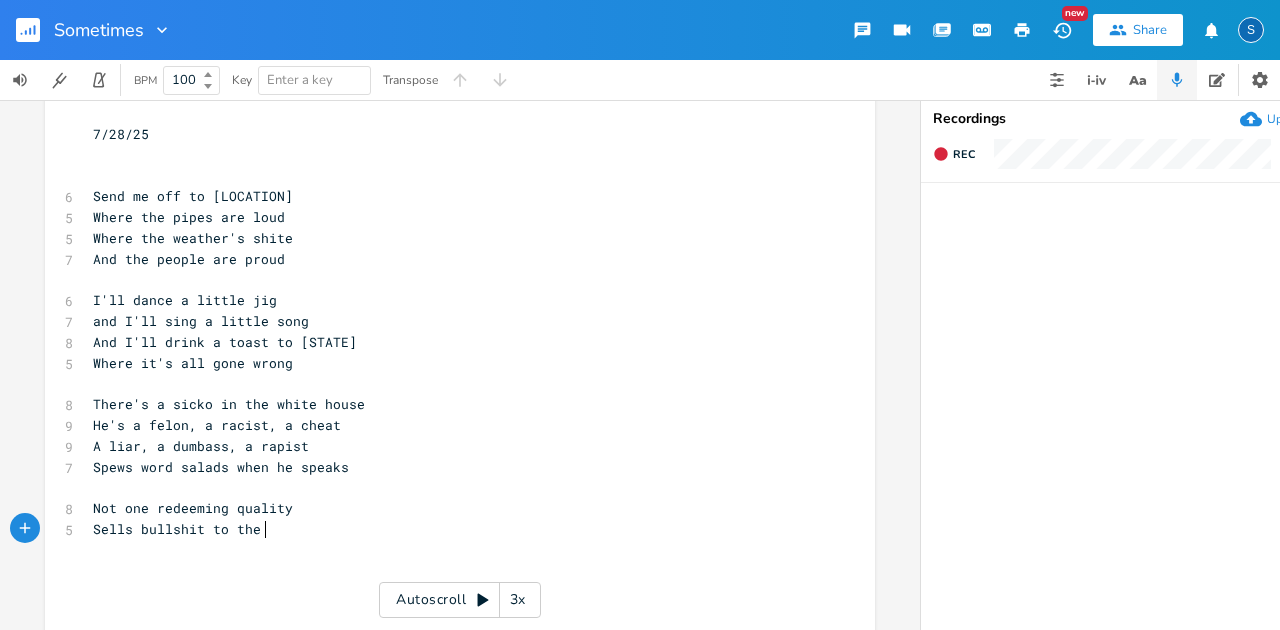 scroll, scrollTop: 0, scrollLeft: 48, axis: horizontal 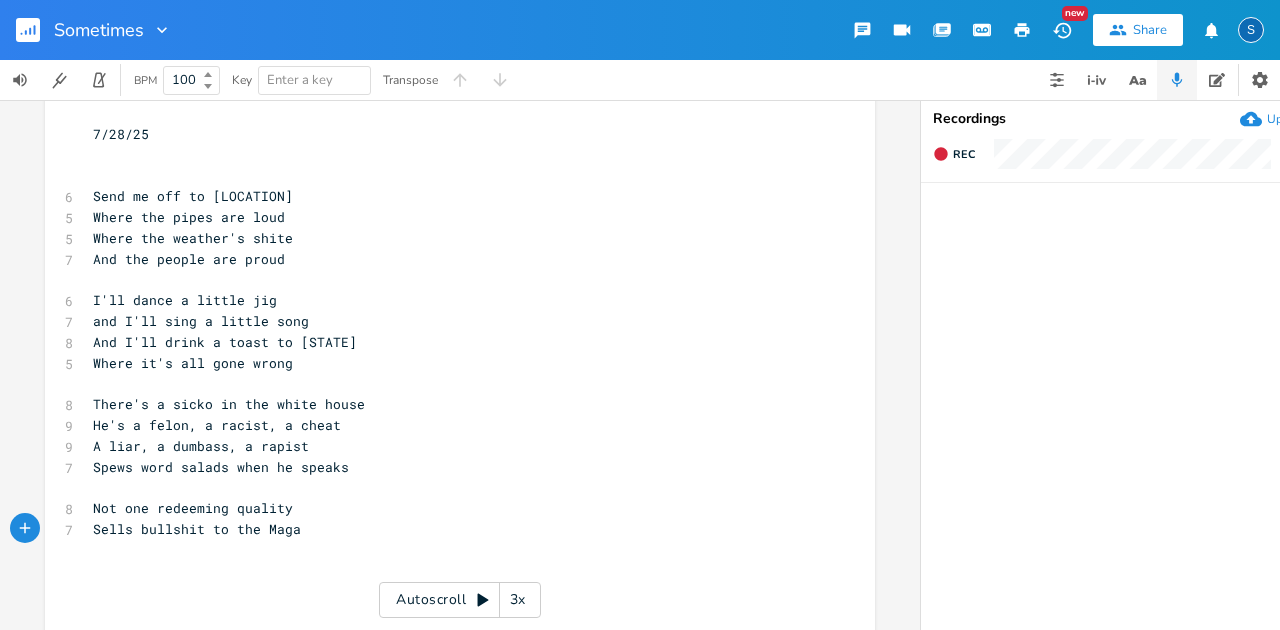 type on "t to the Magas" 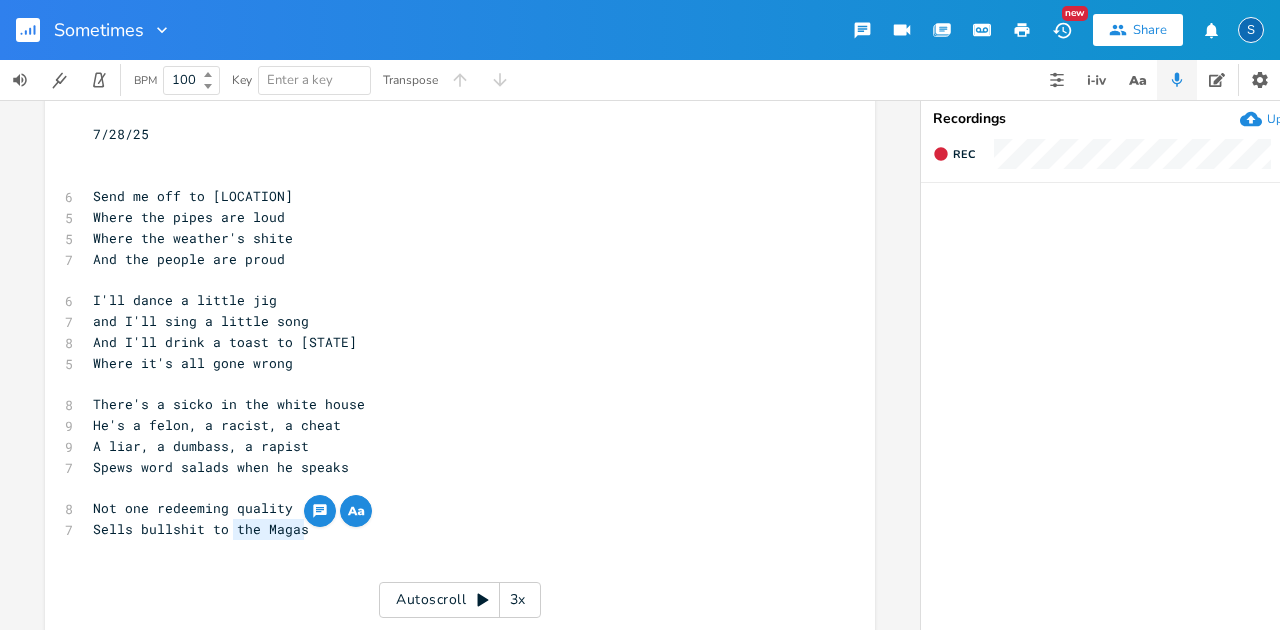 drag, startPoint x: 230, startPoint y: 532, endPoint x: 353, endPoint y: 536, distance: 123.065025 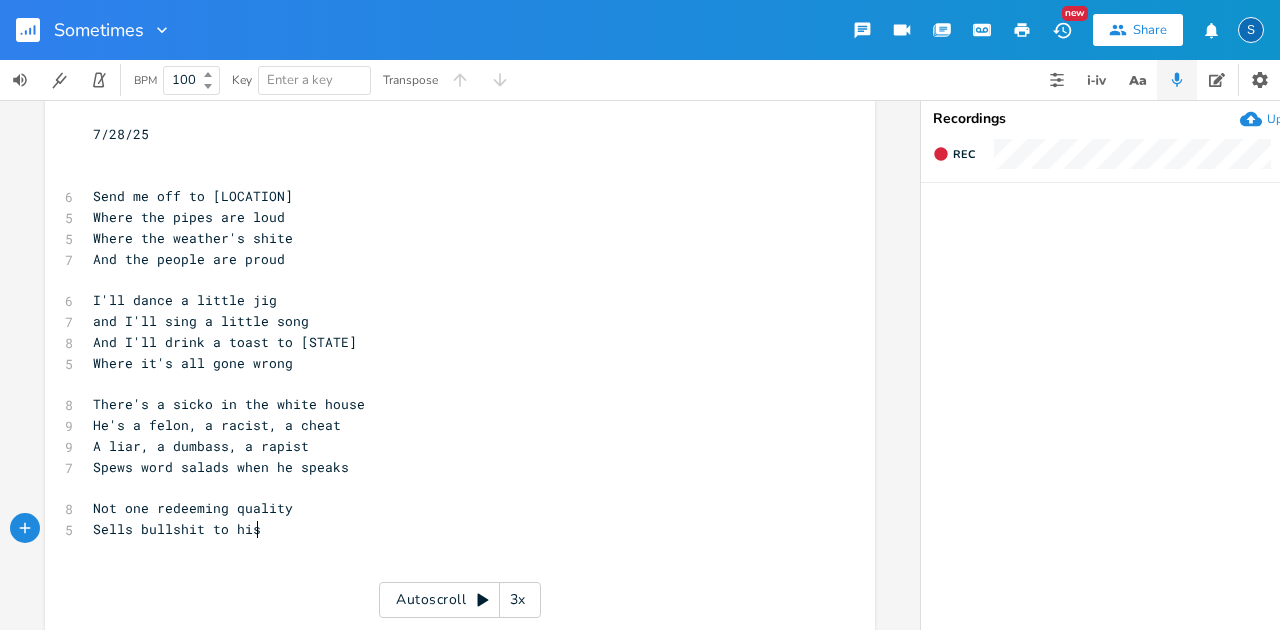 type on "his" 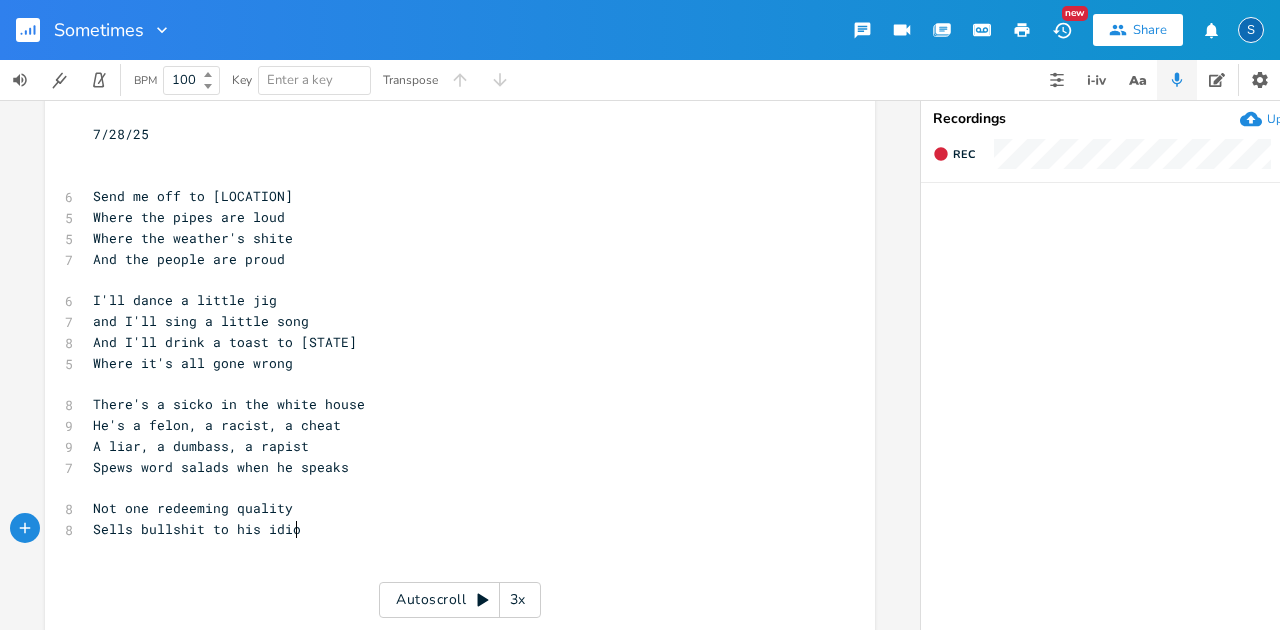 type on "his idiots" 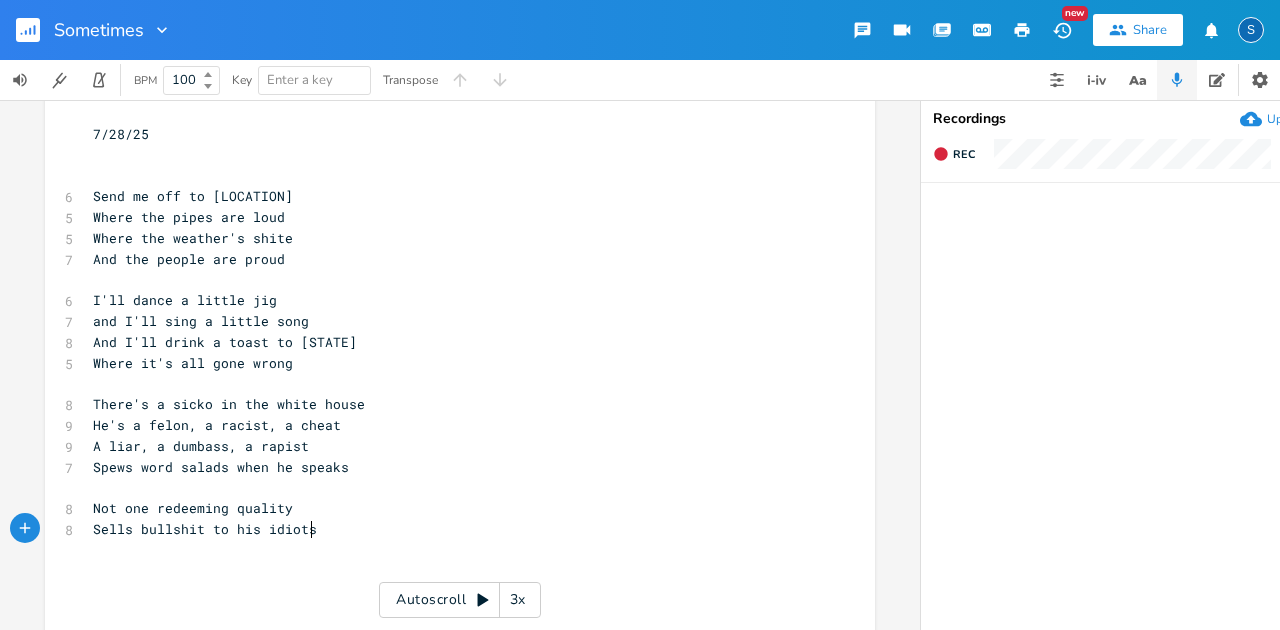 scroll, scrollTop: 0, scrollLeft: 55, axis: horizontal 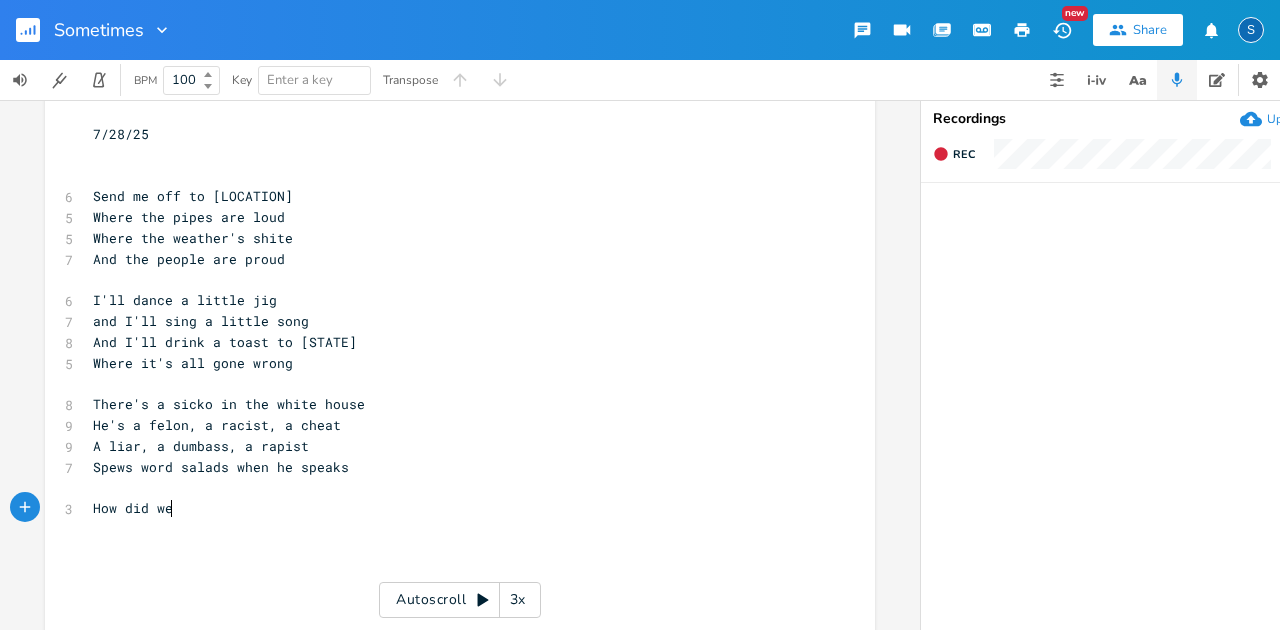 type on "How did we" 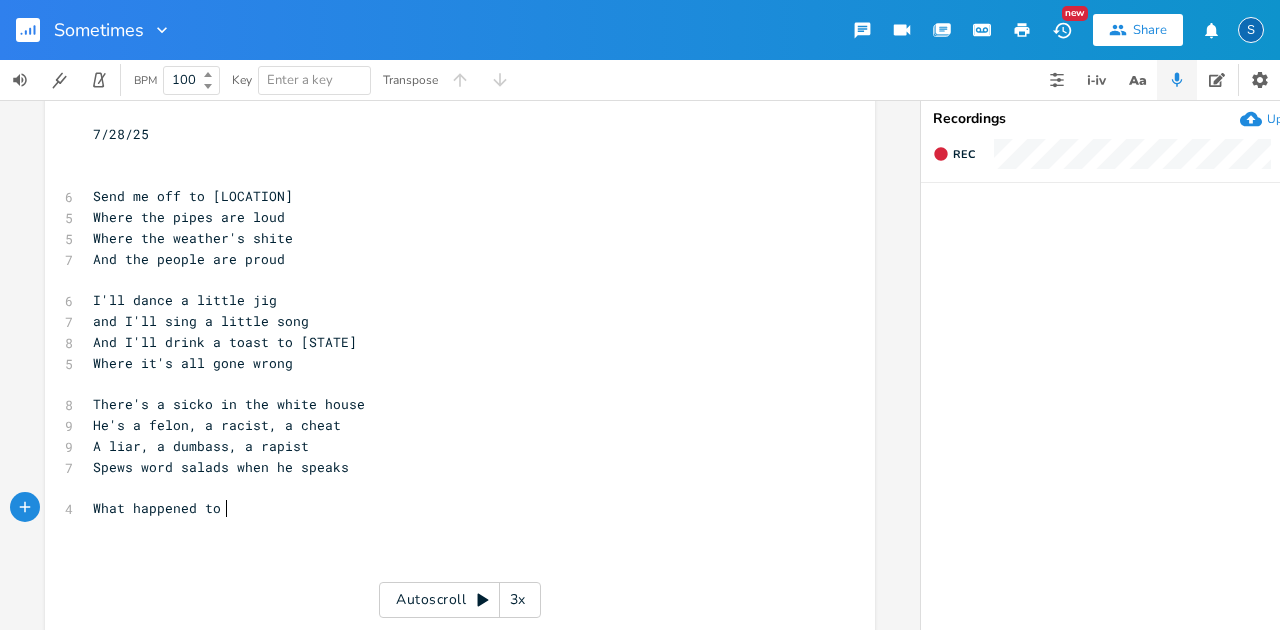 scroll, scrollTop: 0, scrollLeft: 123, axis: horizontal 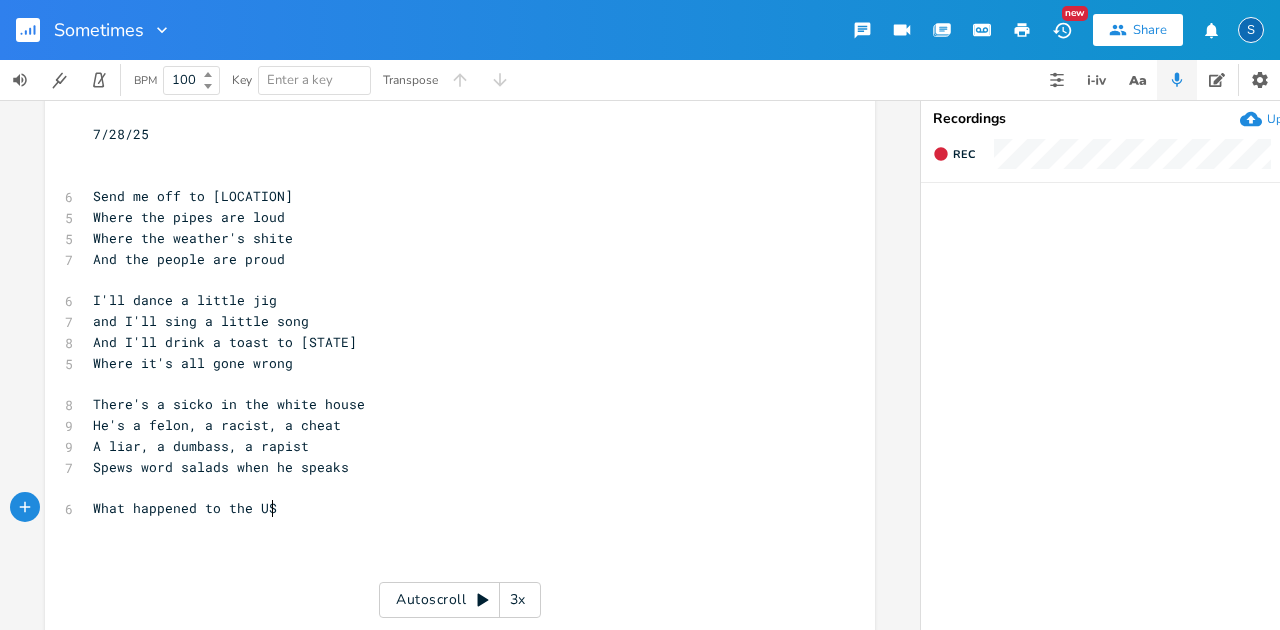 type on "What happened to the USA" 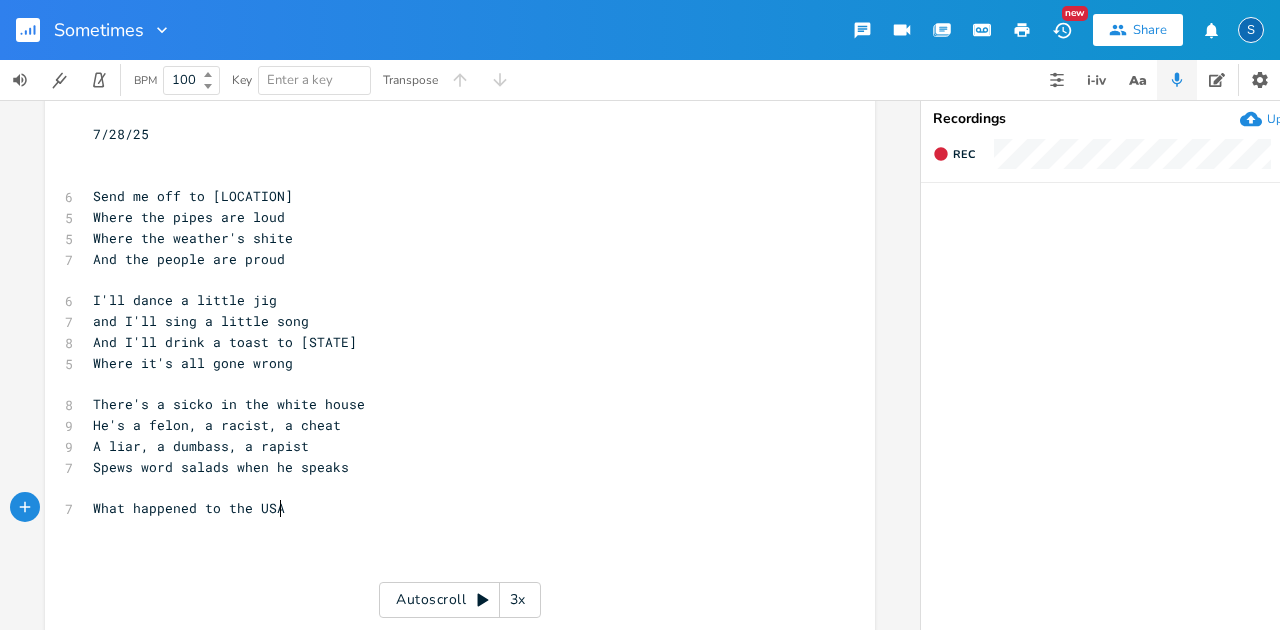 scroll, scrollTop: 0, scrollLeft: 177, axis: horizontal 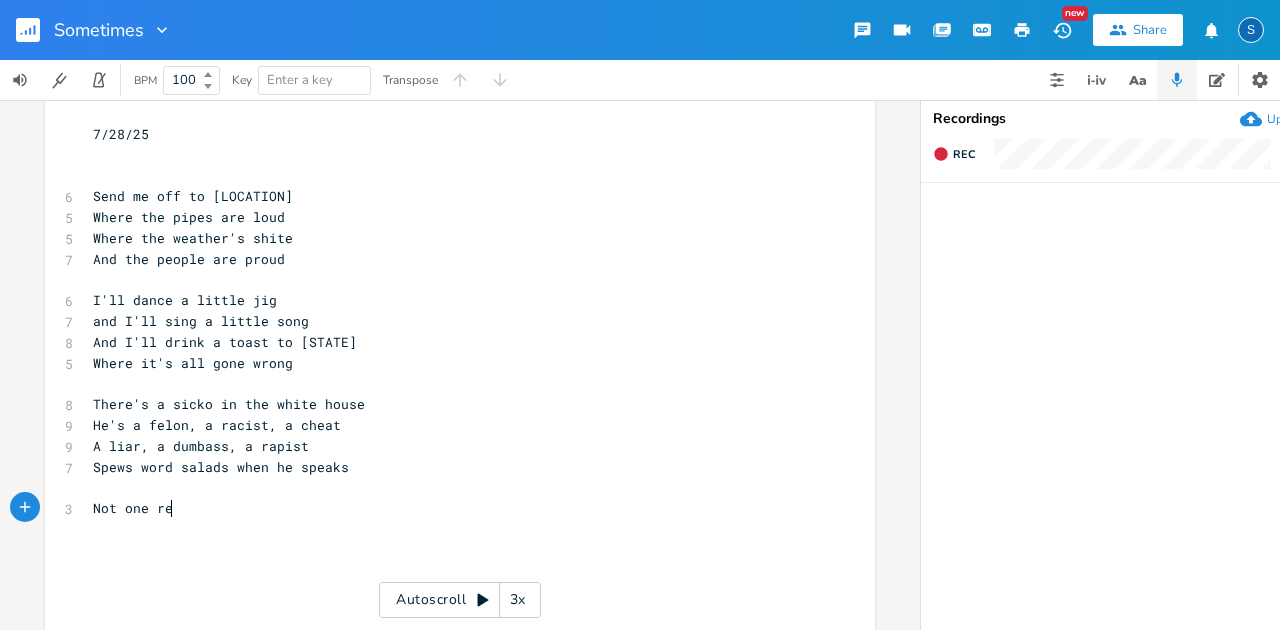 type on "Not one ree" 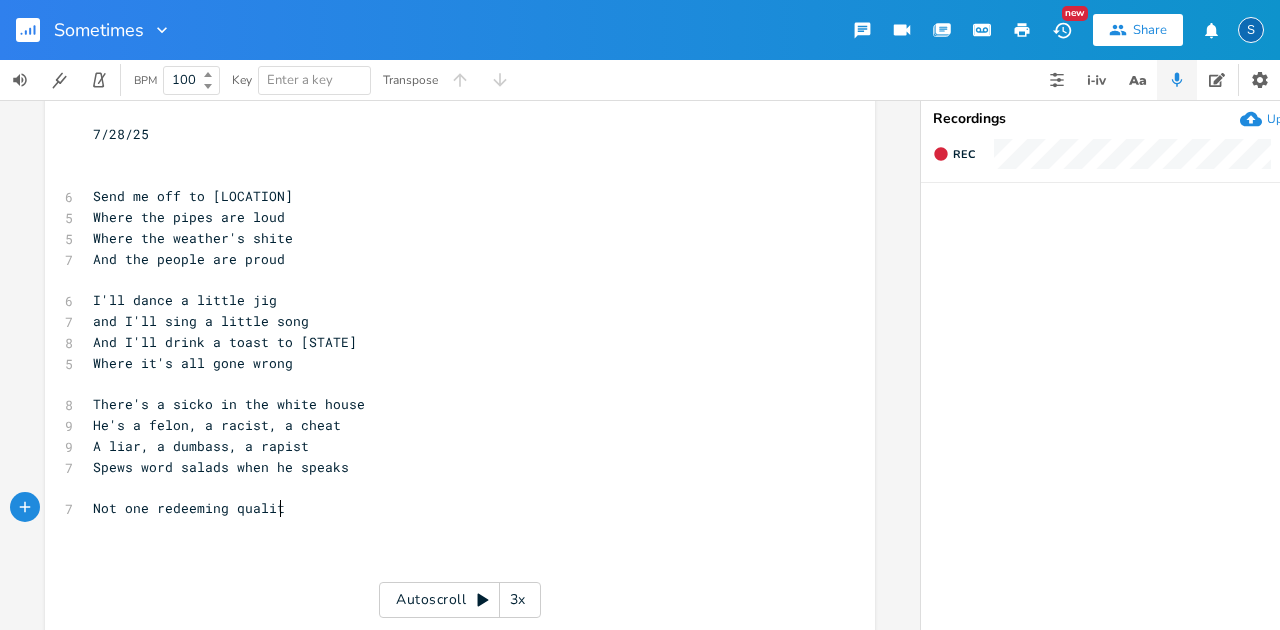 type on "deeming quality" 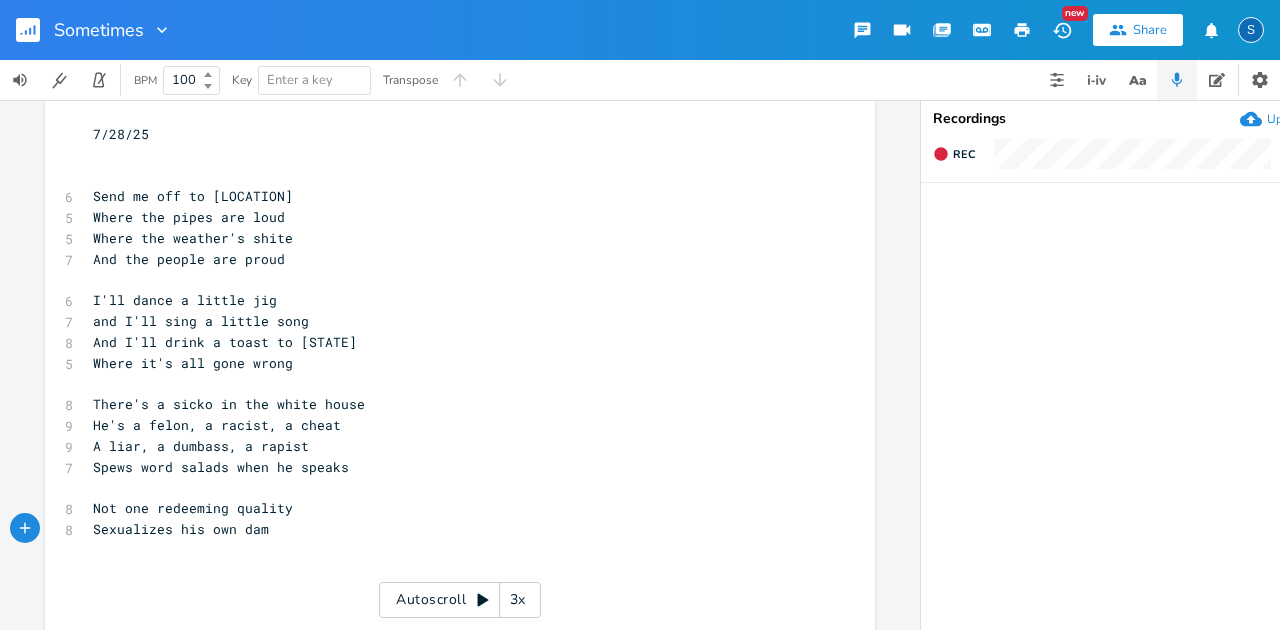 scroll, scrollTop: 0, scrollLeft: 160, axis: horizontal 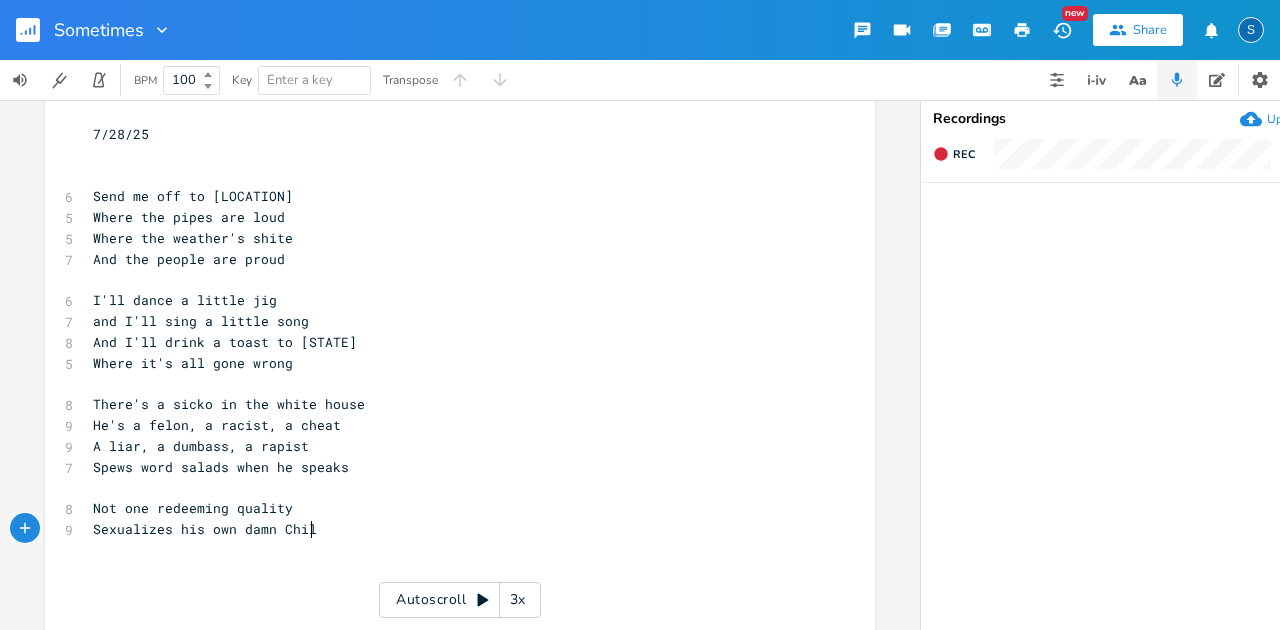 type on "Sexualizes his own damn Child" 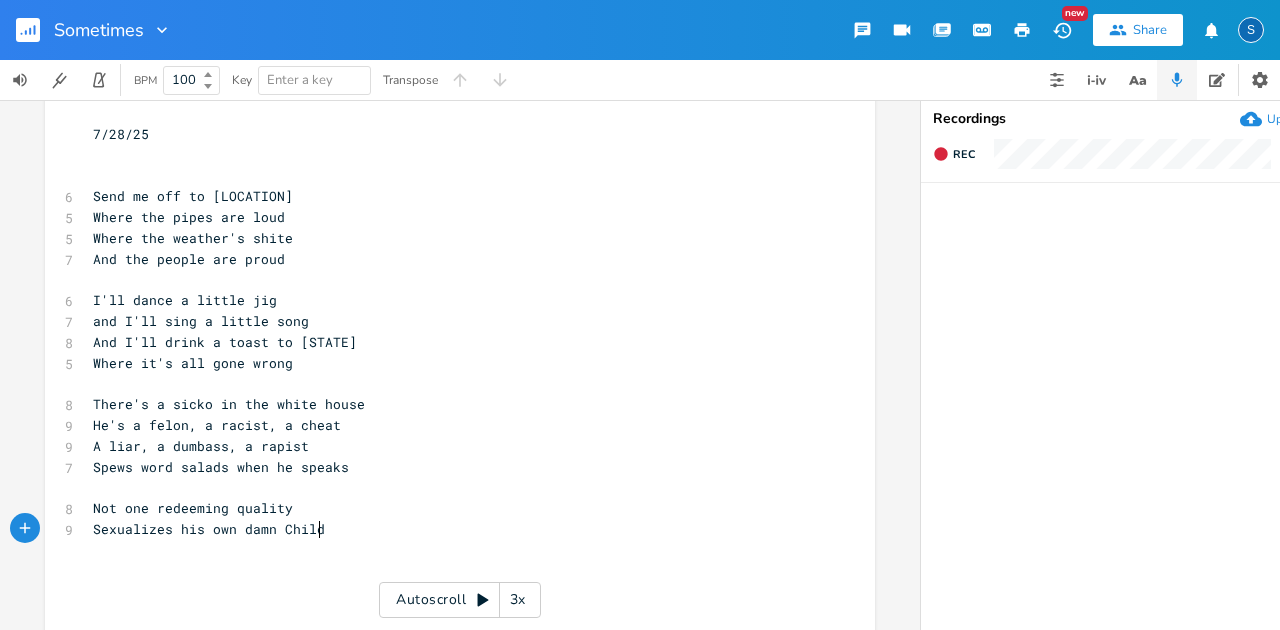 scroll, scrollTop: 0, scrollLeft: 198, axis: horizontal 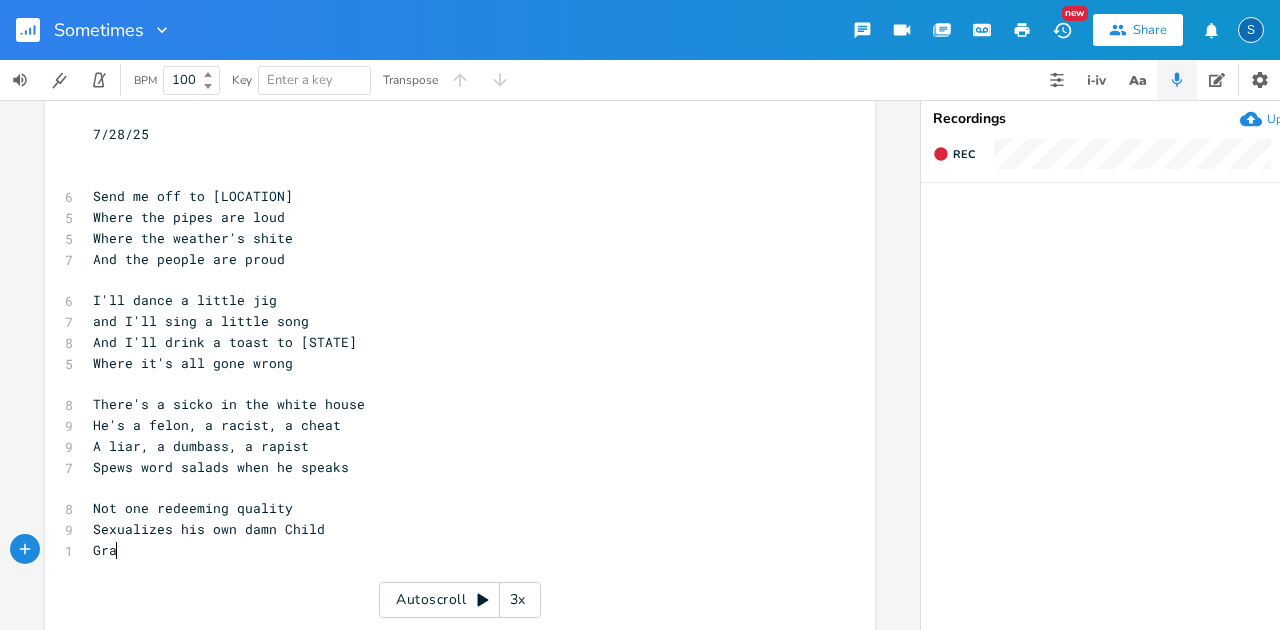 type on "Grap" 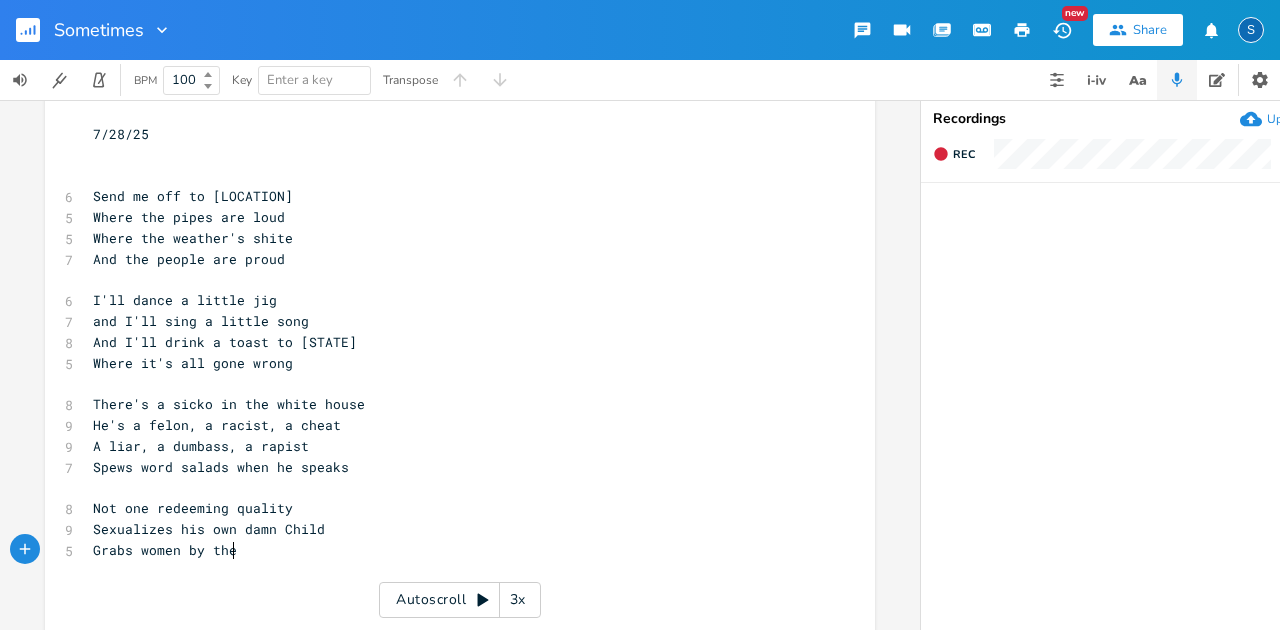 scroll, scrollTop: 0, scrollLeft: 112, axis: horizontal 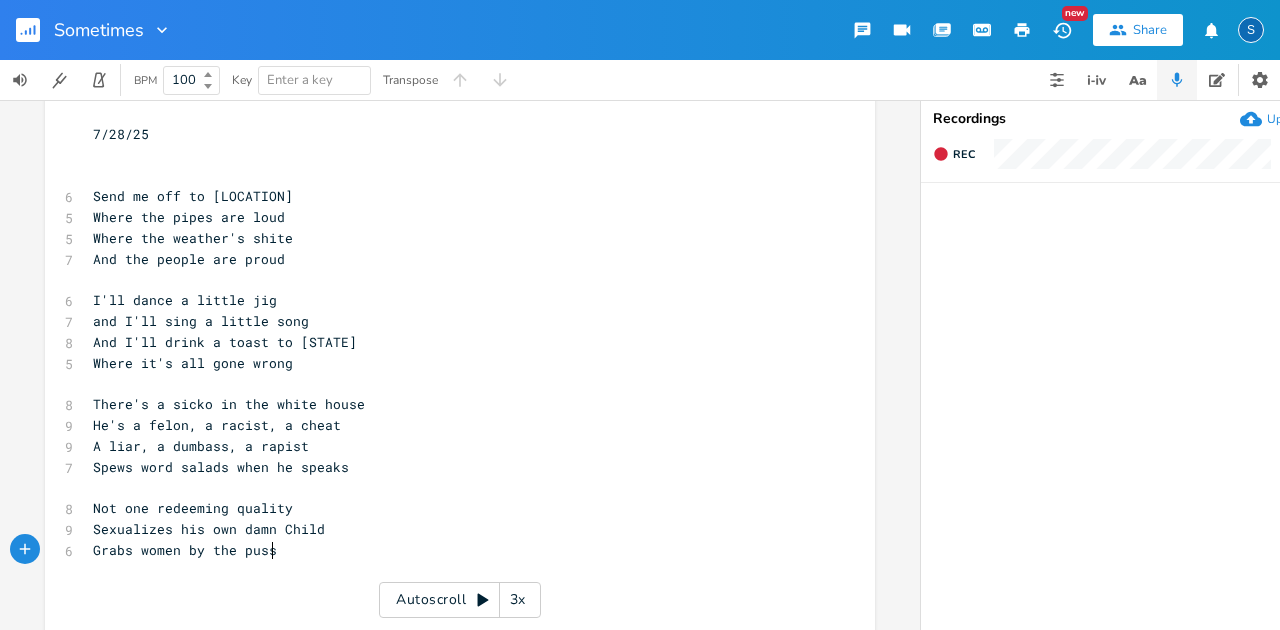 type on "bs women by the pussy" 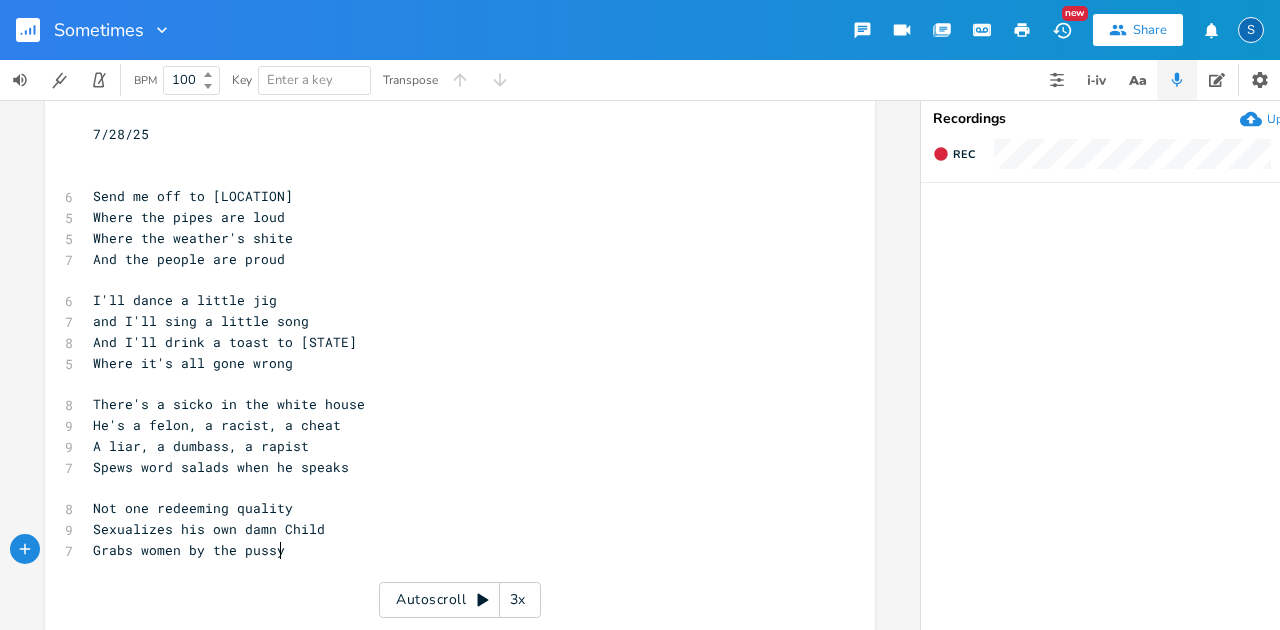 scroll, scrollTop: 0, scrollLeft: 150, axis: horizontal 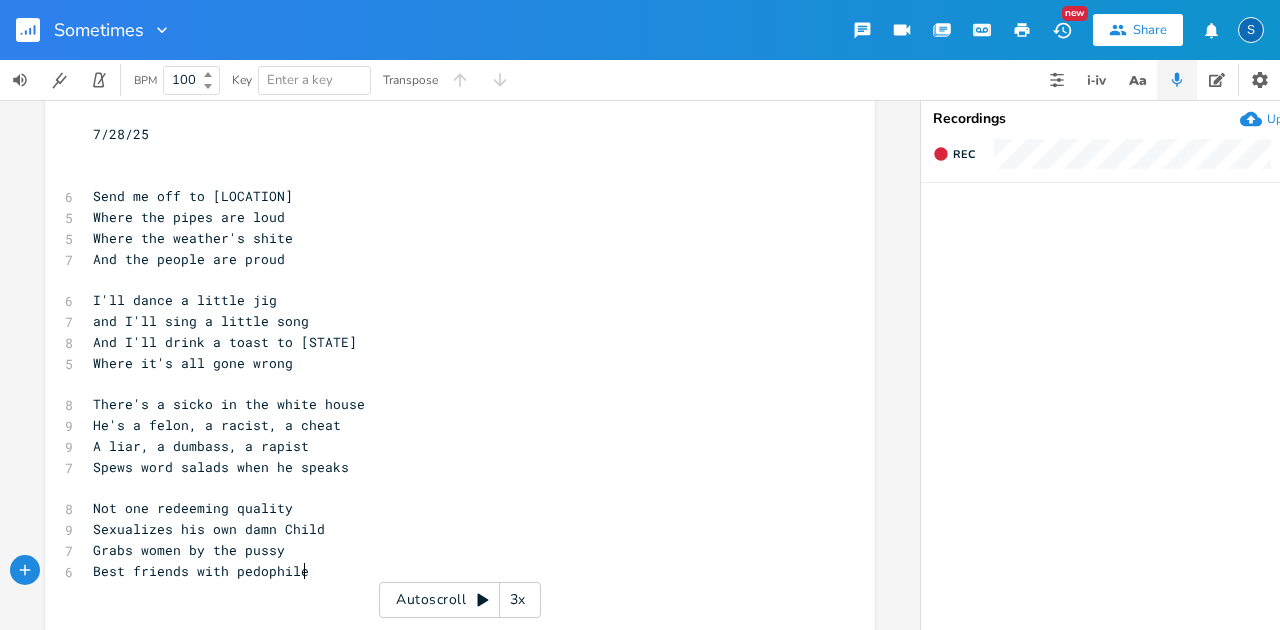 type on "Best friends with pedophiles" 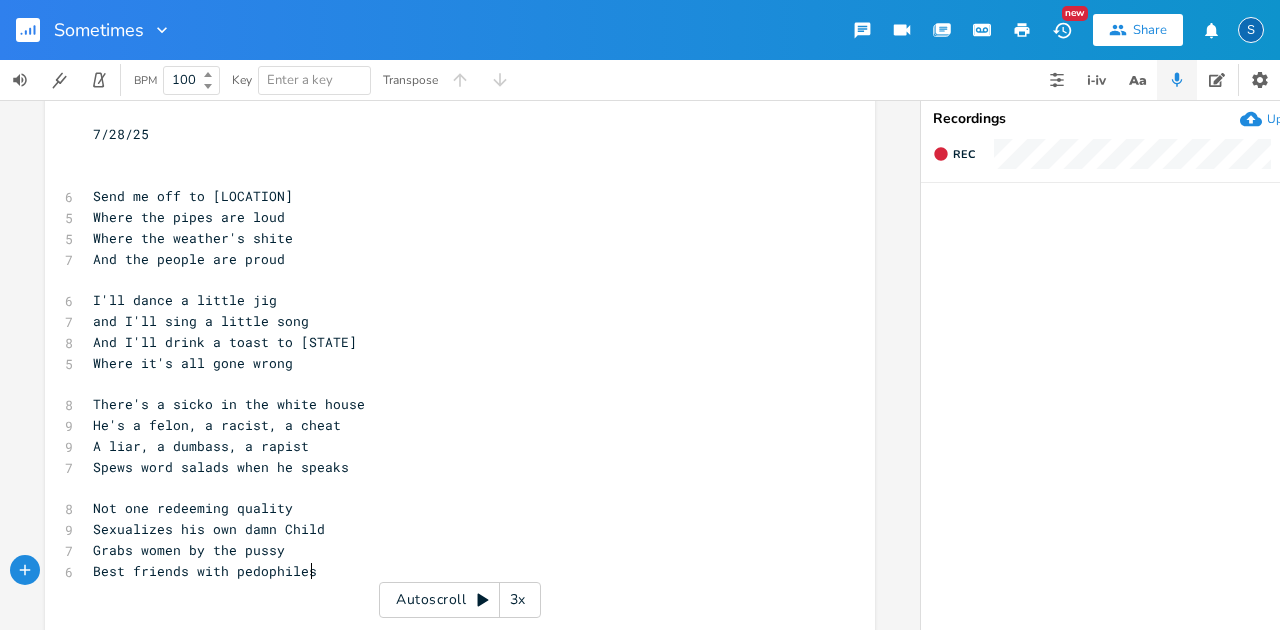 scroll, scrollTop: 0, scrollLeft: 182, axis: horizontal 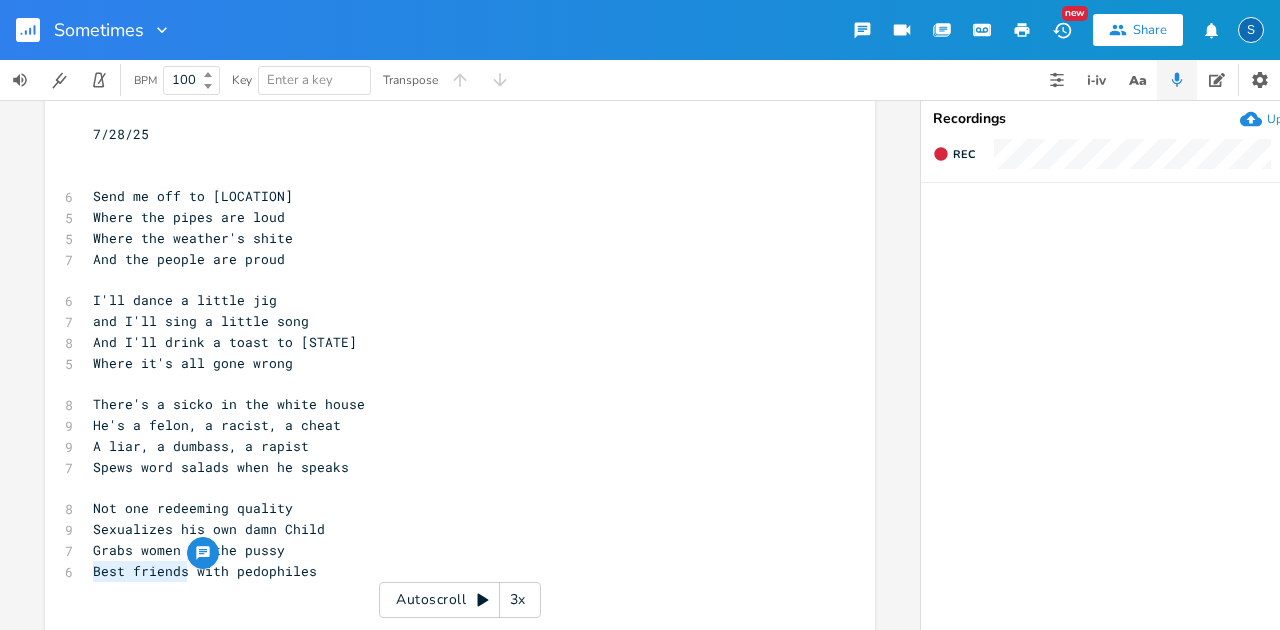 drag, startPoint x: 182, startPoint y: 570, endPoint x: 77, endPoint y: 562, distance: 105.30432 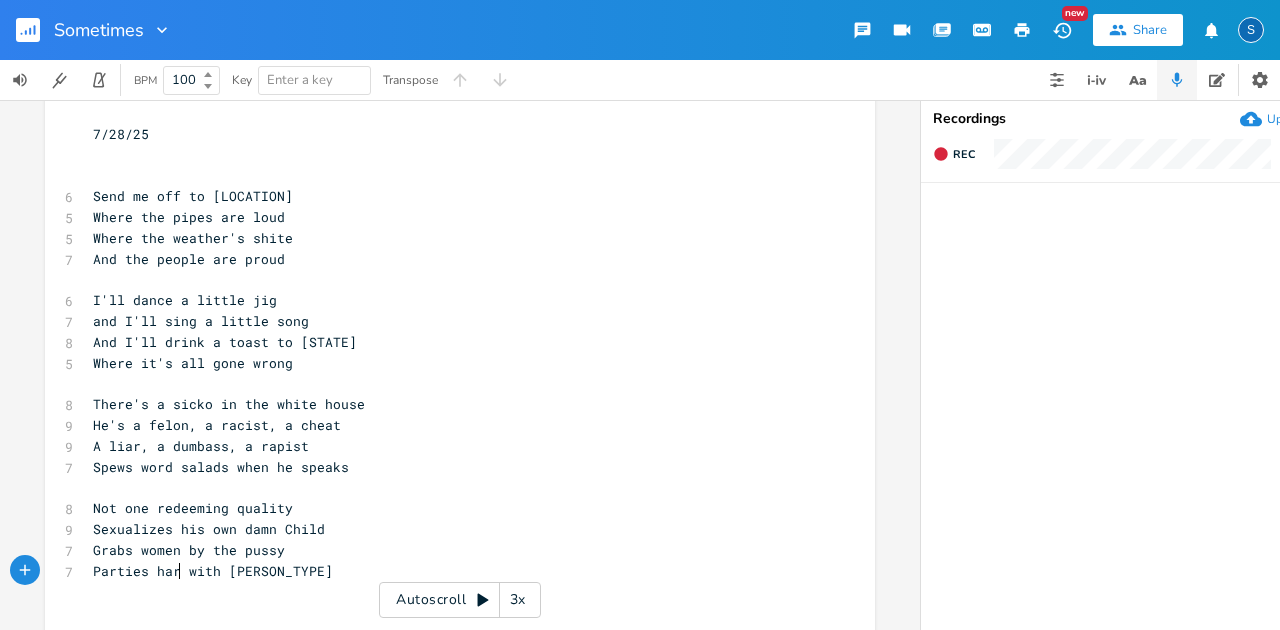 type on "Parties hard" 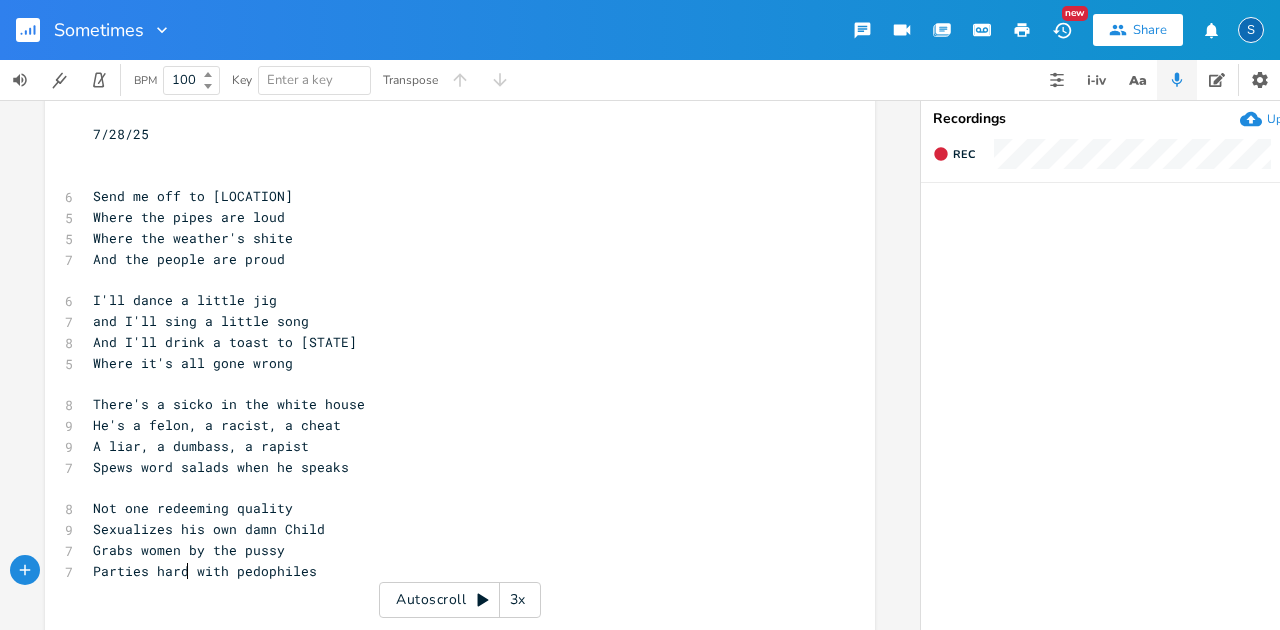 scroll, scrollTop: 0, scrollLeft: 76, axis: horizontal 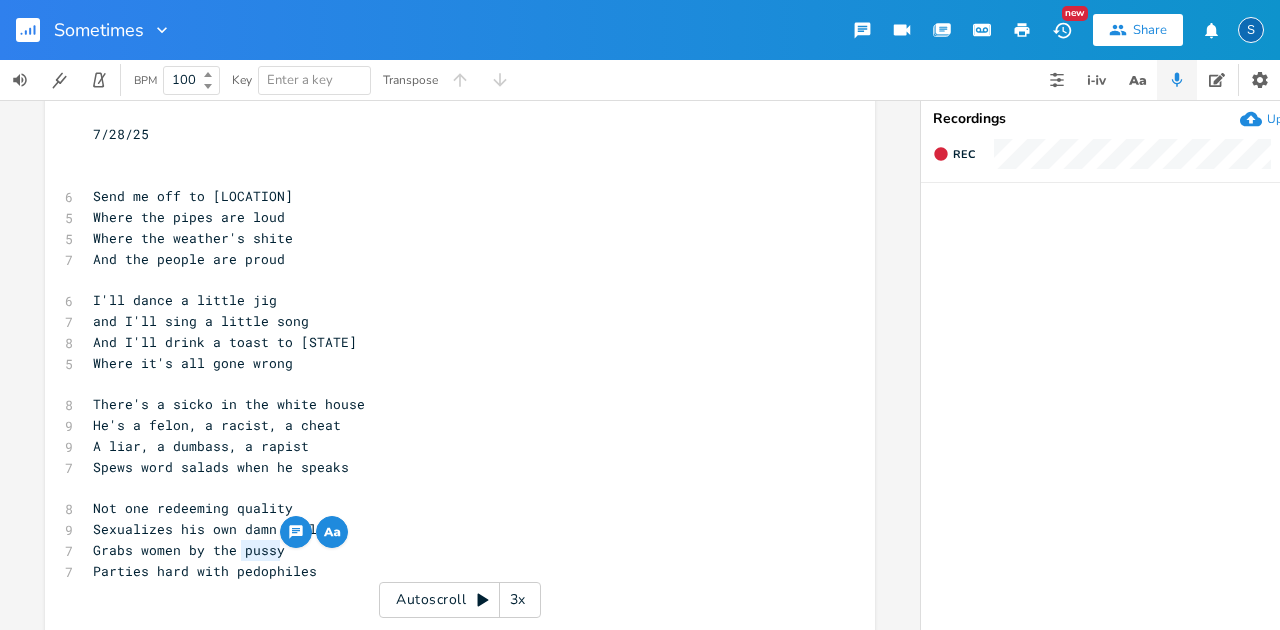 drag, startPoint x: 235, startPoint y: 551, endPoint x: 302, endPoint y: 553, distance: 67.02985 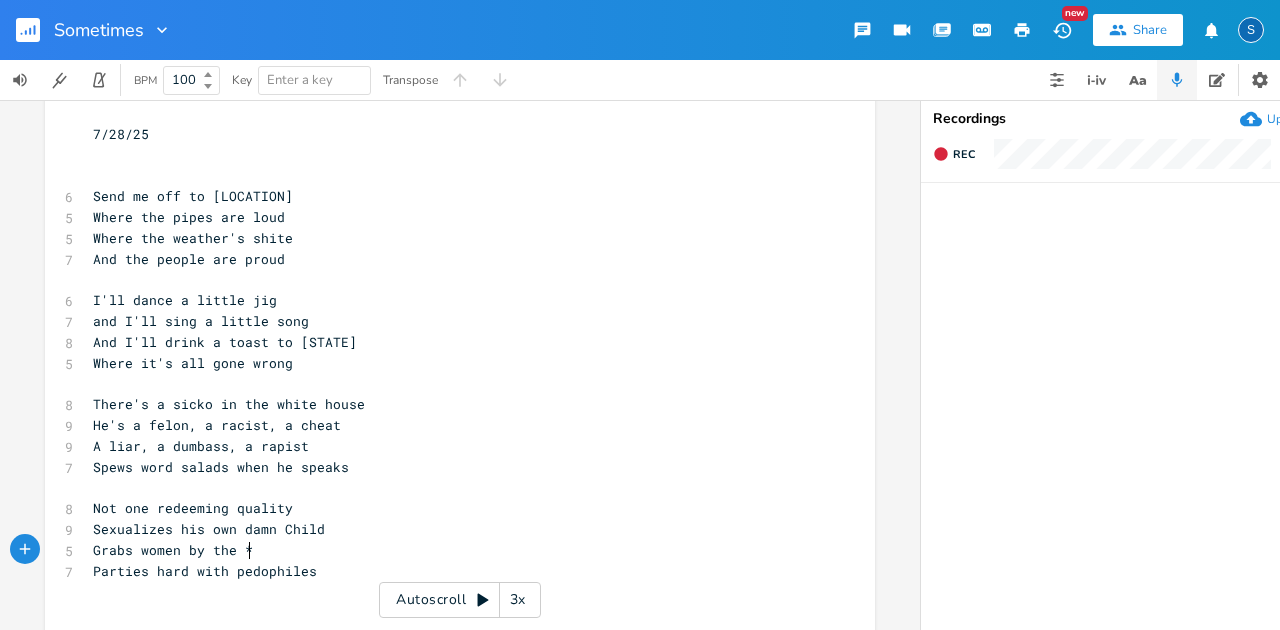 scroll, scrollTop: 0, scrollLeft: 11, axis: horizontal 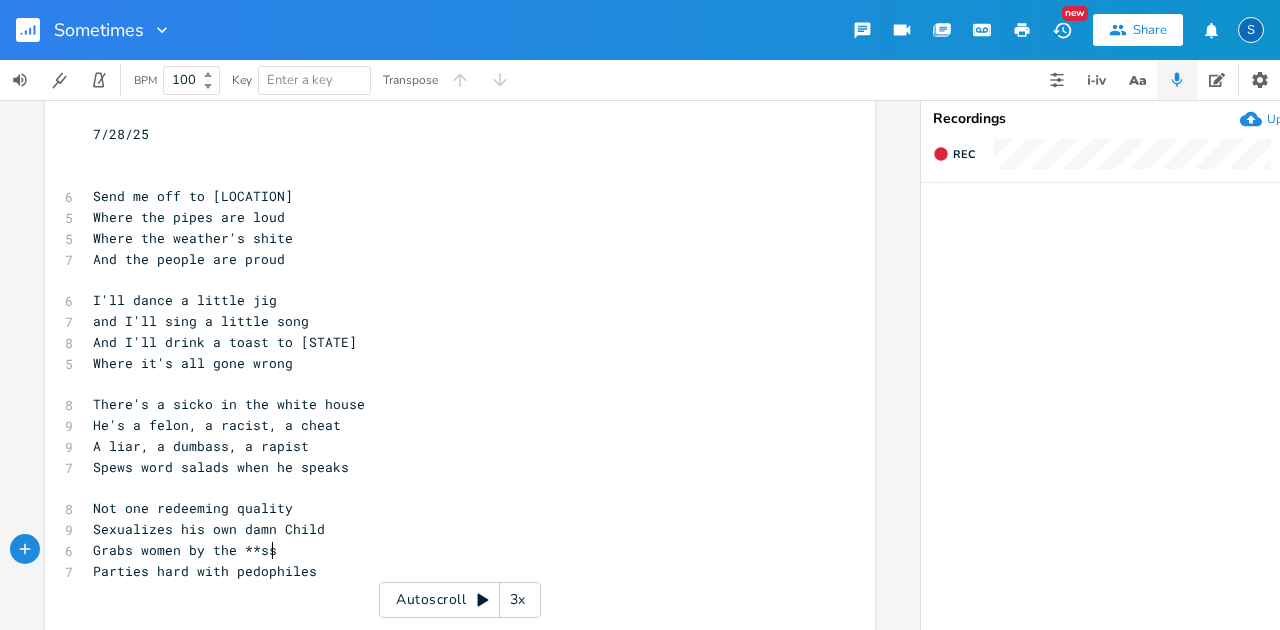 type on "**ssy" 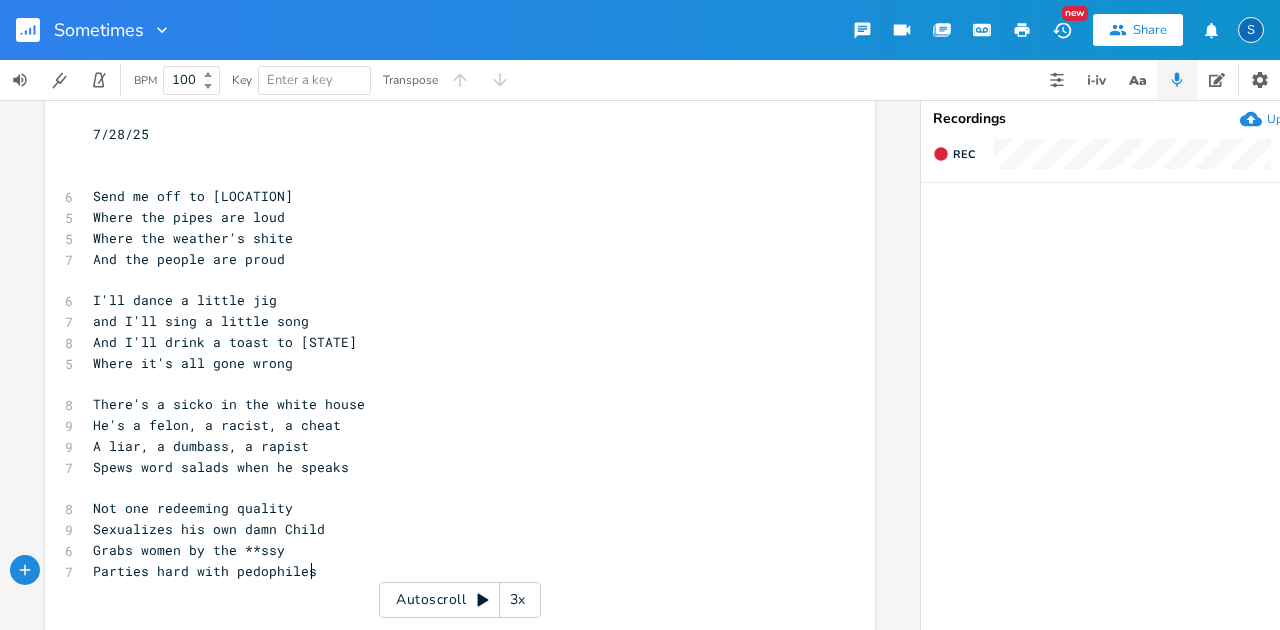 click on "Parties hard with pedophiles" at bounding box center (450, 571) 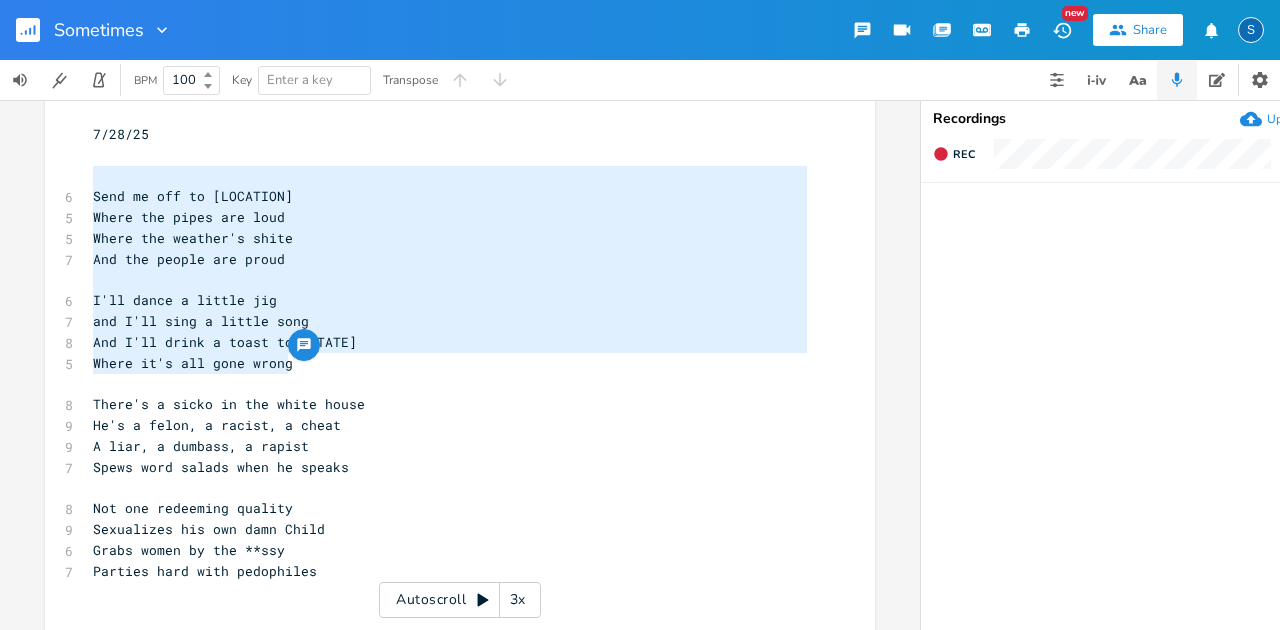 type on "Send me off to [COUNTRY]
Where the pipes are loud
Where the weather's shite
And the people are proud
I'll dance a little jig
and I'll sing a little song
And I'll drink a toast to [STATE]
Where it's all gone wrong" 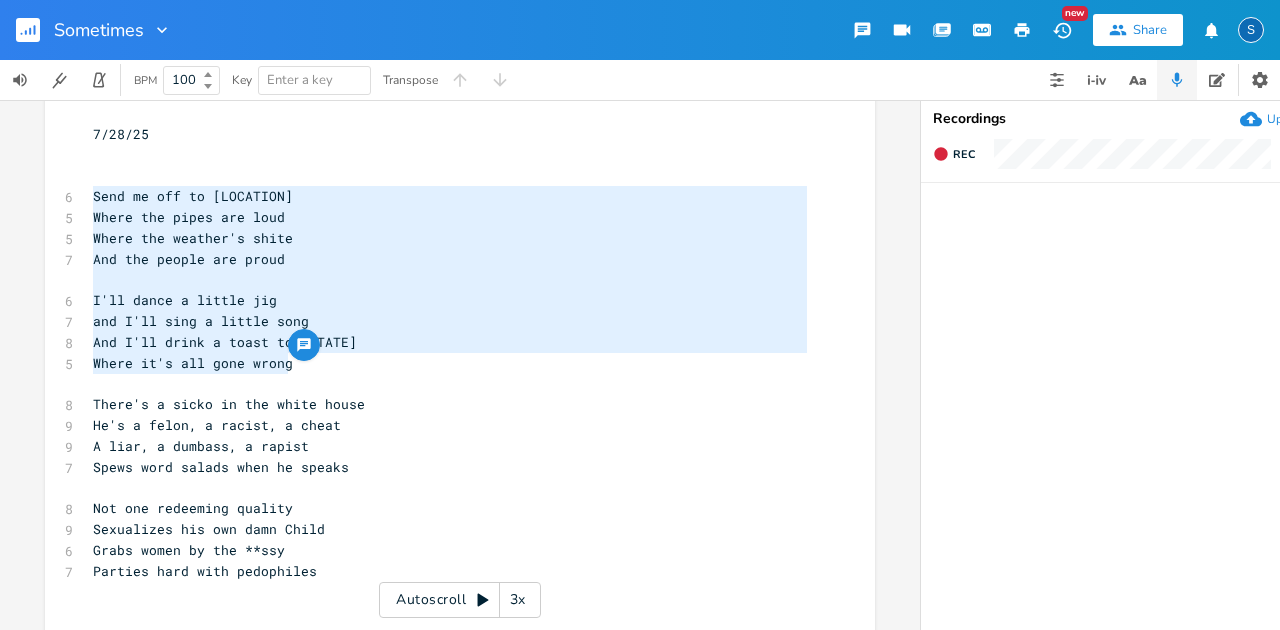 drag, startPoint x: 285, startPoint y: 364, endPoint x: 72, endPoint y: 204, distance: 266.4001 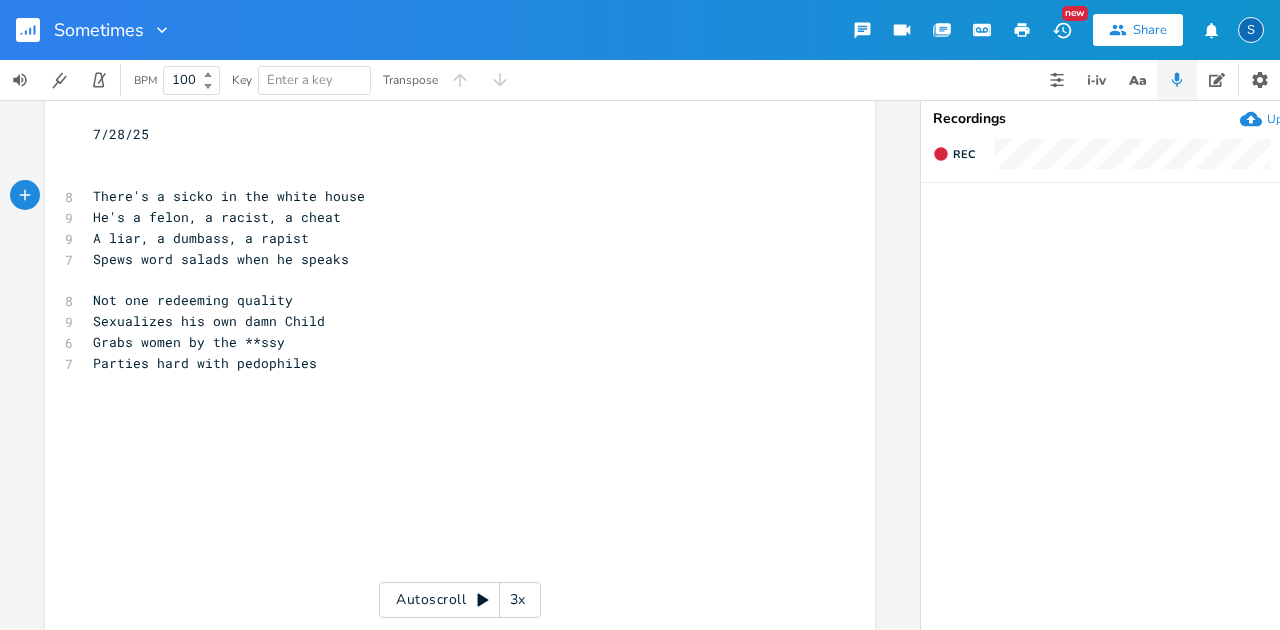 click on "​" at bounding box center [450, 425] 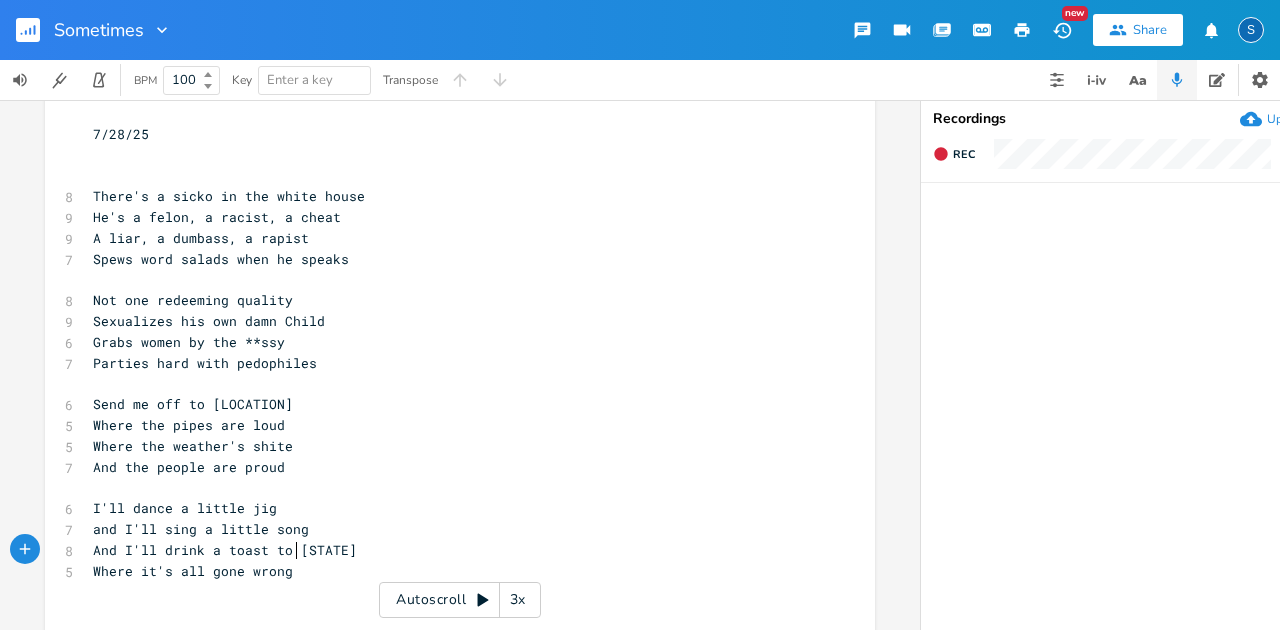 type on "Texas" 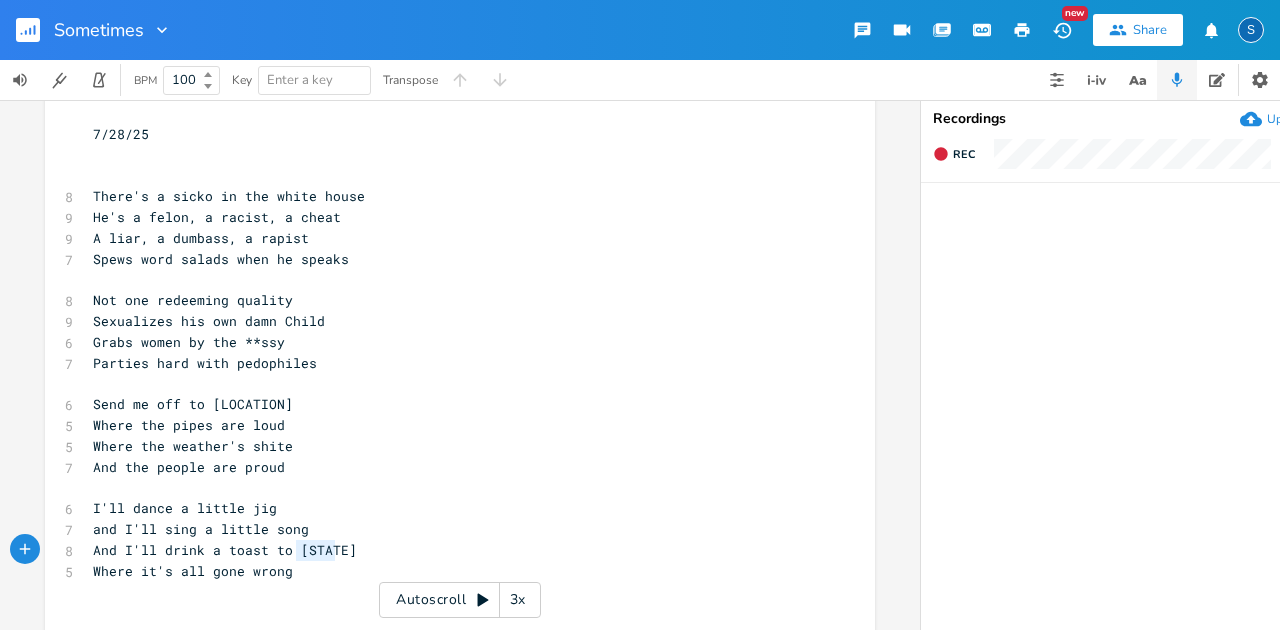 drag, startPoint x: 291, startPoint y: 550, endPoint x: 356, endPoint y: 552, distance: 65.03076 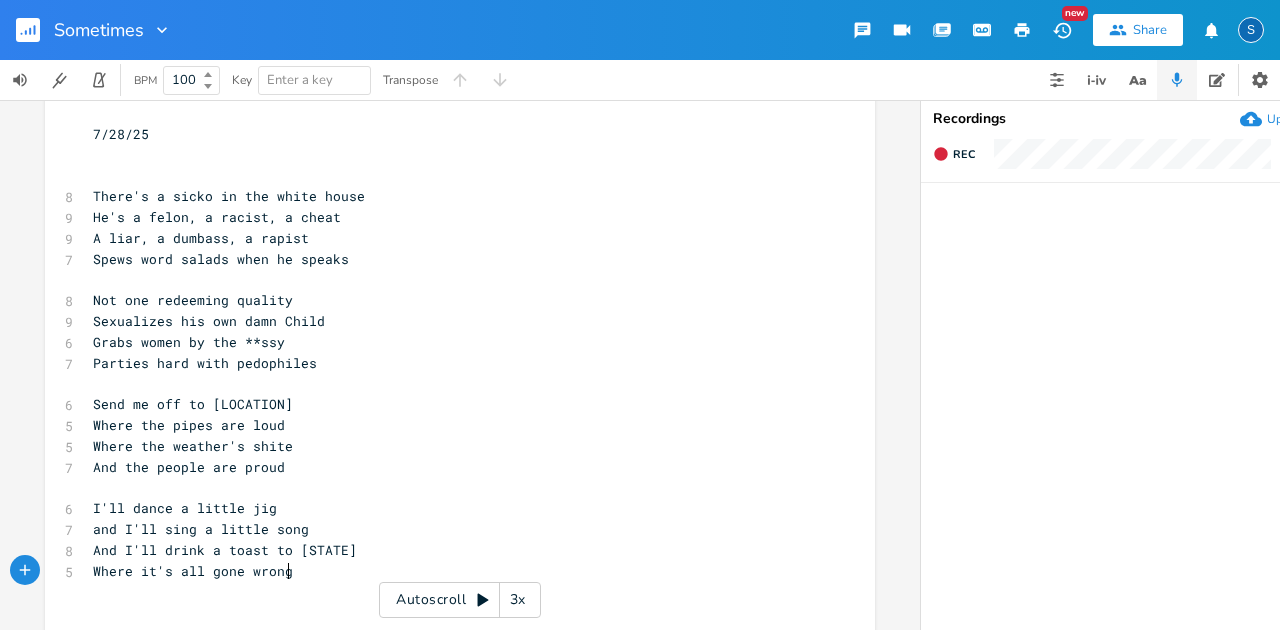 click on "Where it's all gone wrong" at bounding box center (450, 571) 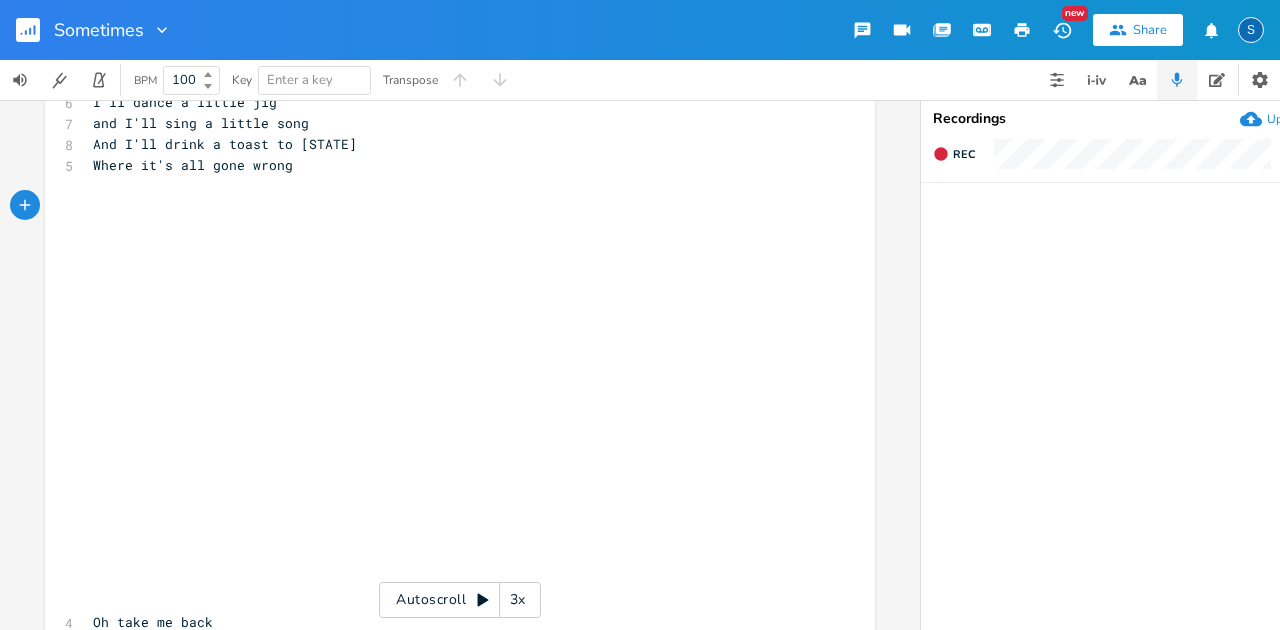 scroll, scrollTop: 309, scrollLeft: 0, axis: vertical 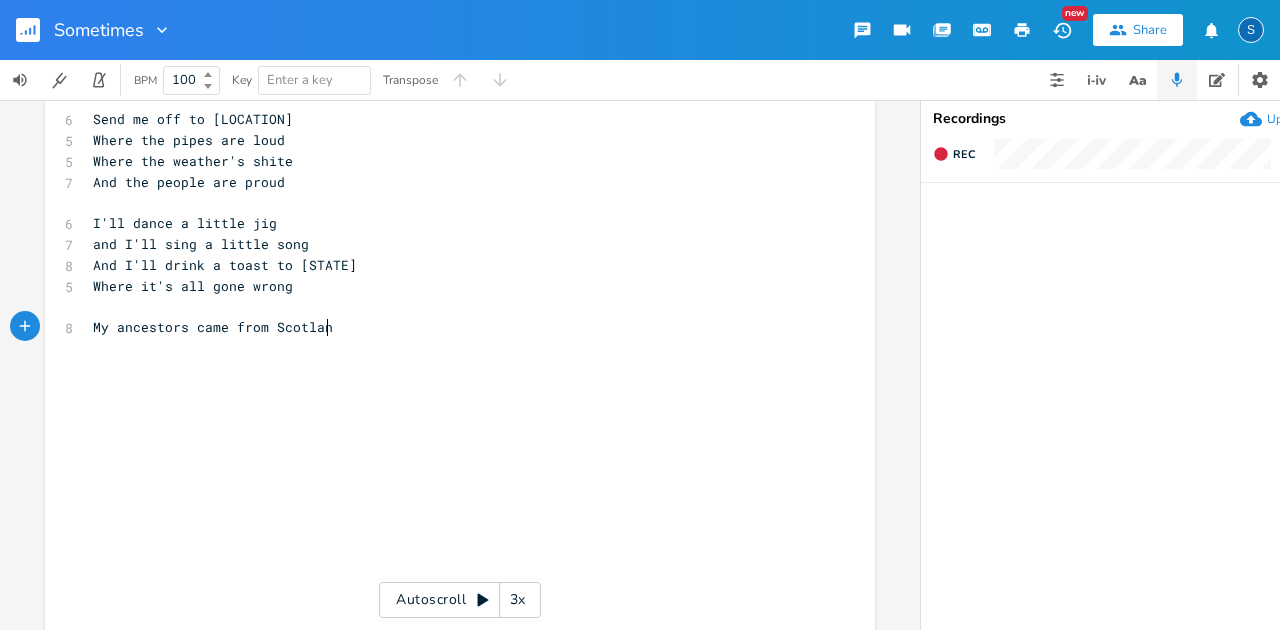 type on "My ancestors came from Scotland" 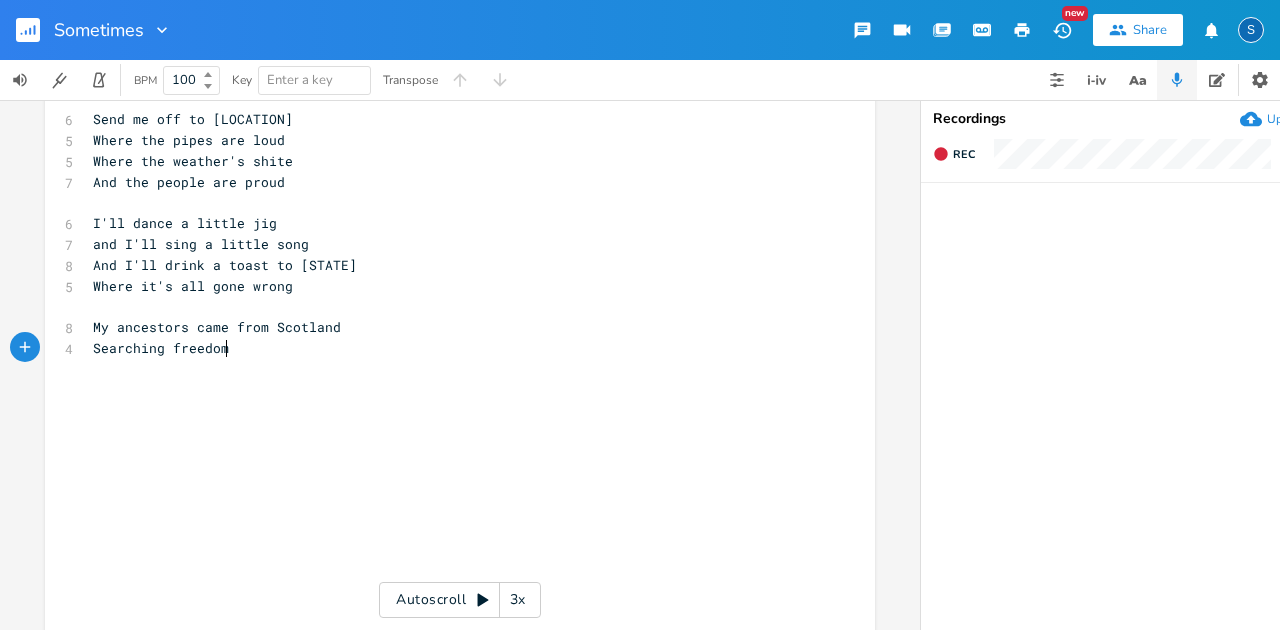 scroll, scrollTop: 0, scrollLeft: 123, axis: horizontal 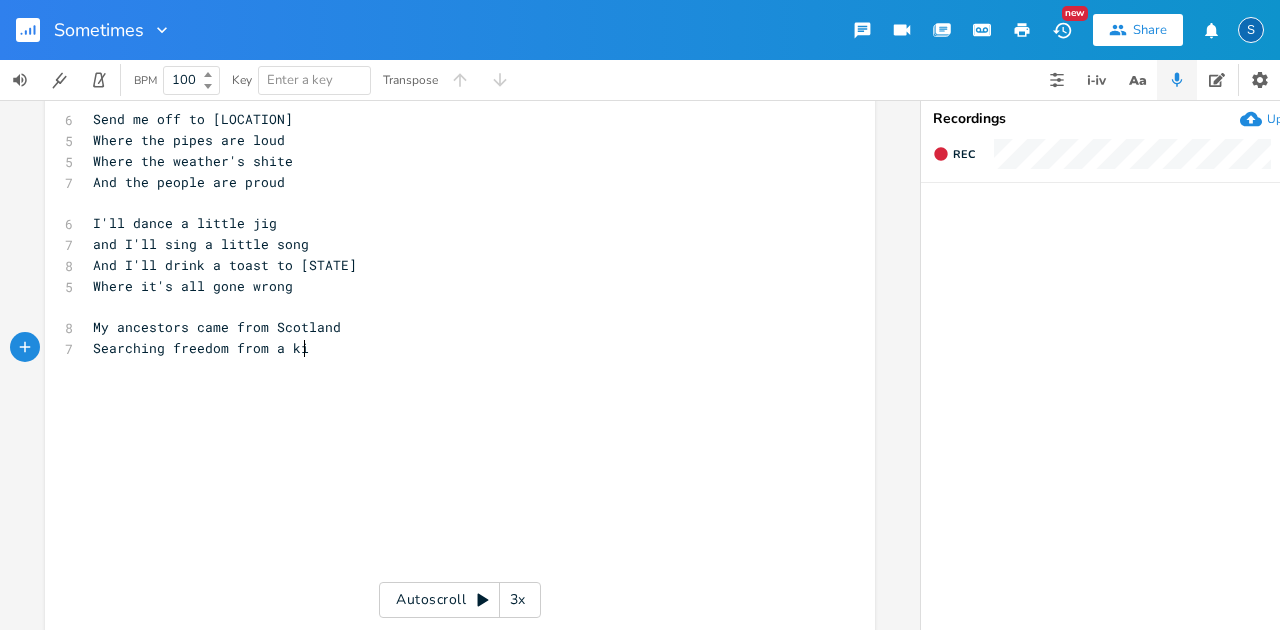 type on "Searching freedom from a king" 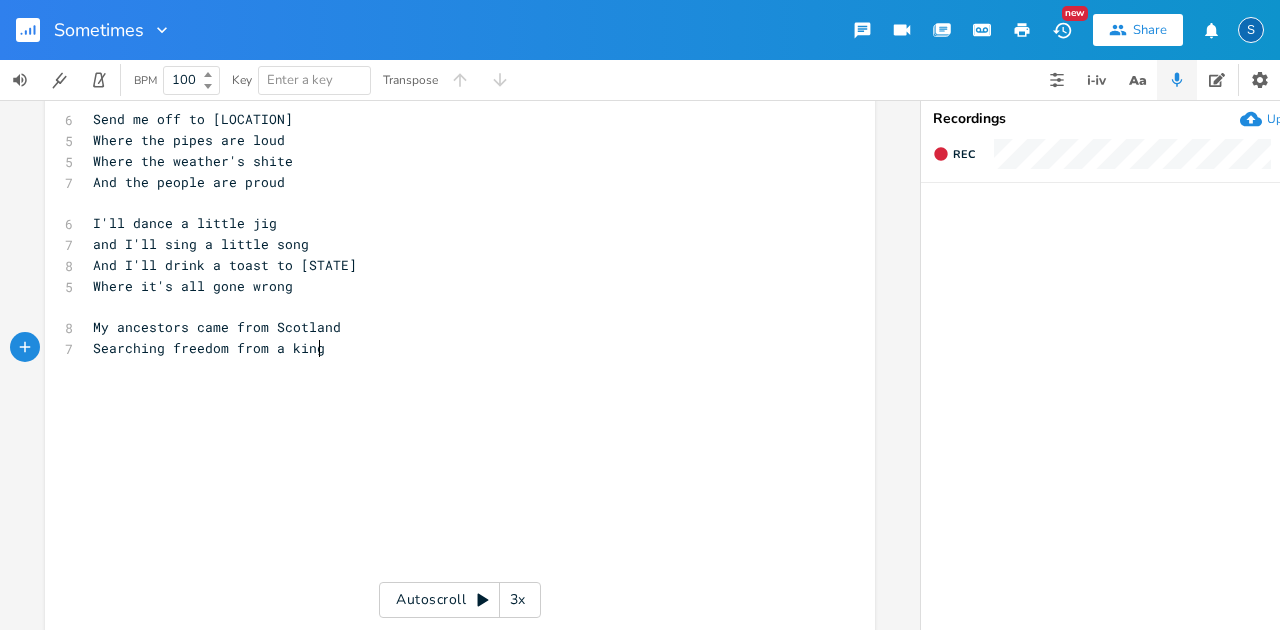 scroll, scrollTop: 0, scrollLeft: 195, axis: horizontal 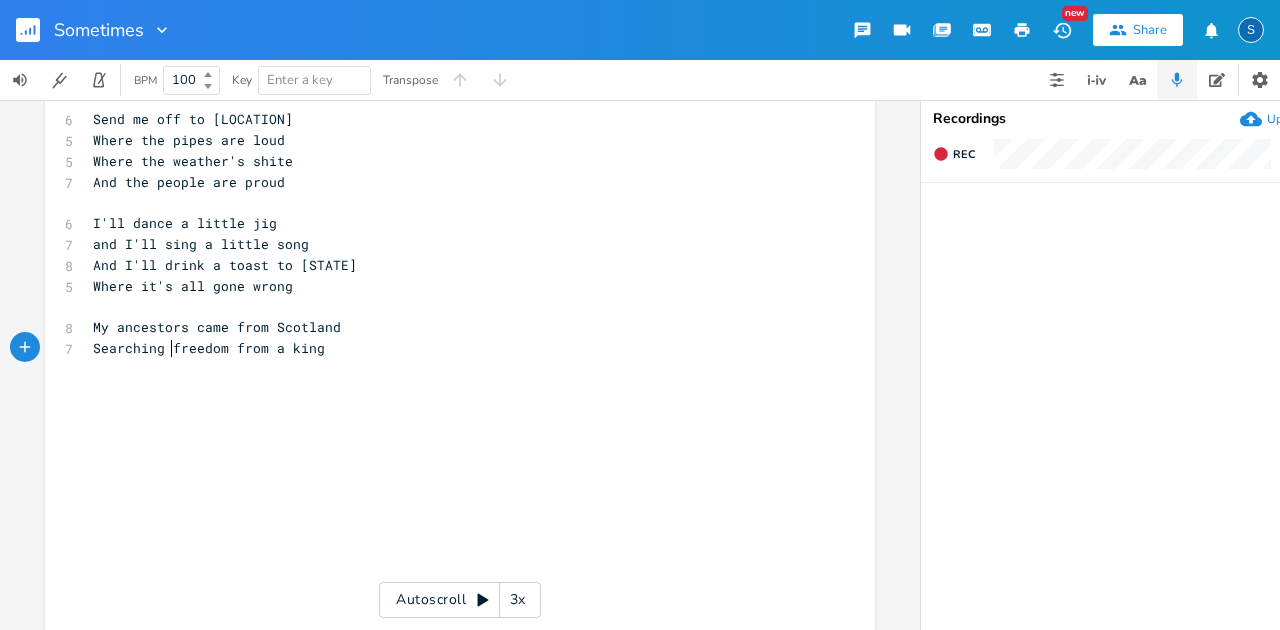 click on "Searching freedom from a king" at bounding box center [209, 348] 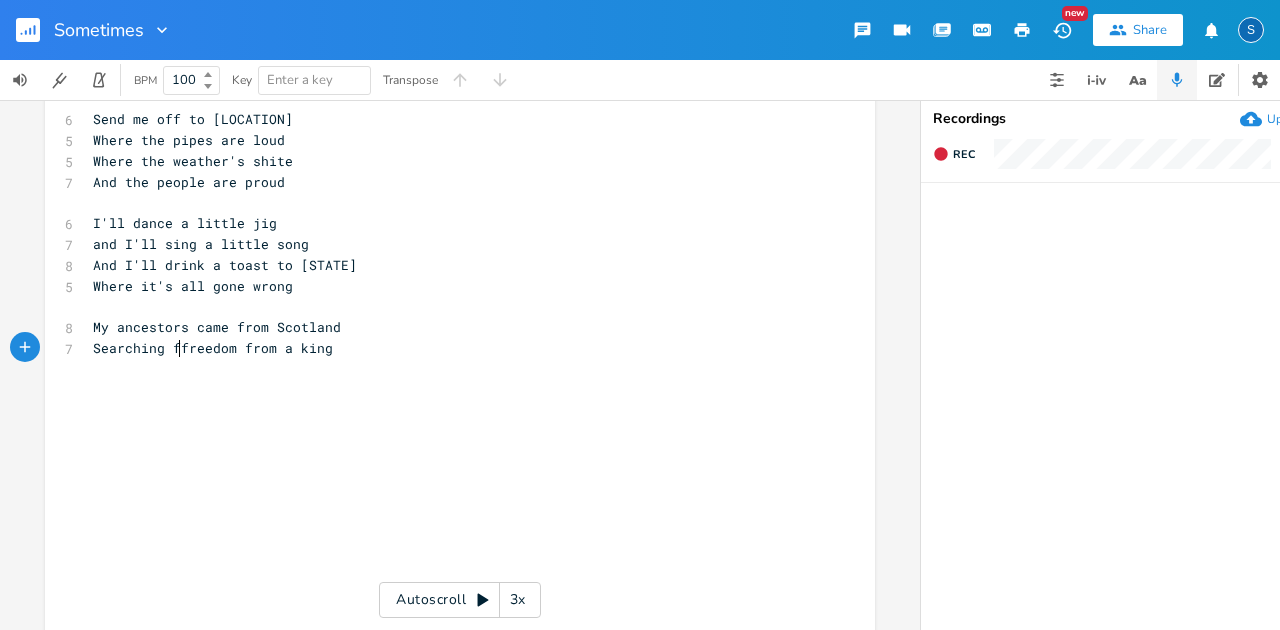 type on "for" 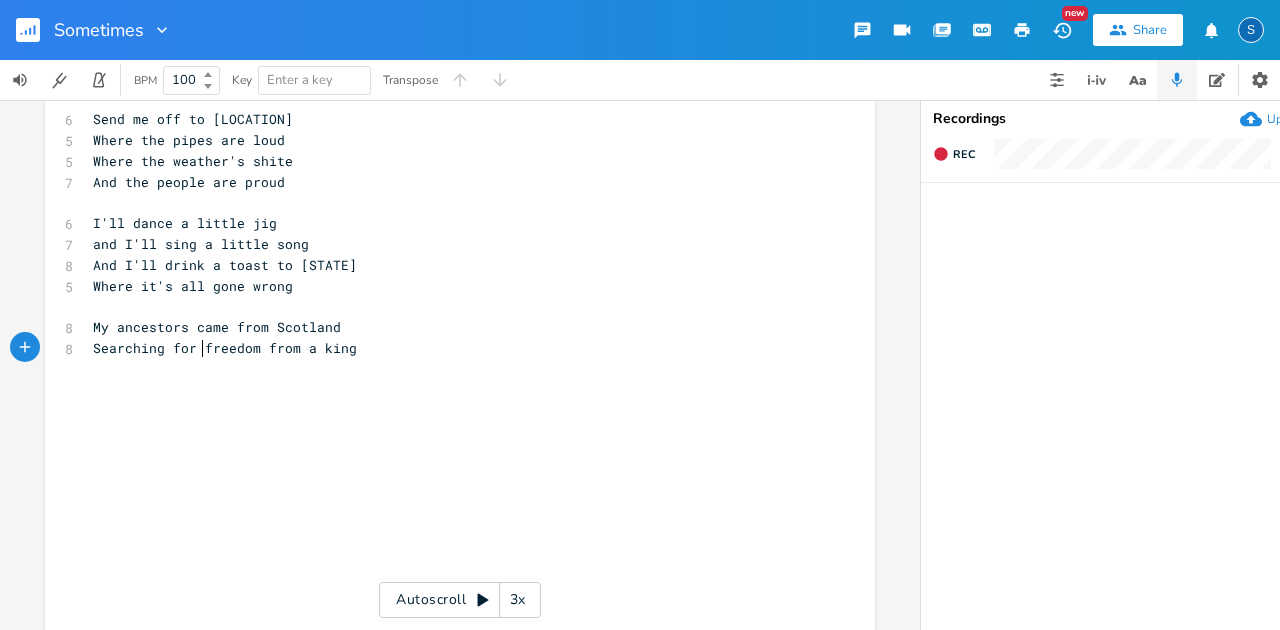 scroll, scrollTop: 0, scrollLeft: 20, axis: horizontal 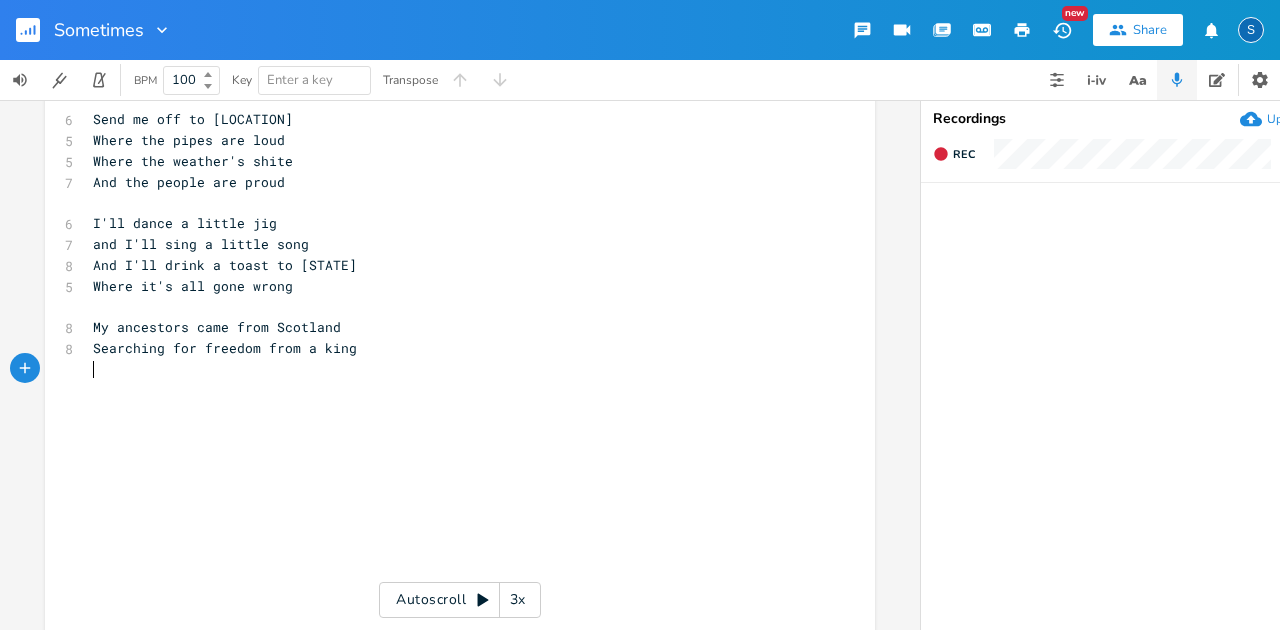 click on "​" at bounding box center (450, 369) 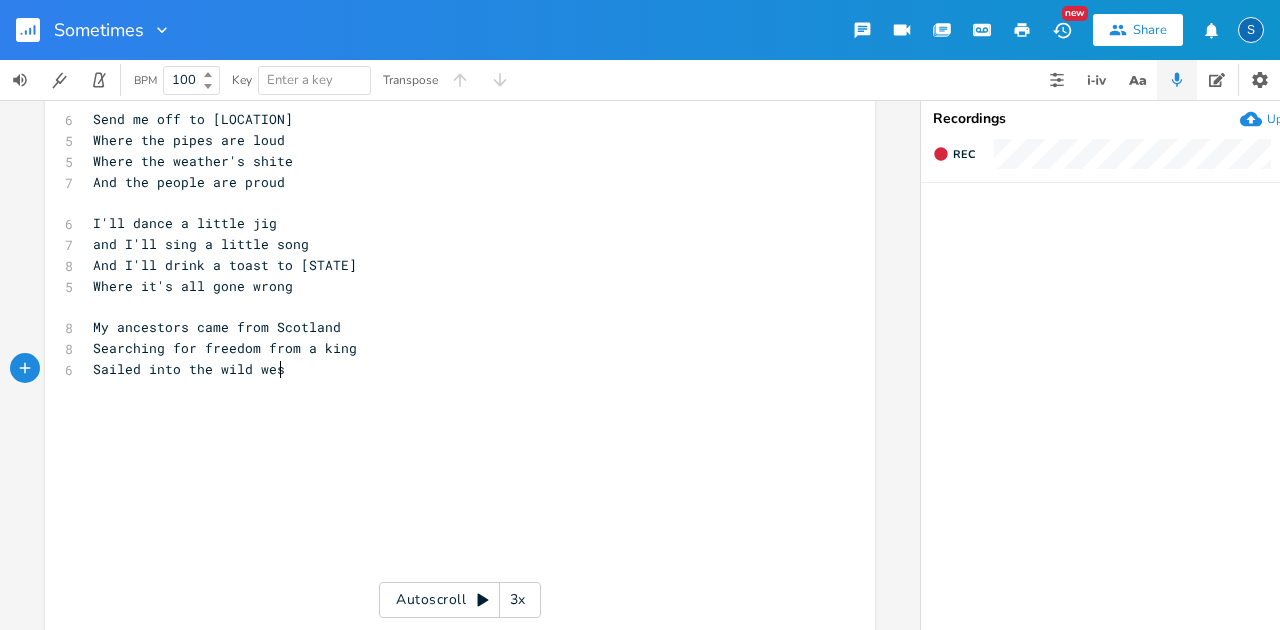 scroll, scrollTop: 0, scrollLeft: 157, axis: horizontal 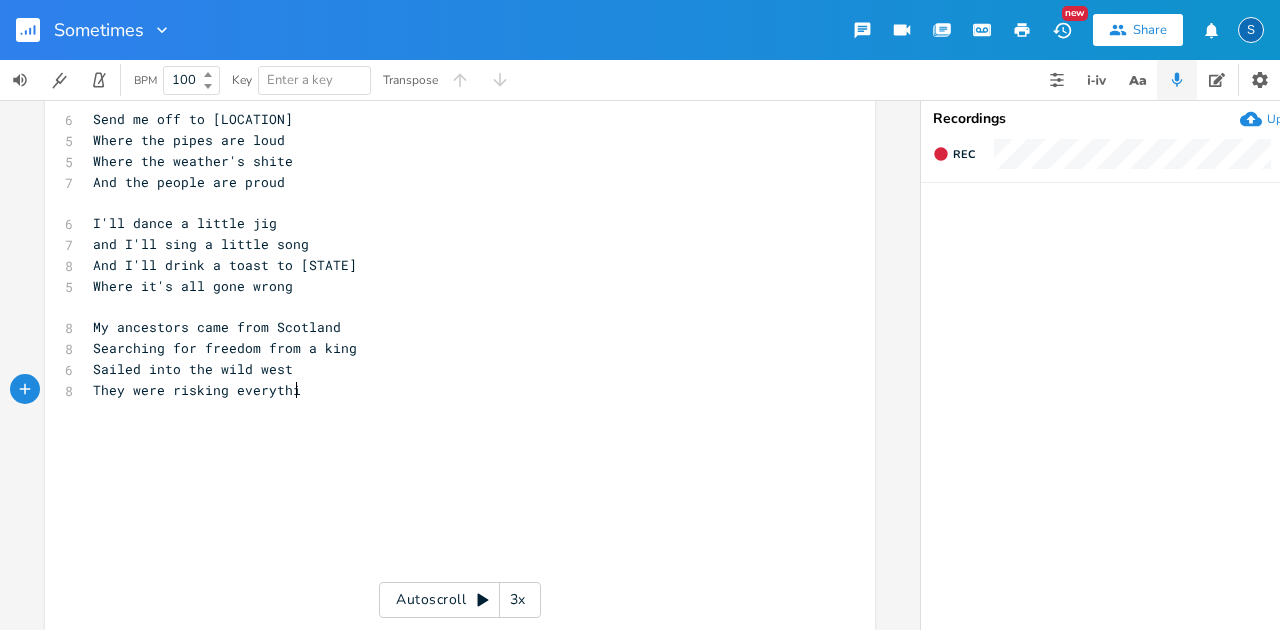 type on "They were risking everything" 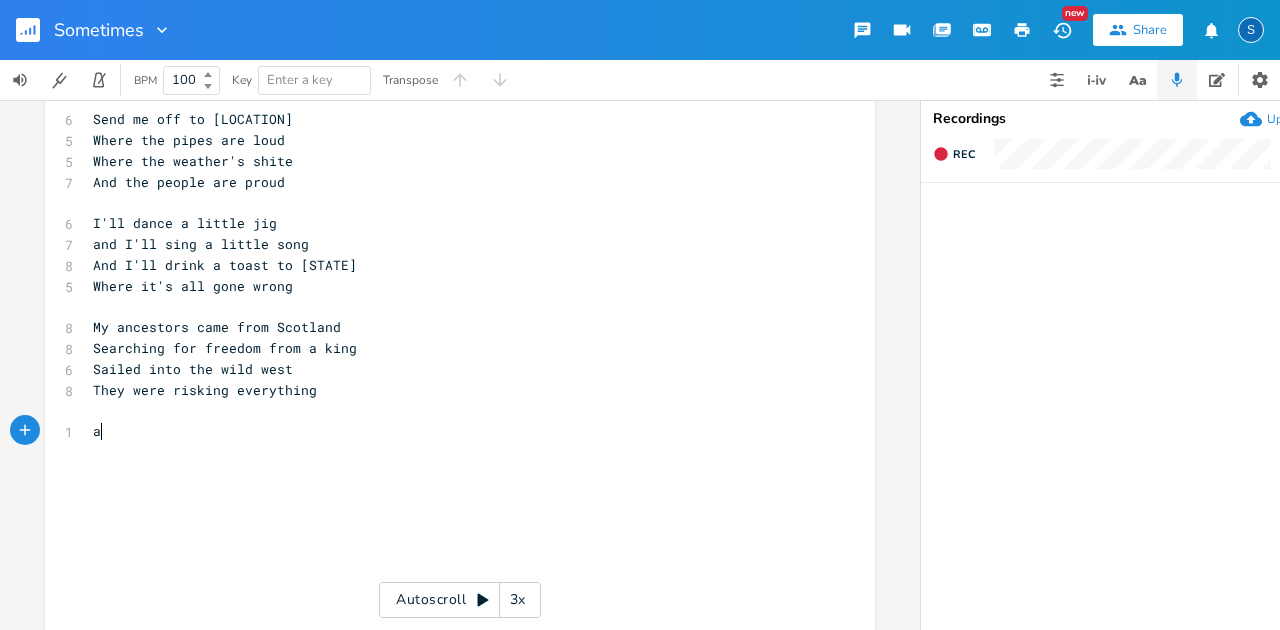 type on "and" 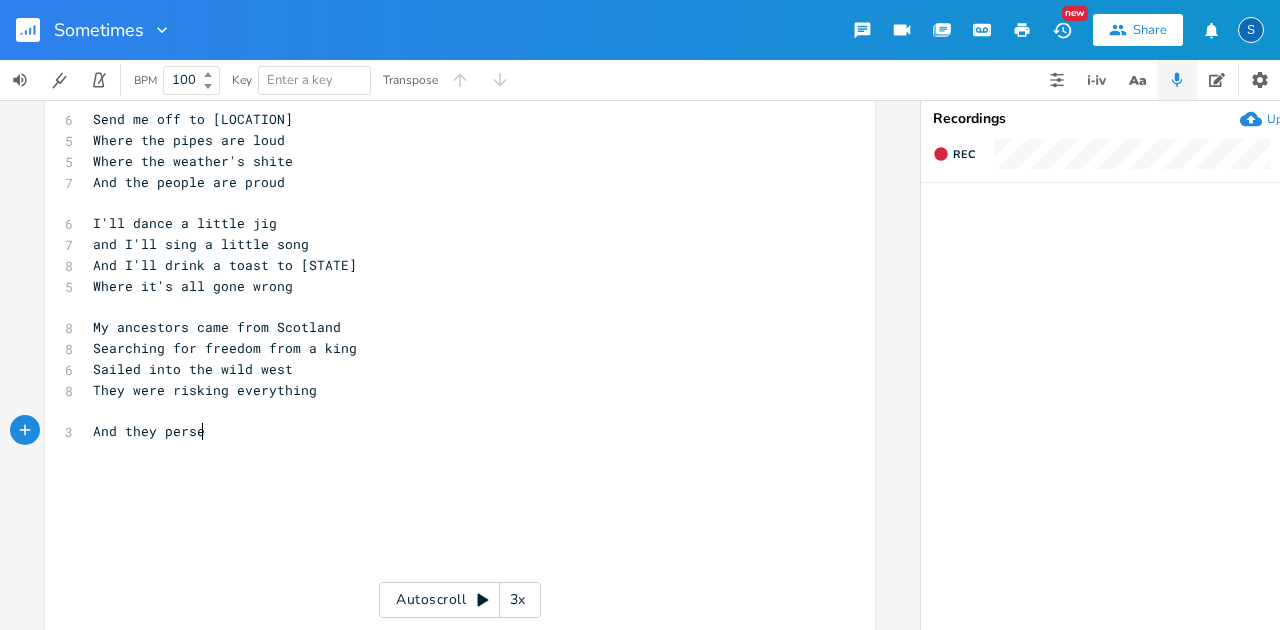 scroll, scrollTop: 0, scrollLeft: 96, axis: horizontal 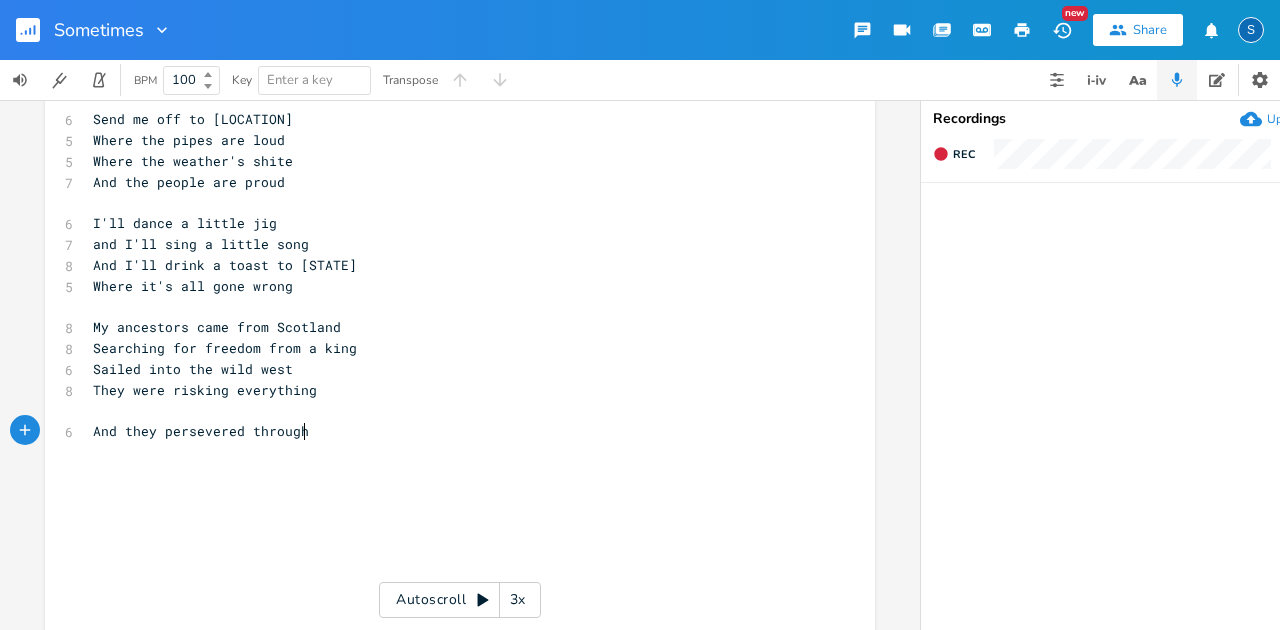 type on "And they persevered through" 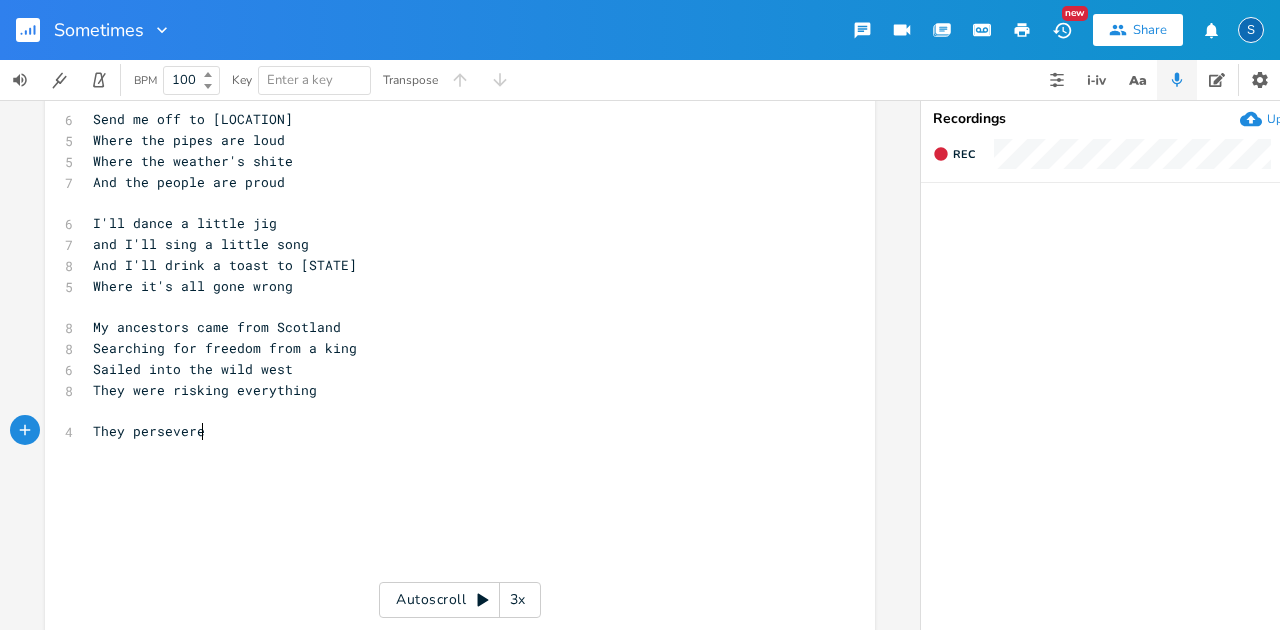 scroll, scrollTop: 0, scrollLeft: 105, axis: horizontal 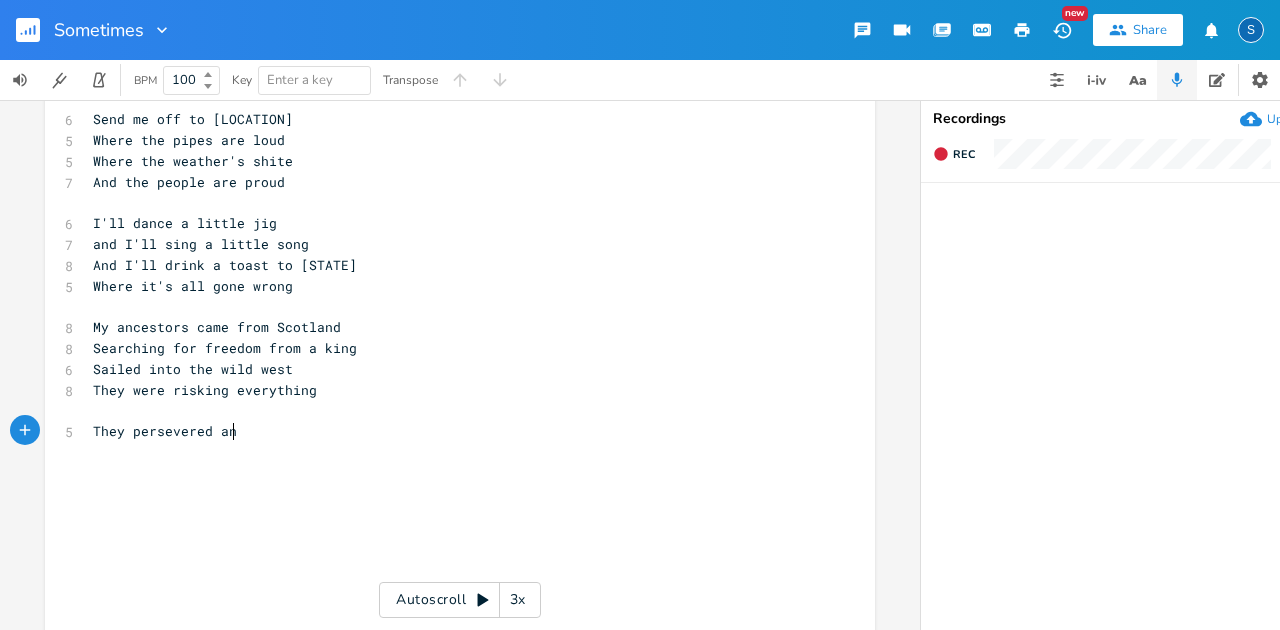 type on "They persevered and" 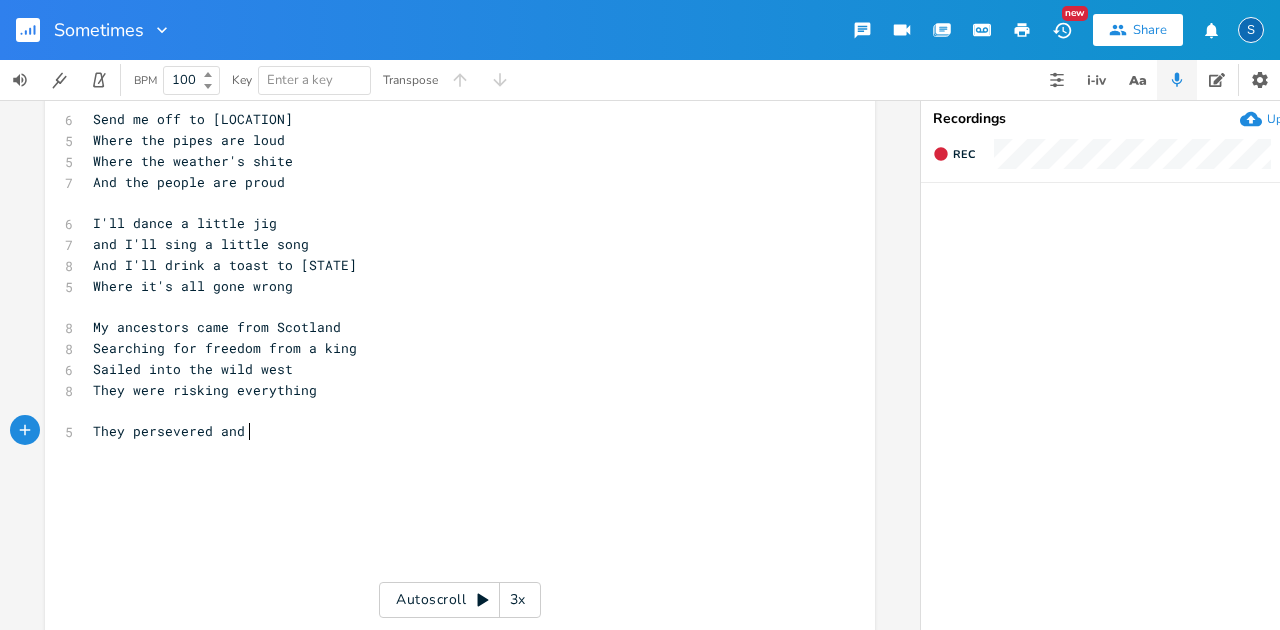 scroll, scrollTop: 0, scrollLeft: 136, axis: horizontal 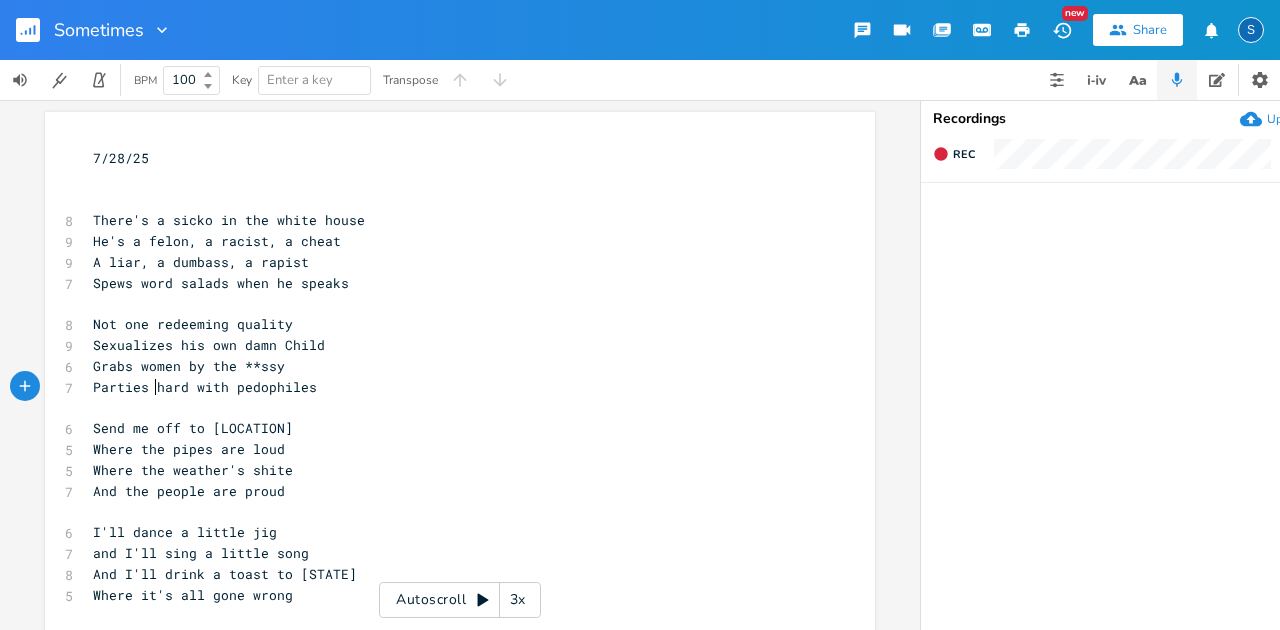 click on "Parties hard with pedophiles" at bounding box center [205, 387] 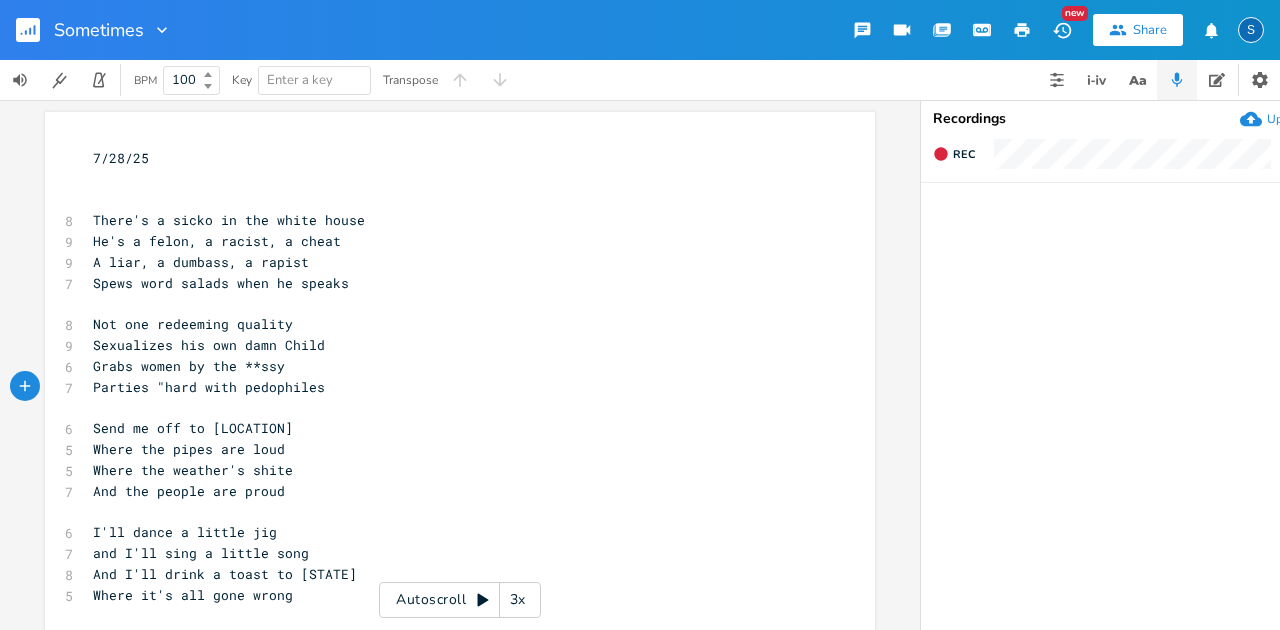 click on "Parties "hard with pedophiles" at bounding box center [209, 387] 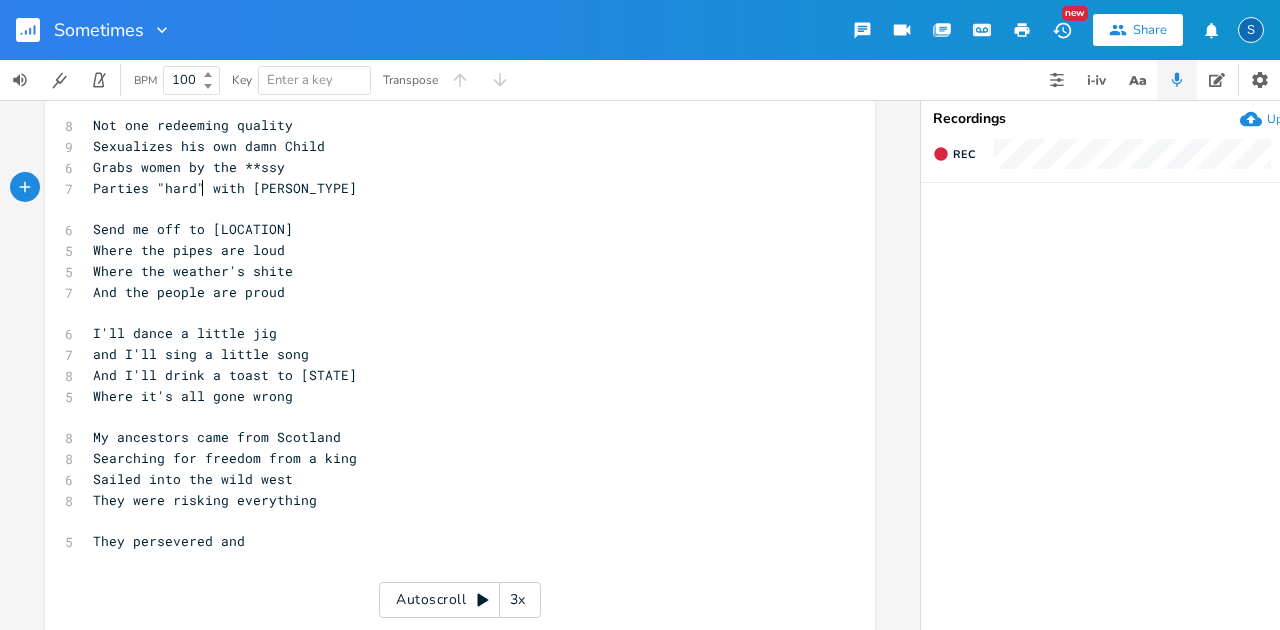 scroll, scrollTop: 200, scrollLeft: 0, axis: vertical 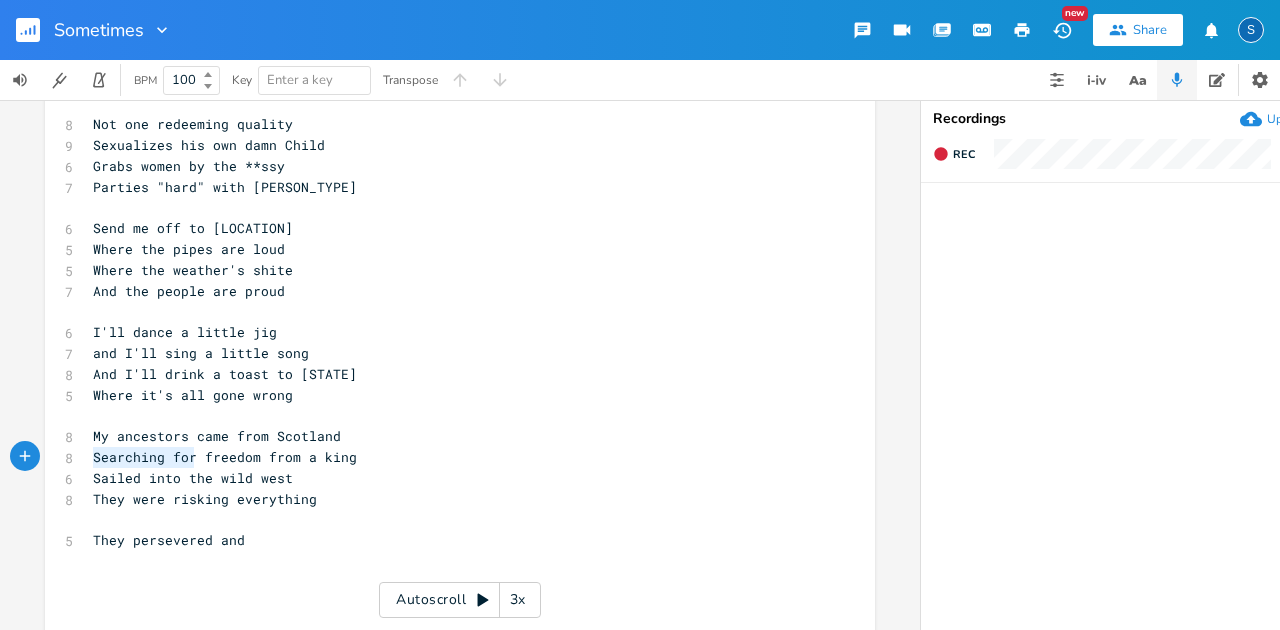 drag, startPoint x: 186, startPoint y: 456, endPoint x: 0, endPoint y: 460, distance: 186.043 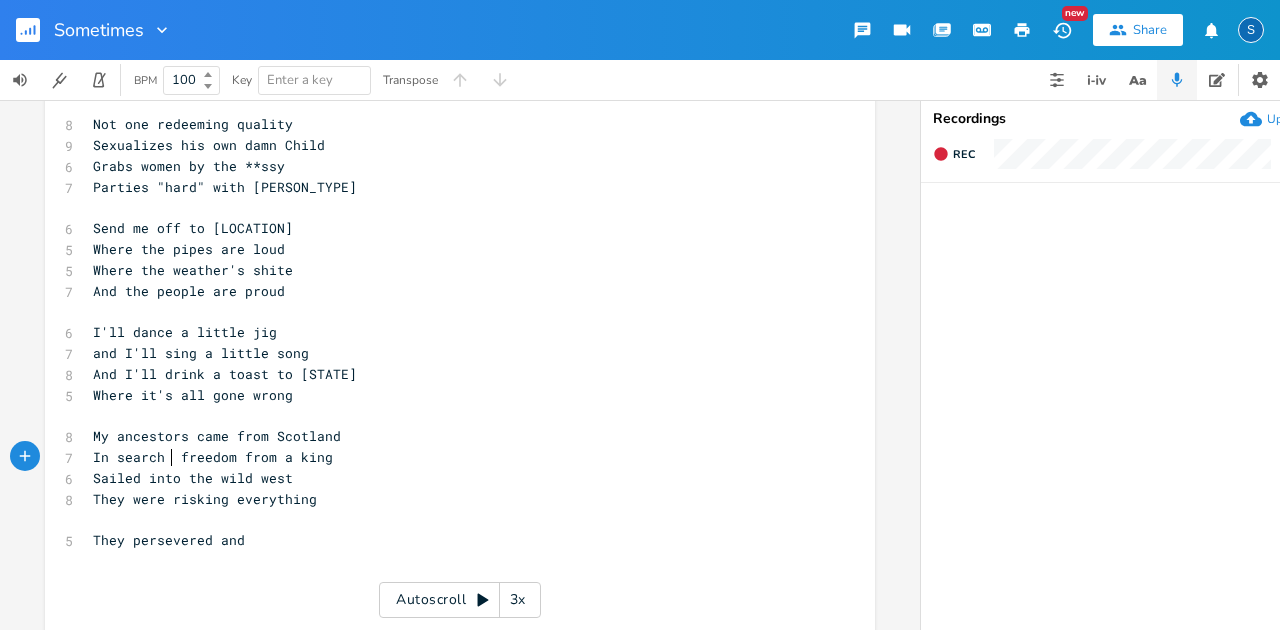 type on "In search of" 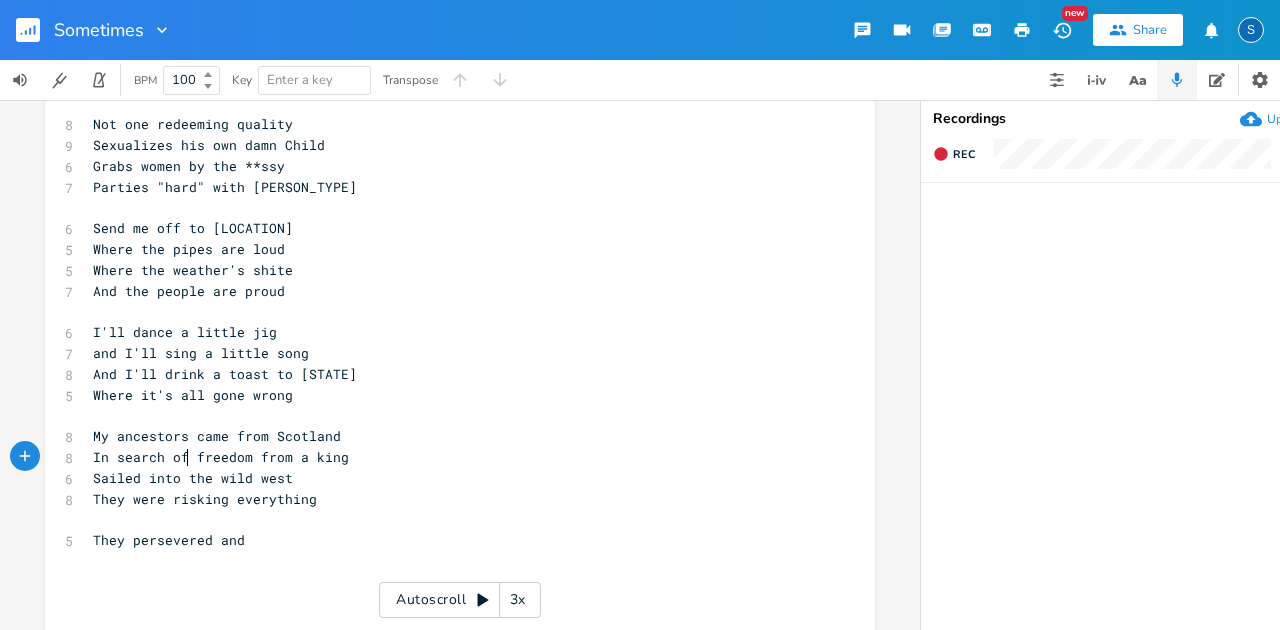scroll, scrollTop: 0, scrollLeft: 72, axis: horizontal 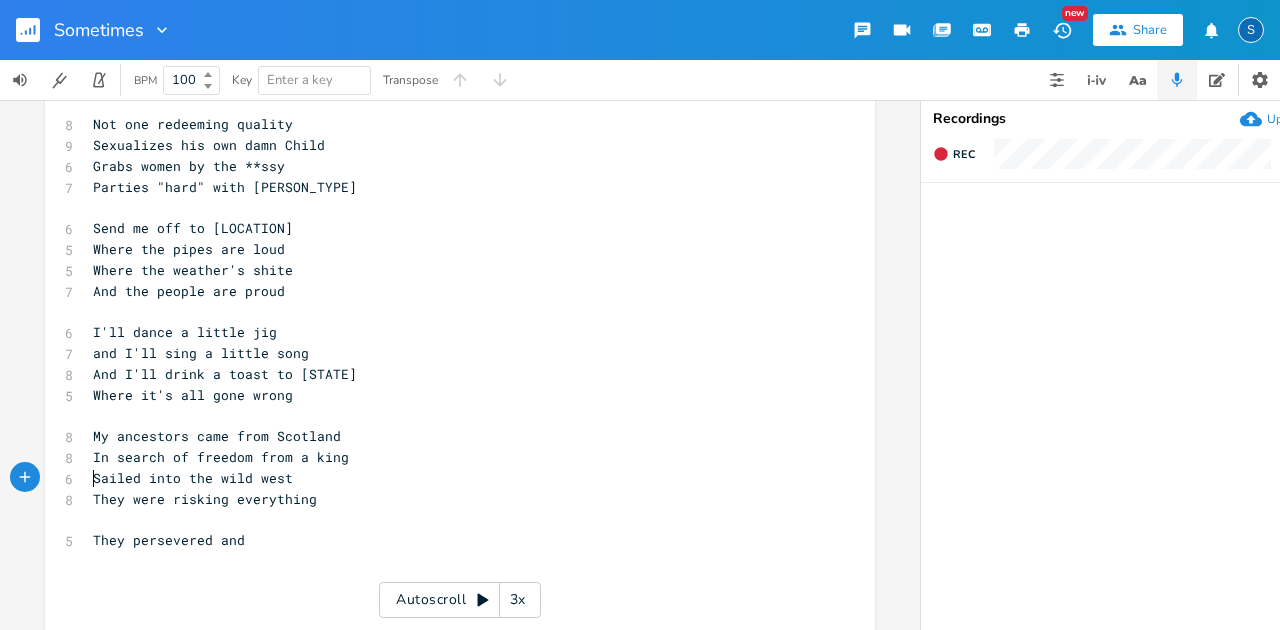 click on "Sailed into the wild west" at bounding box center (450, 478) 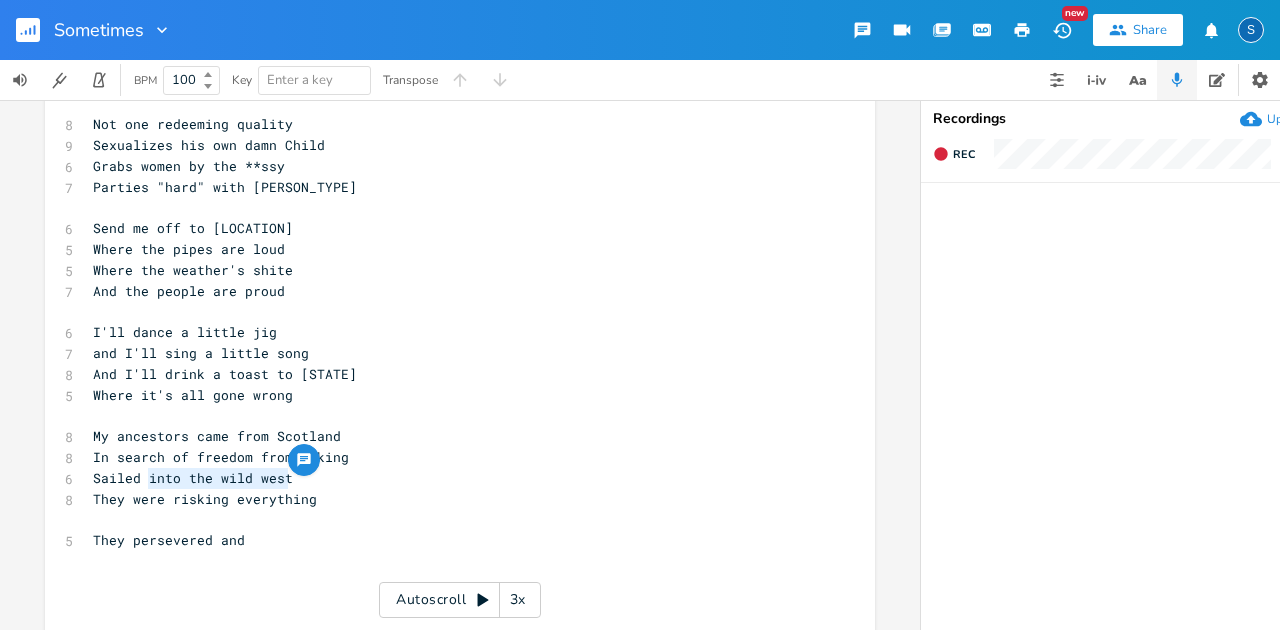 type on "Sailed" 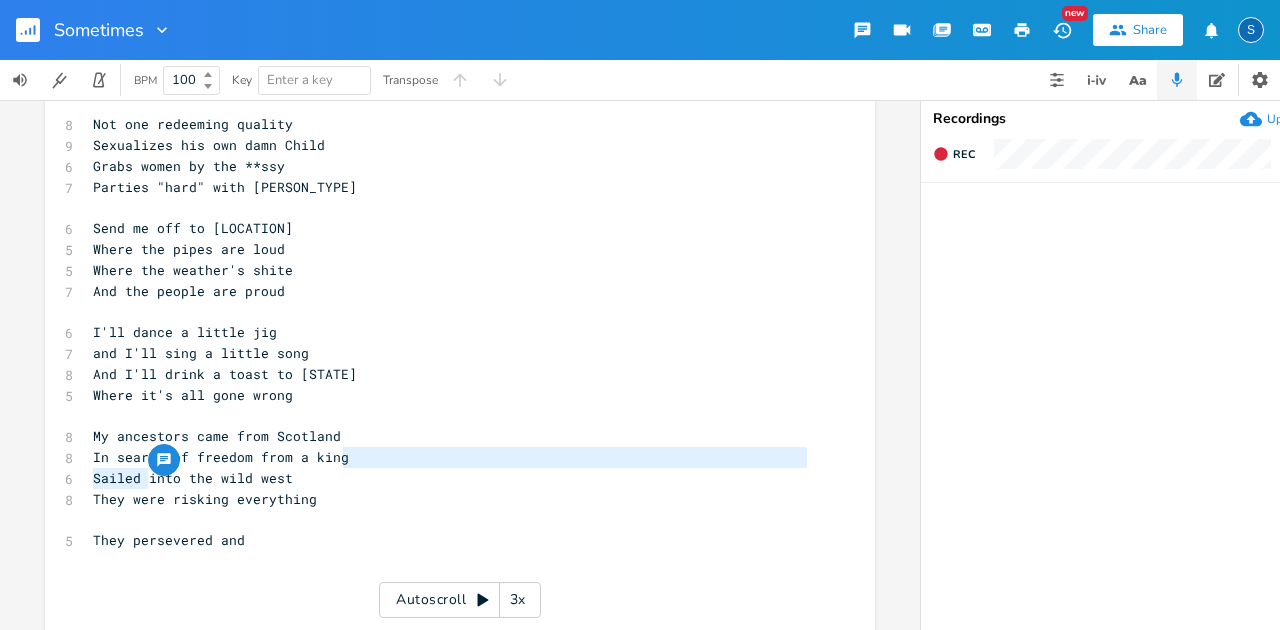 click on "Sailed into the wild west" at bounding box center [193, 478] 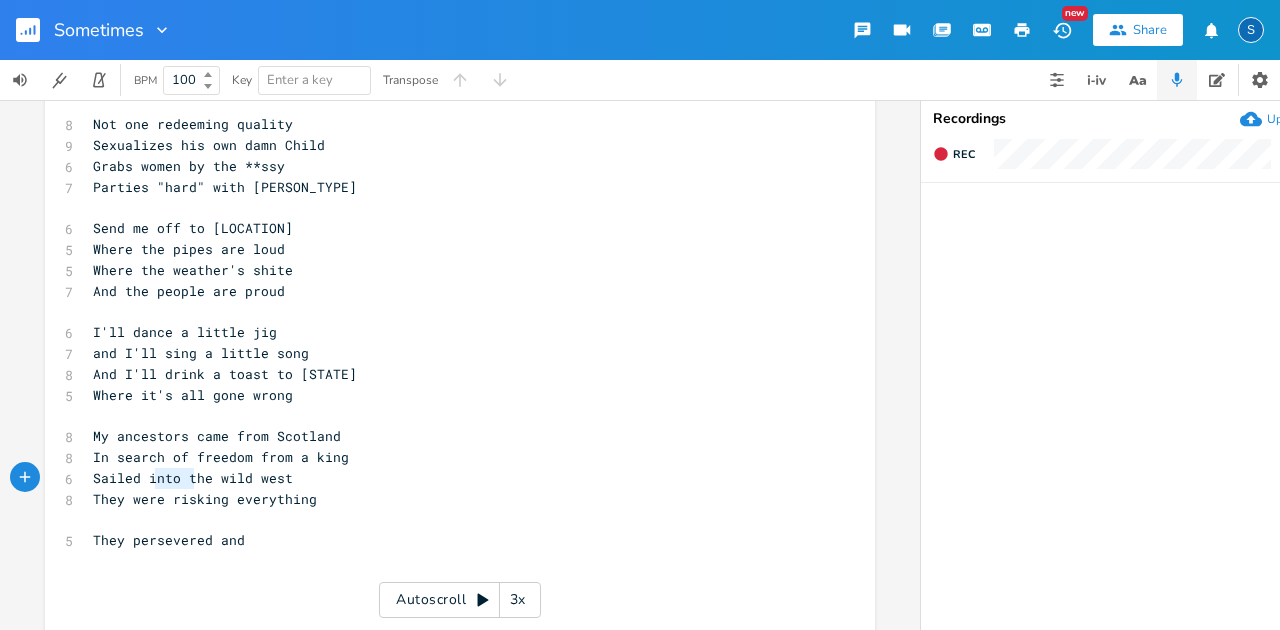 type on "nto the wild west" 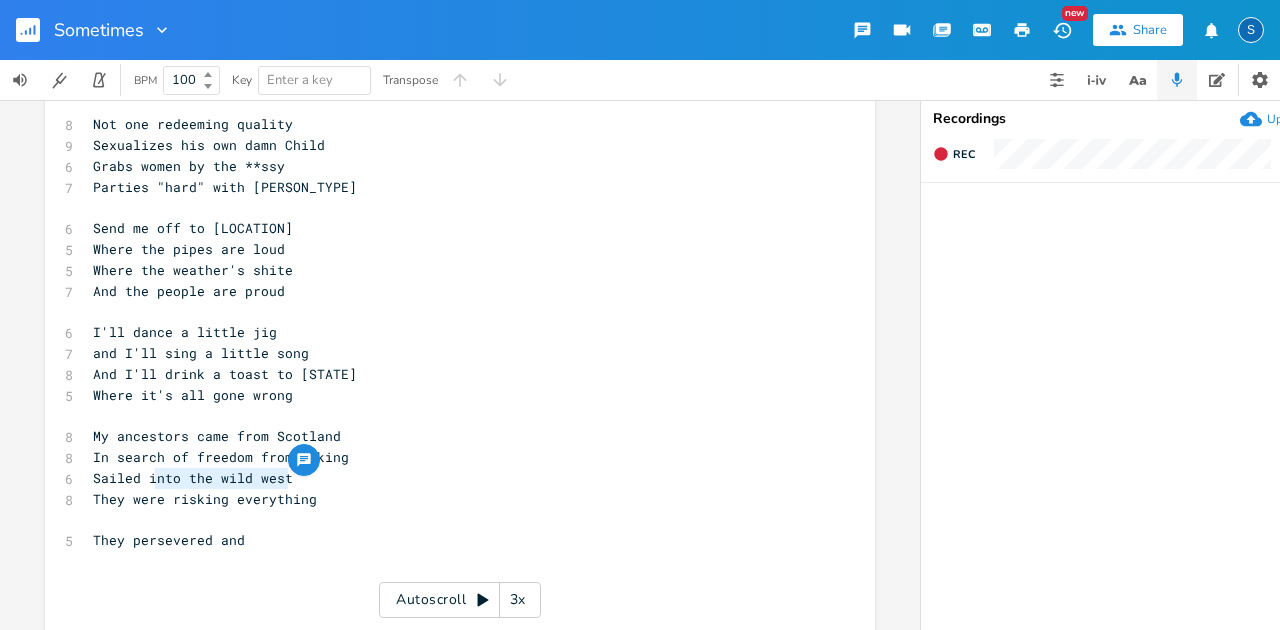 drag, startPoint x: 146, startPoint y: 478, endPoint x: 350, endPoint y: 477, distance: 204.00246 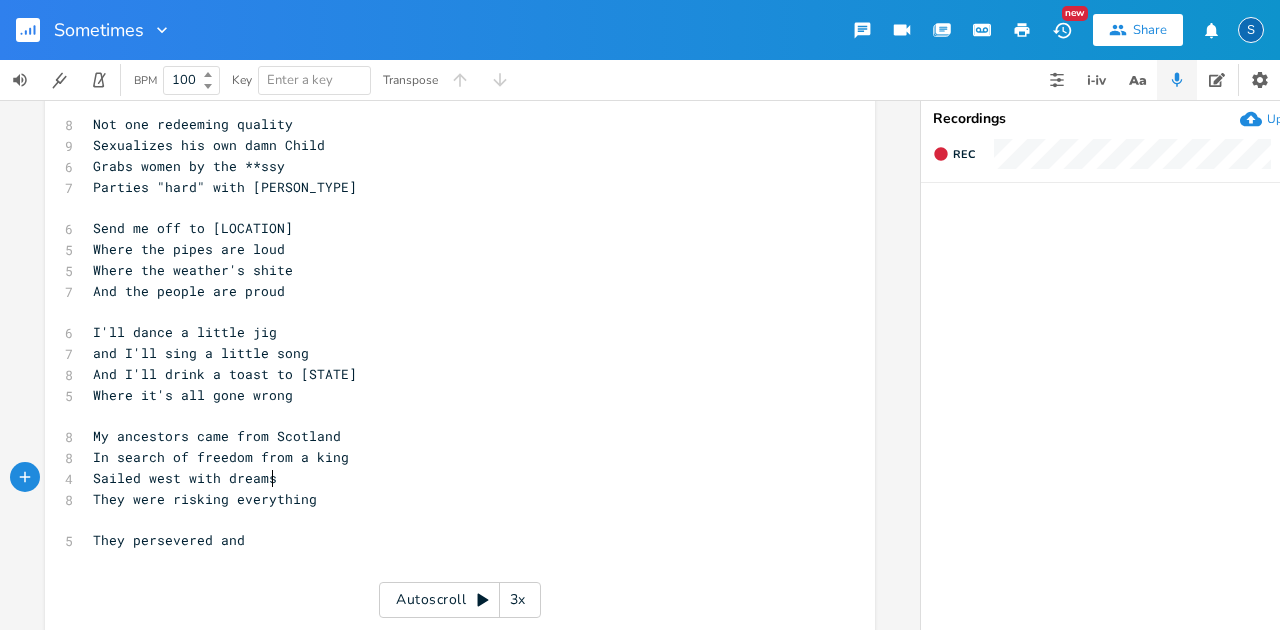 scroll, scrollTop: 0, scrollLeft: 113, axis: horizontal 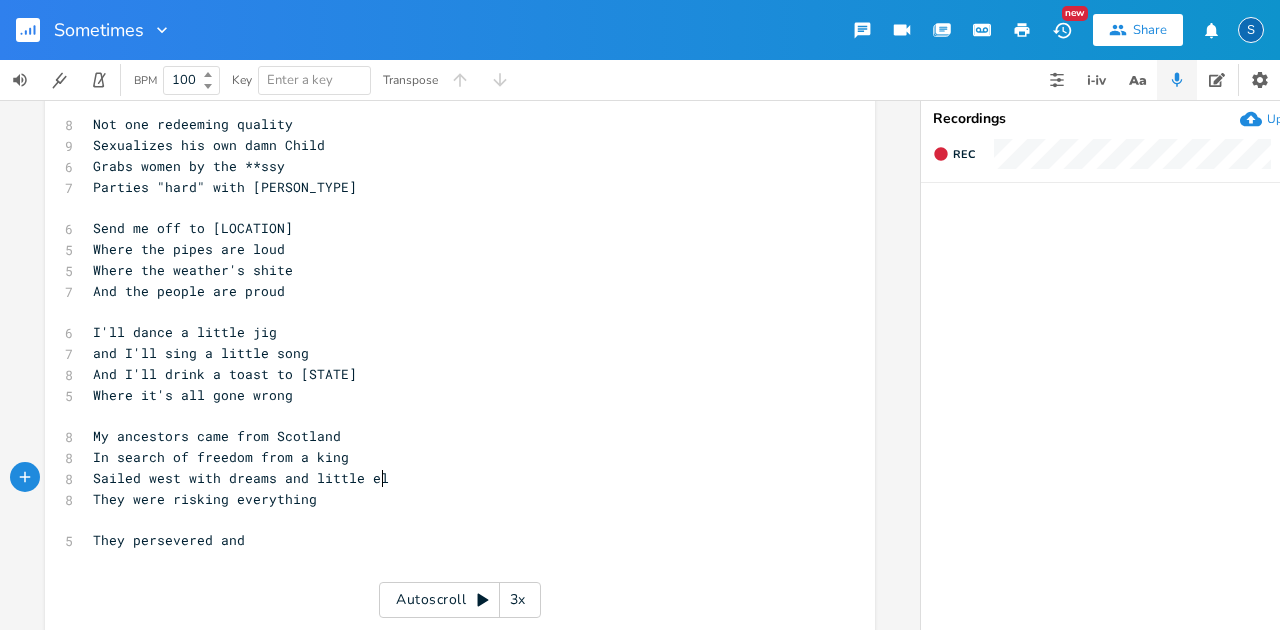 type on "west with dreams and little else" 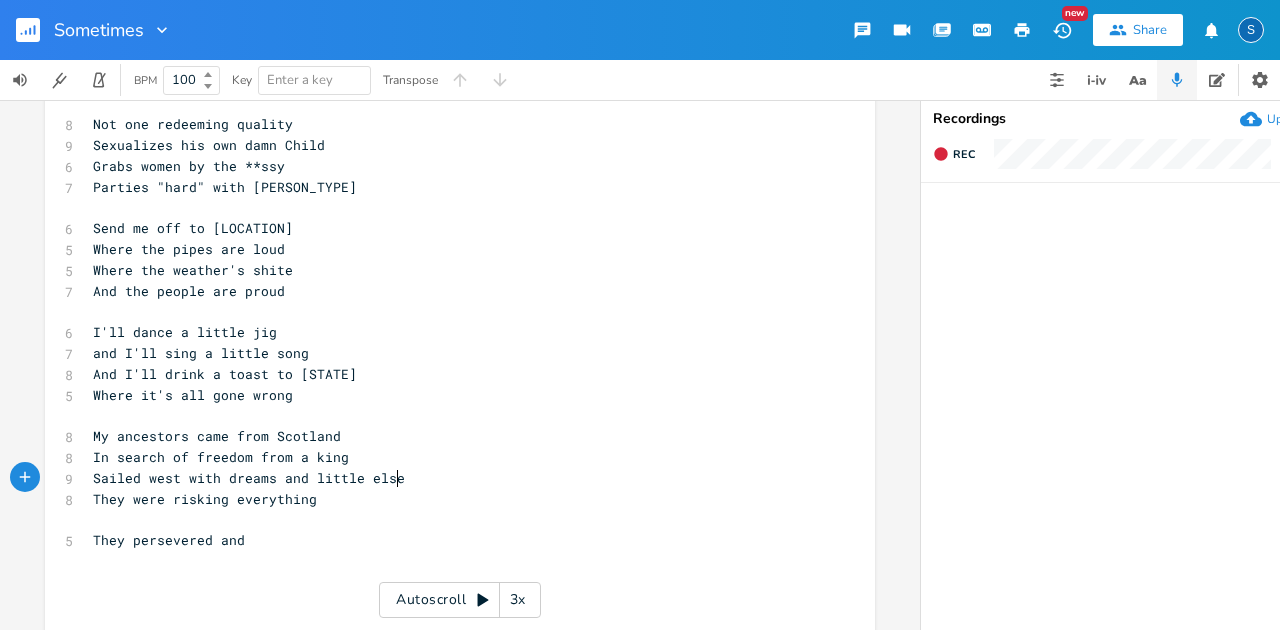 scroll, scrollTop: 0, scrollLeft: 204, axis: horizontal 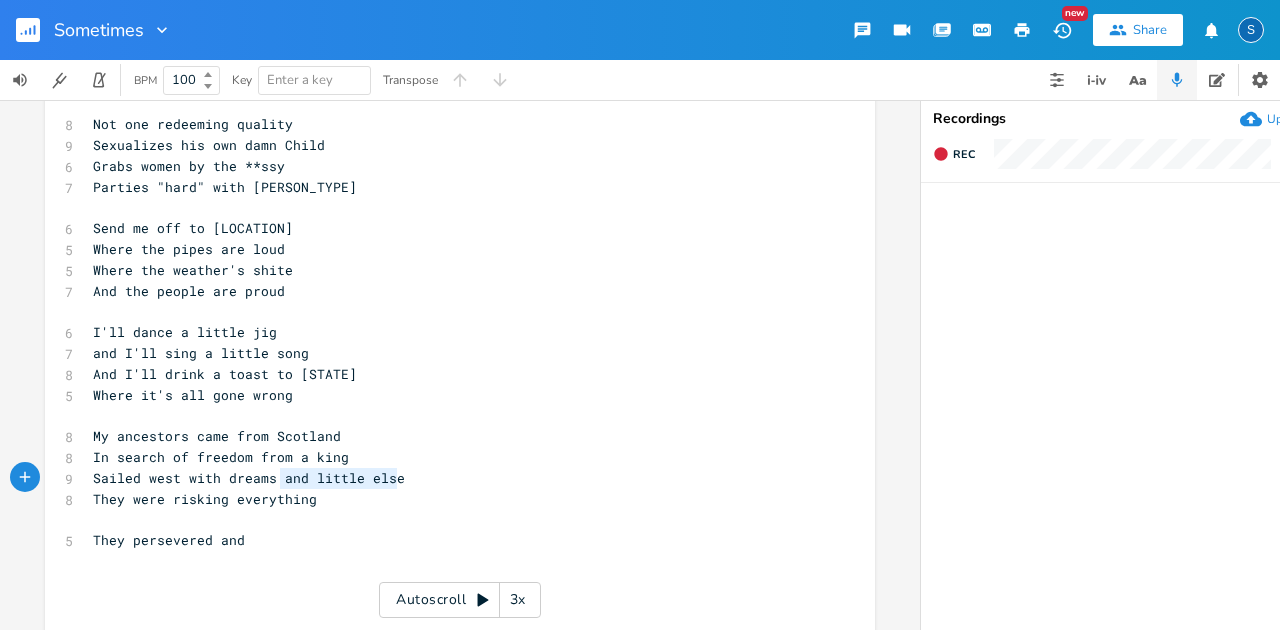 click on "and little else x [DATE] ​ ​ 8 There's a sicko in the white [LOCATION] 9 He's a felon, a racist, a cheat 9 A liar, a dumbass, a rapist 7 Spews word salads when he speaks ​ 8 Not one redeeming quality 9 Sexualizes his own damn Child 6 Grabs women by the **ssy 7 Parties "hard" with pedophiles ​ 6 Send me off to [LOCATION] 5 Where the pipes are loud 5 Where the weather's shite 7 And the people are proud ​ 6 I'll dance a little jig 7 and I'll sing a little song 8 And I'll drink a toast to [STATE] 5 Where it's all gone wrong ​ 8 My ancestors came from [LOCATION] 8 In search of freedom from a king 9 Sailed west with dreams and little else 8 They were risking everything ​ 5 They persevered and  ​ ​ ​ ​ ​ ​ ​ ​ ​ ​ ​ ​ ​ ​ ​ ​ ​ ​ ​ 4 Oh take me back 7 I'll trade wellys for my boots 3 Take me back 8 And I'll embrace my [LOCATION] roots 3 Take me back 8 I'll give up sun for pissin' rain 3 Take me back 7 I want to feel free again ​ ​ ​ ​ ​ 4 Oh take me back 5 3 6 3 5 6" at bounding box center (460, 765) 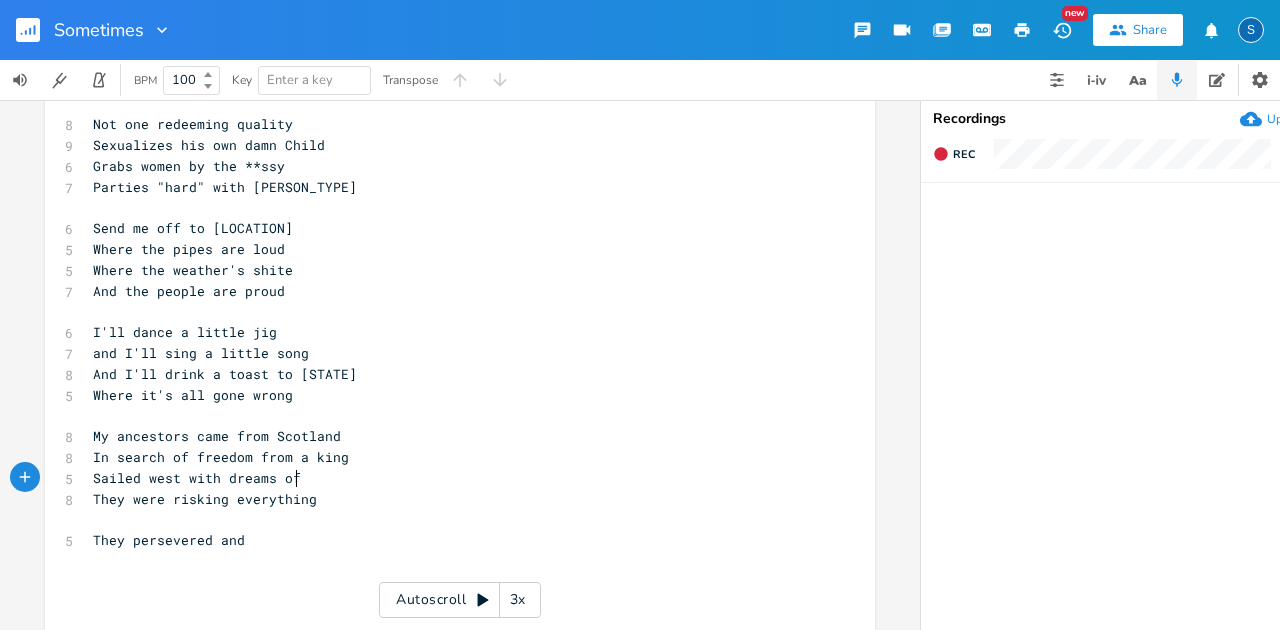 scroll, scrollTop: 0, scrollLeft: 14, axis: horizontal 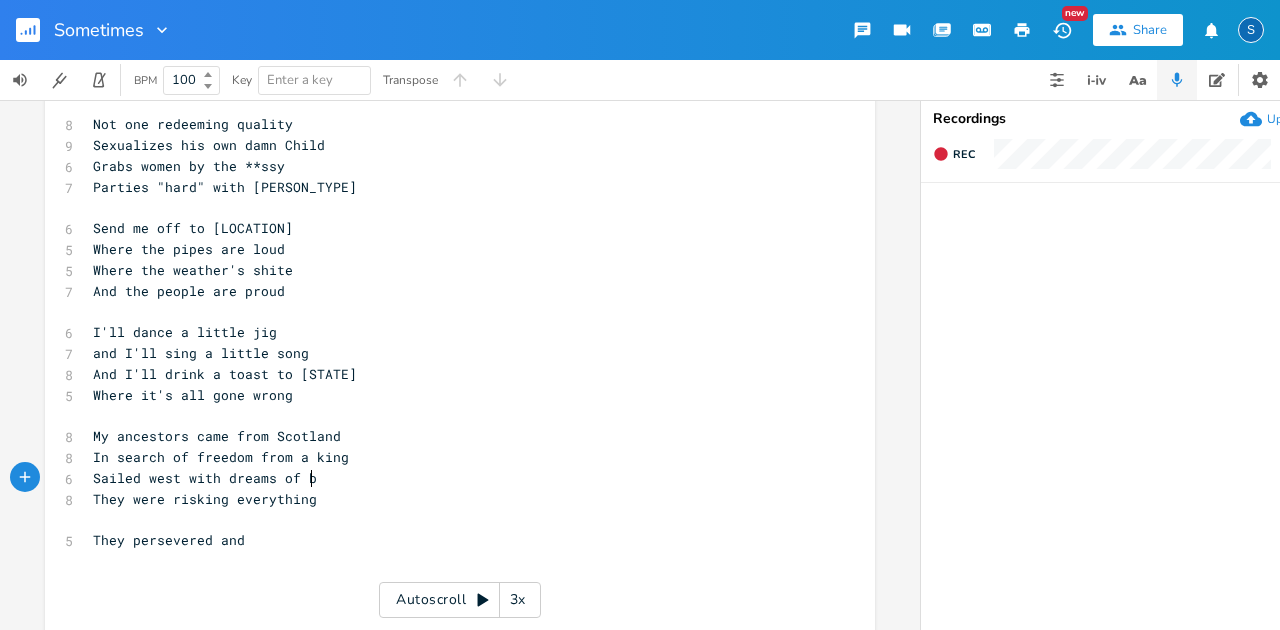 type on "of be" 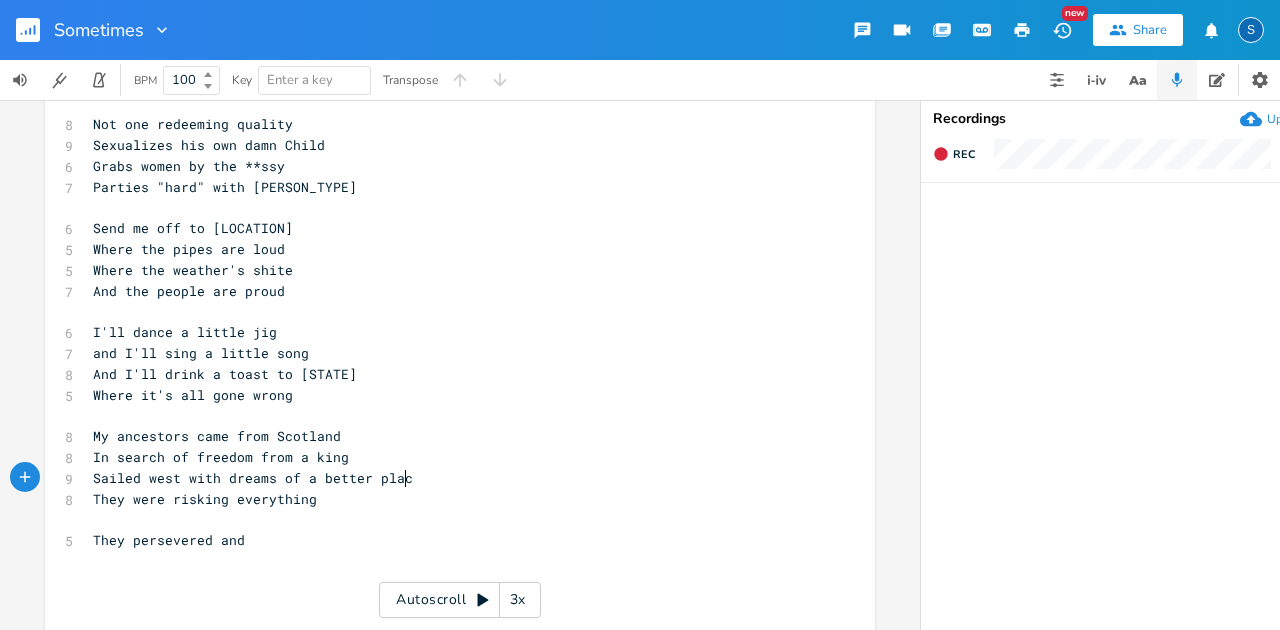 type on "a better place" 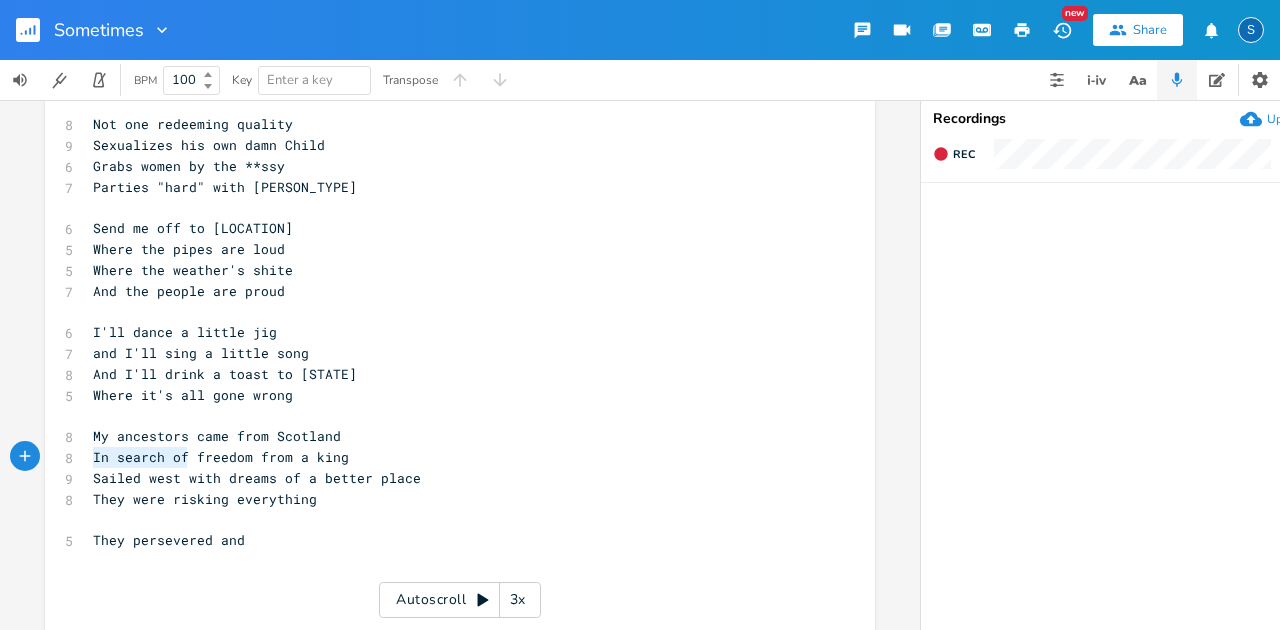 drag, startPoint x: 180, startPoint y: 458, endPoint x: 76, endPoint y: 454, distance: 104.0769 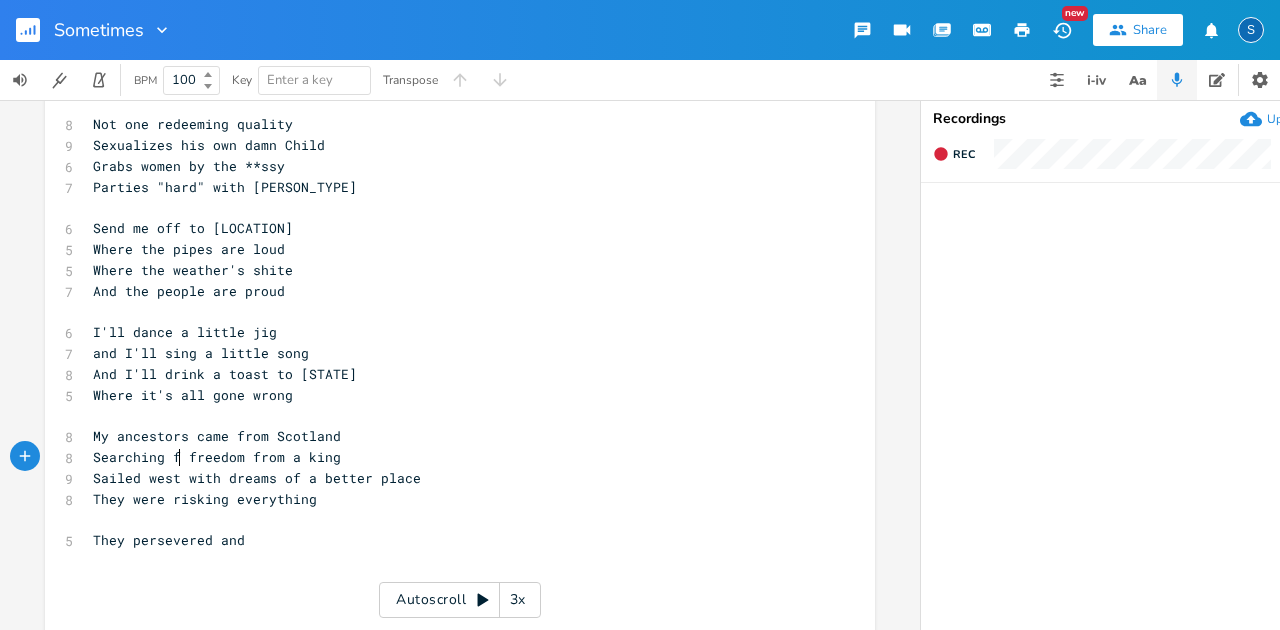type on "Searching for" 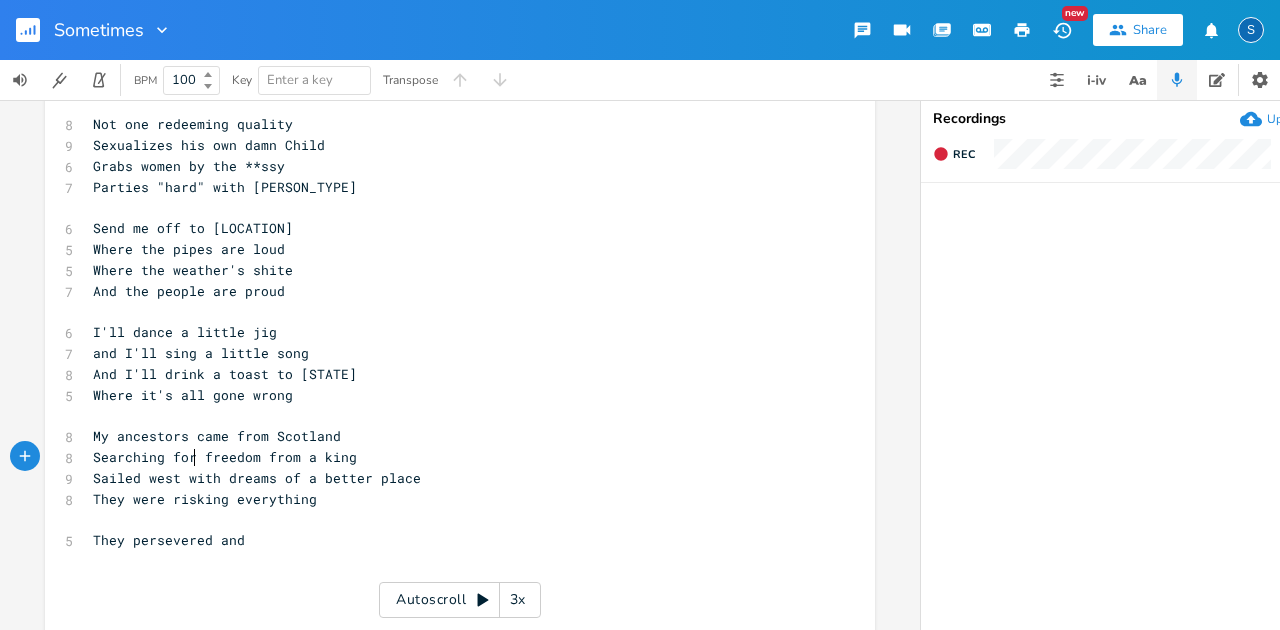 scroll, scrollTop: 0, scrollLeft: 83, axis: horizontal 